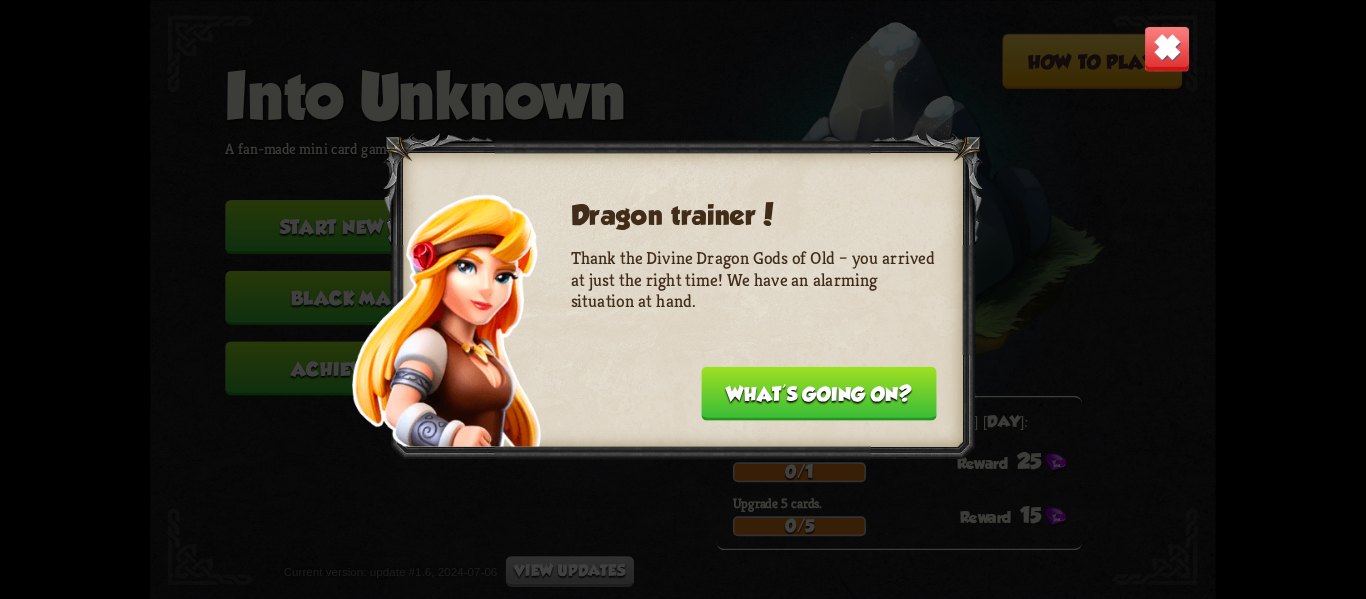 scroll, scrollTop: 0, scrollLeft: 0, axis: both 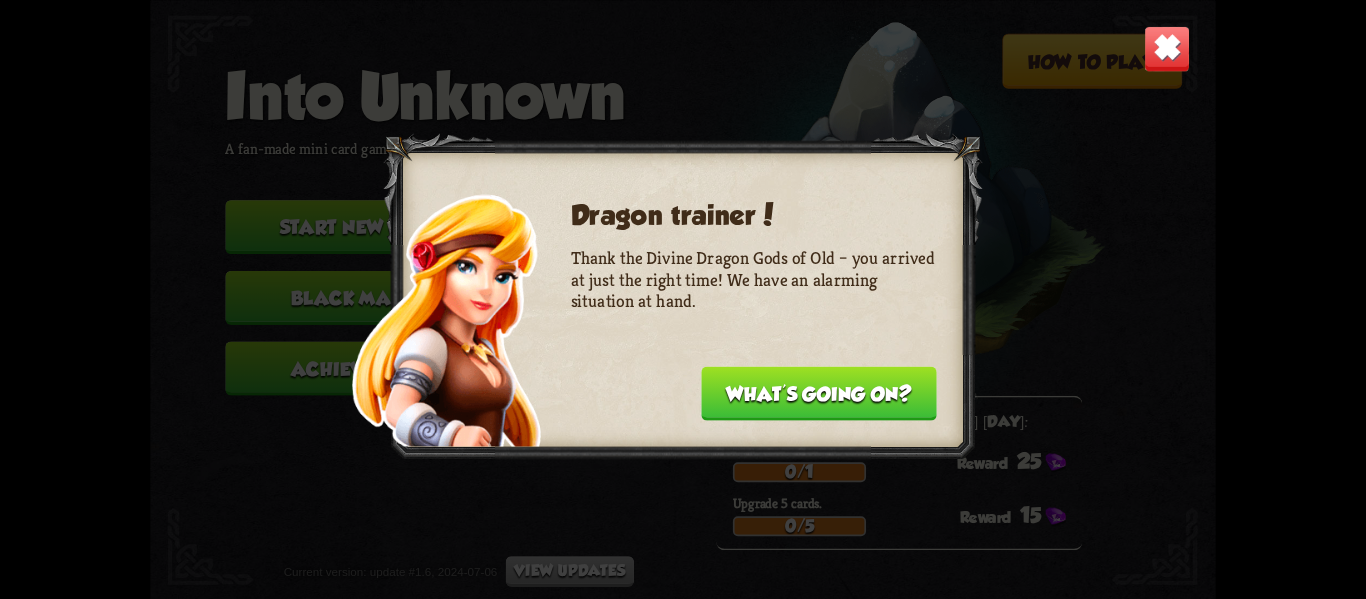click on "What's going on?" at bounding box center [818, 393] 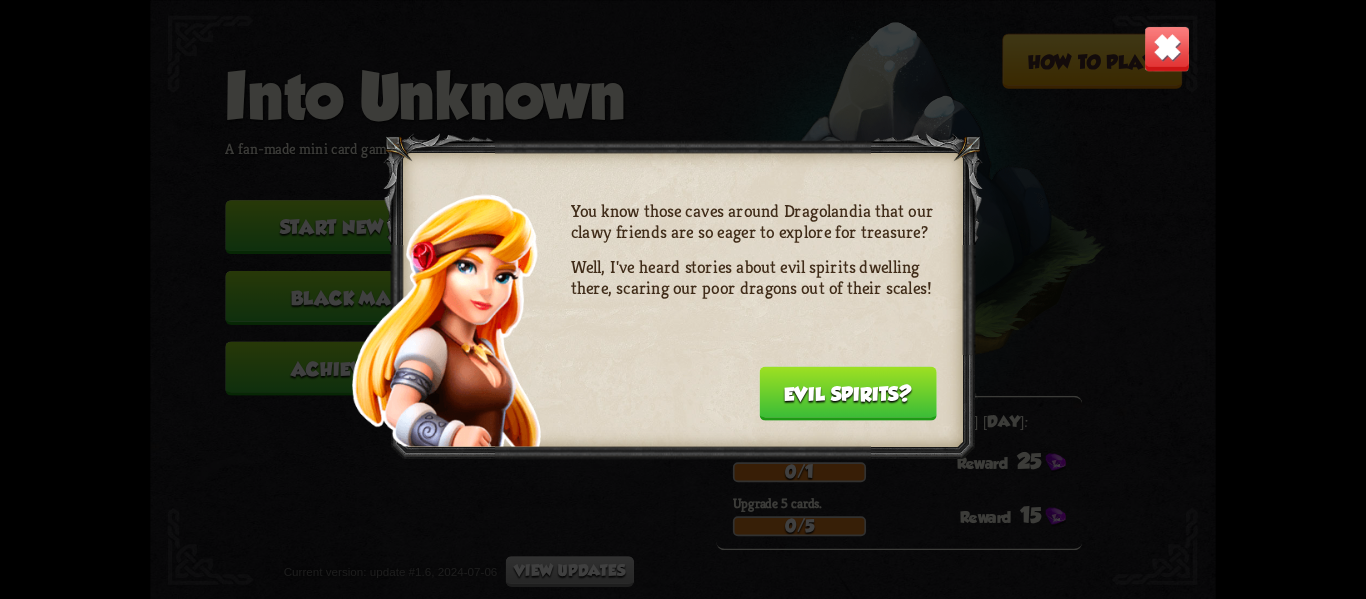 click on "Evil spirits?" at bounding box center (848, 393) 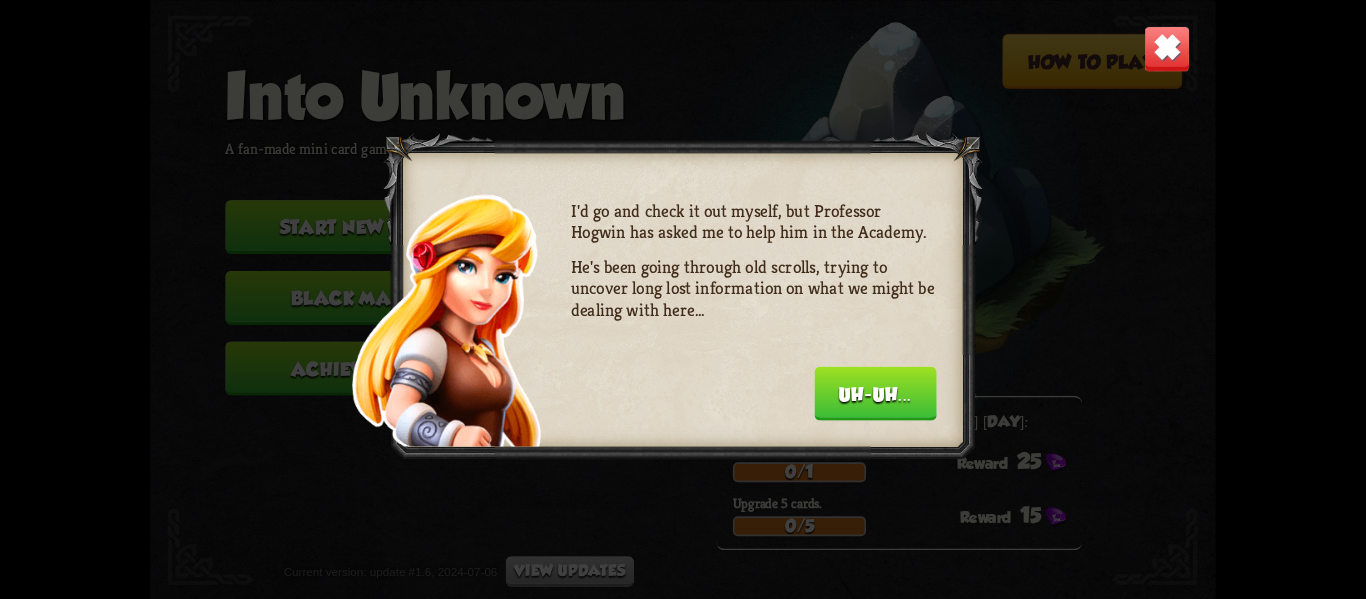 click on "Uh-uh..." at bounding box center [875, 393] 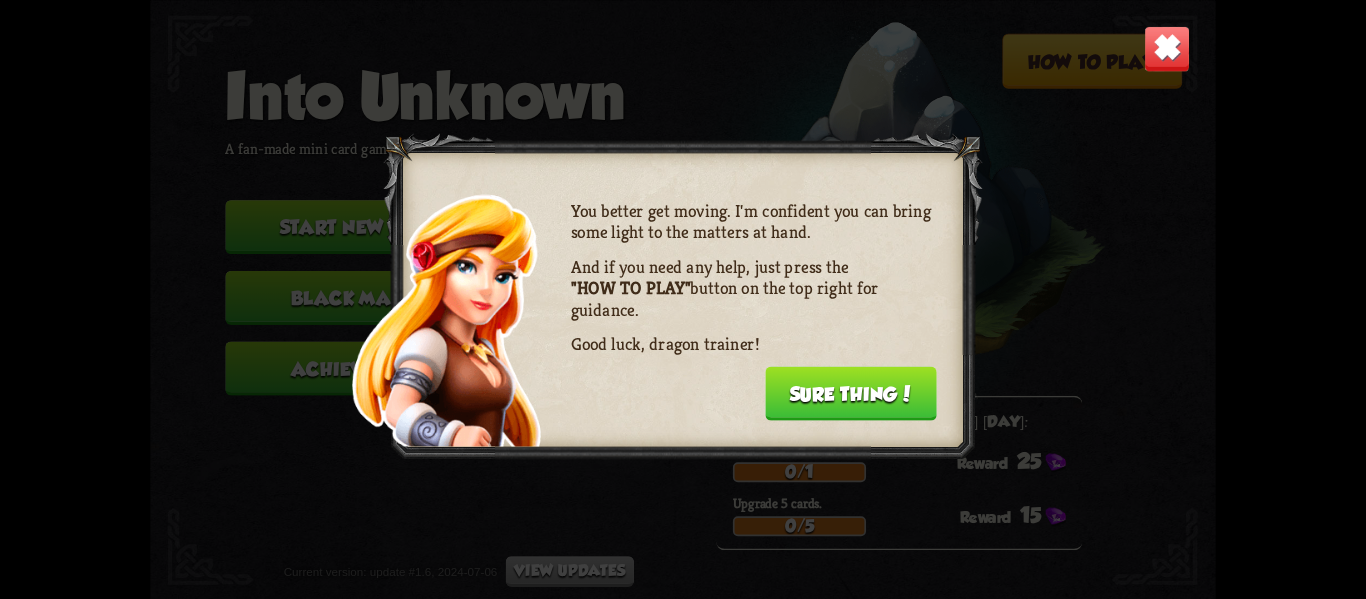 click on "Sure thing!" at bounding box center [851, 393] 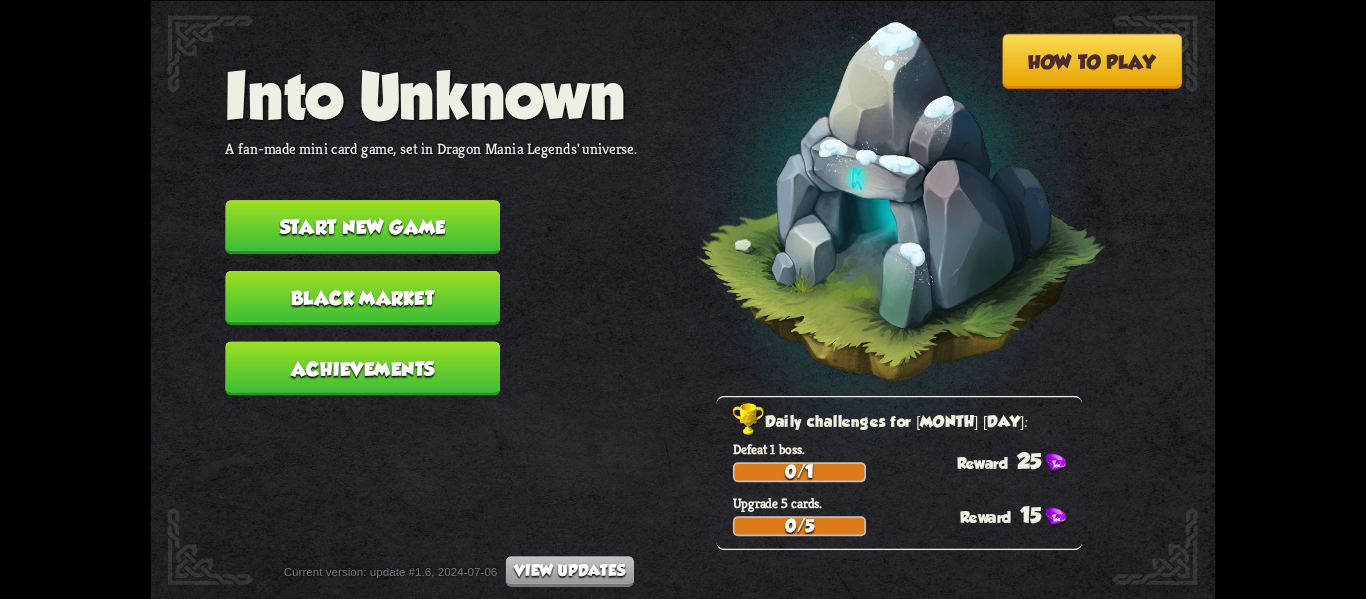 click on "Start new game" at bounding box center (362, 227) 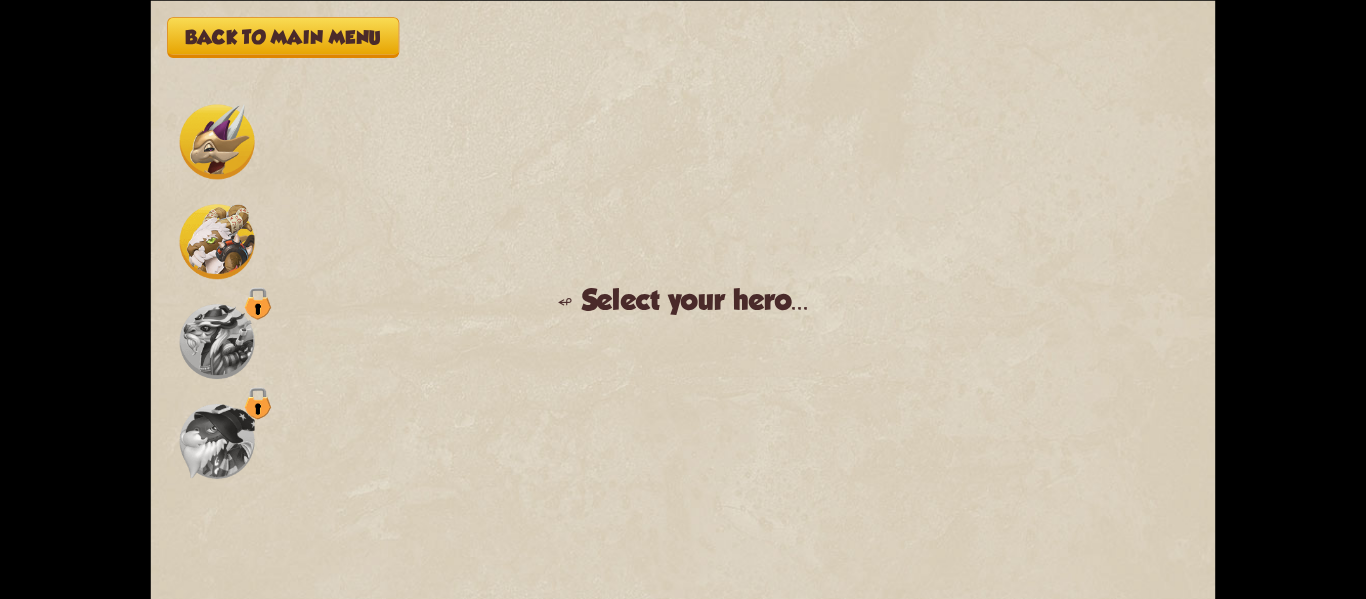 click at bounding box center (217, 141) 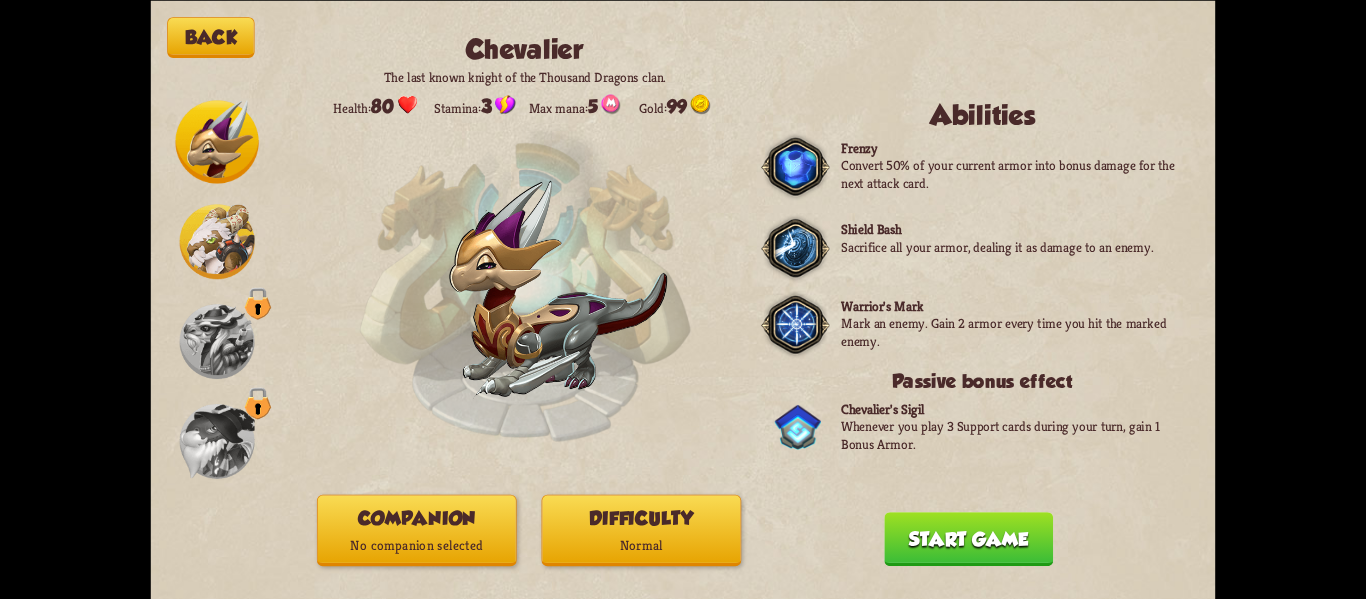 click at bounding box center [217, 141] 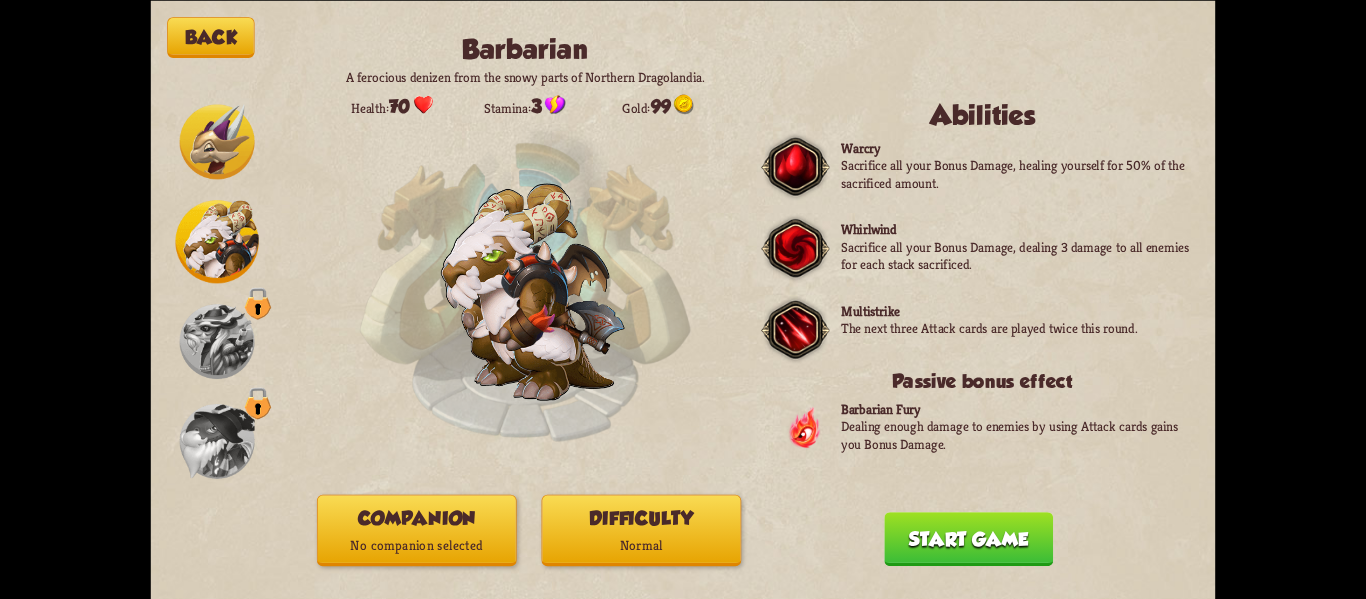 click at bounding box center (217, 141) 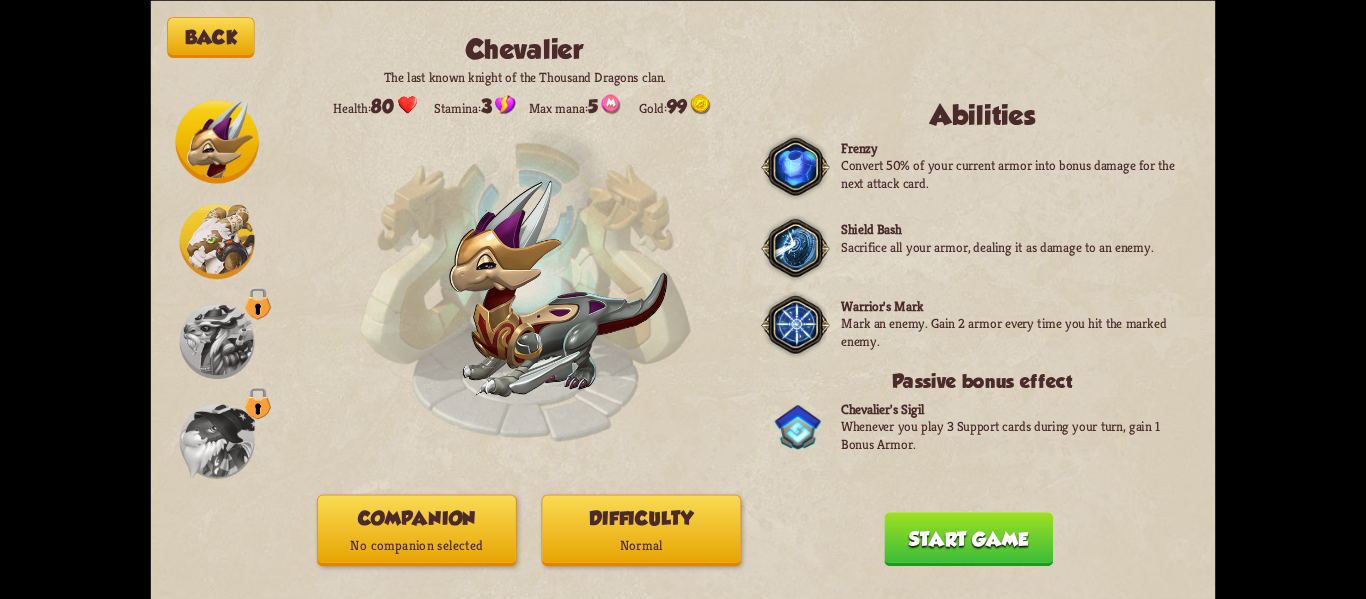 click at bounding box center [217, 141] 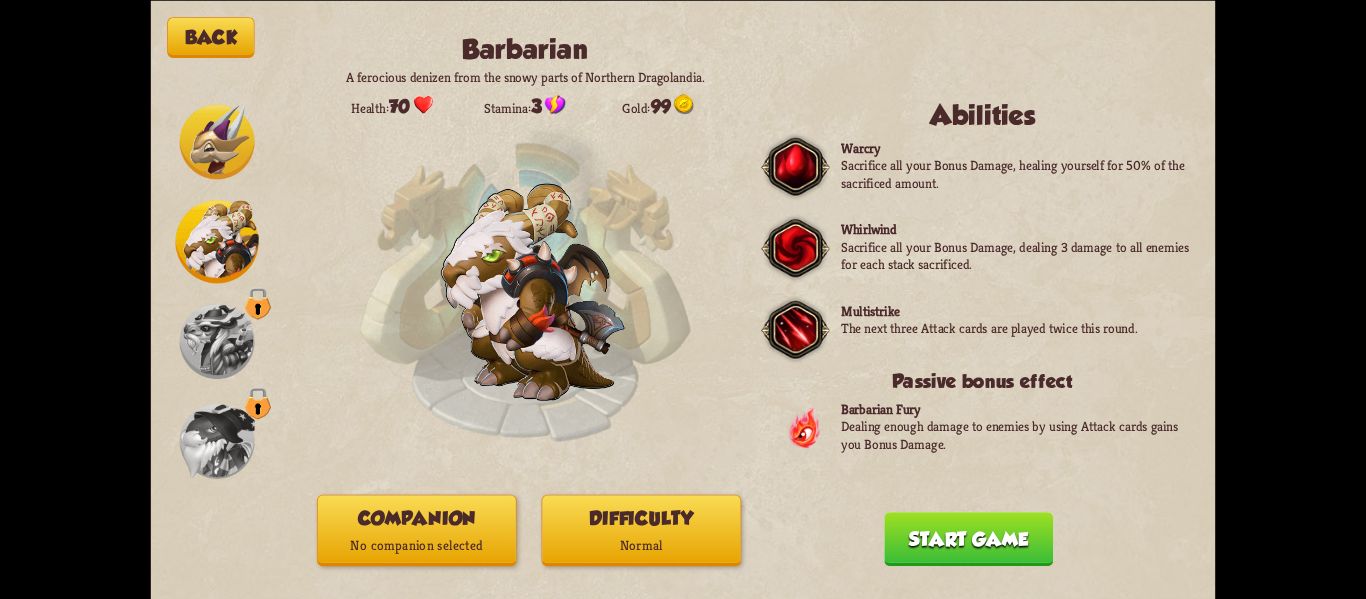 click at bounding box center [217, 341] 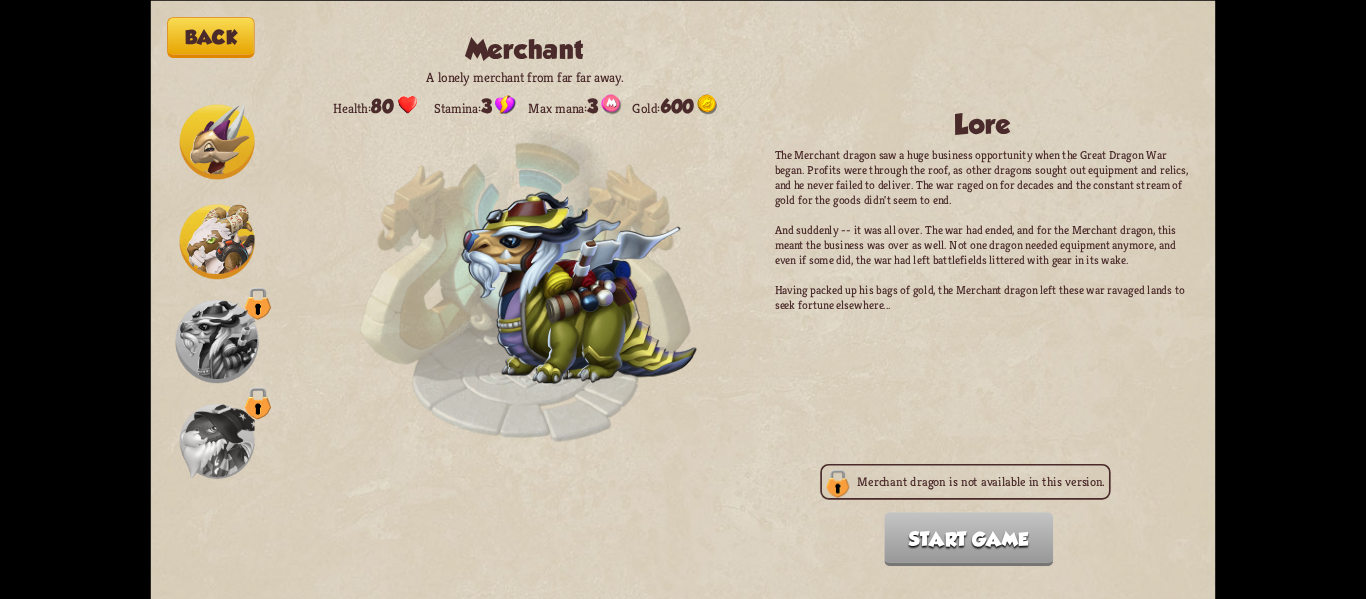 click at bounding box center (217, 341) 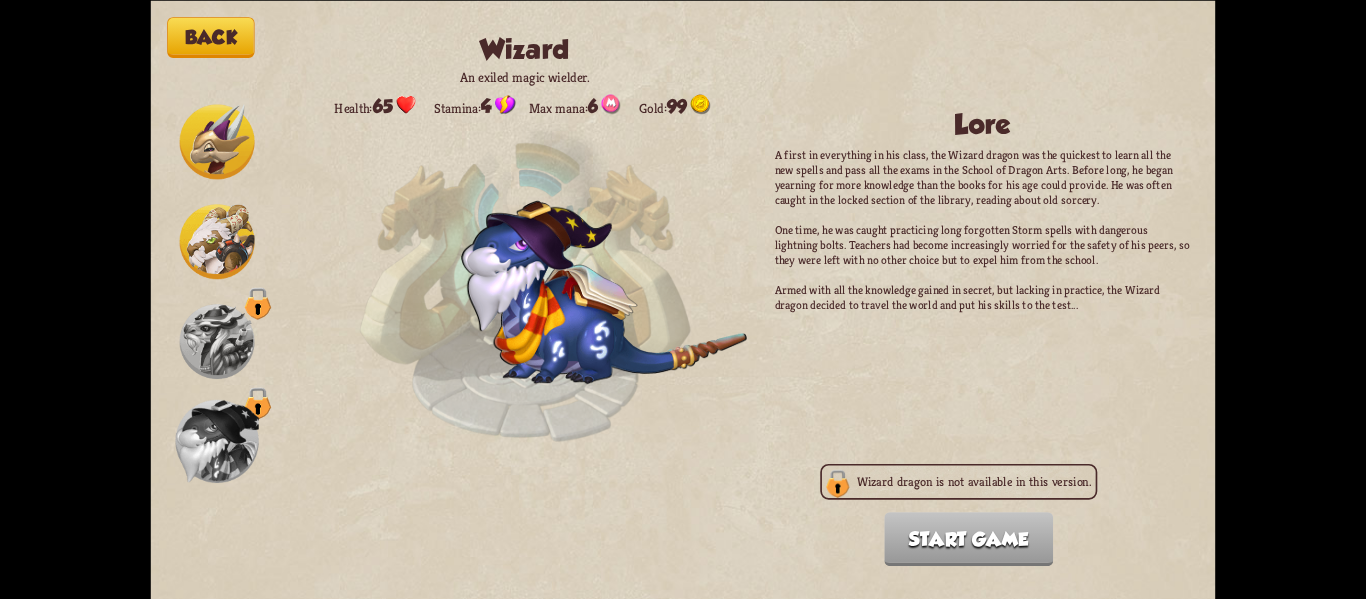 click at bounding box center (217, 141) 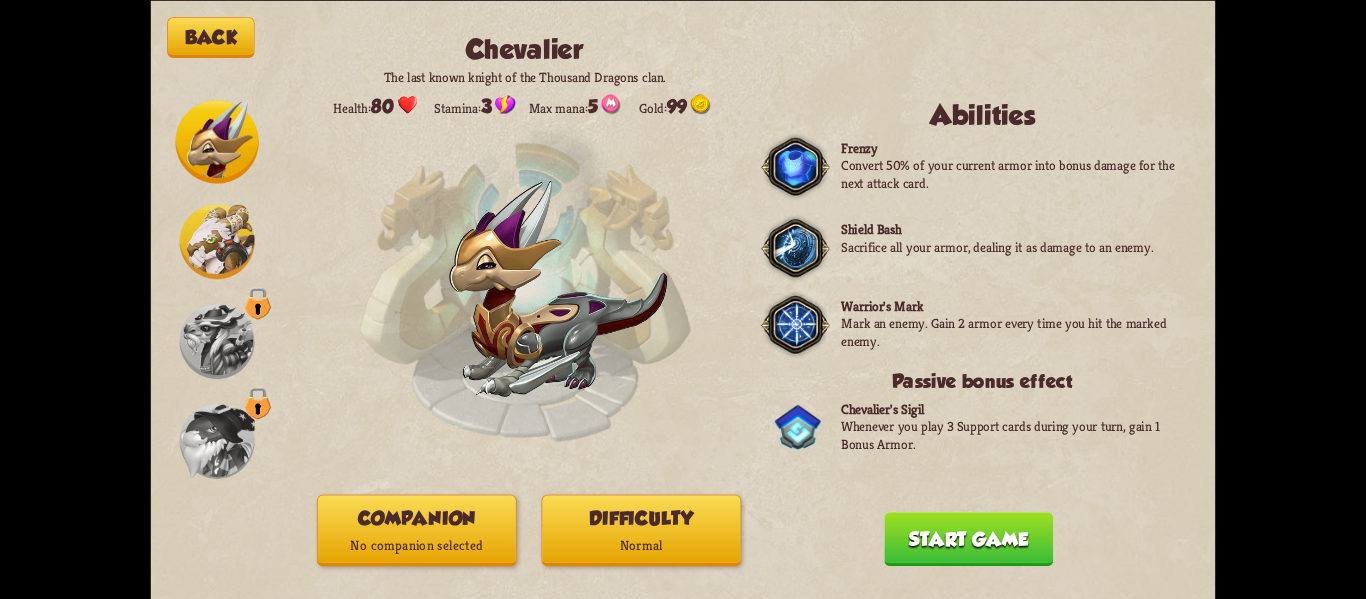 click on "Chevalier" at bounding box center (524, 48) 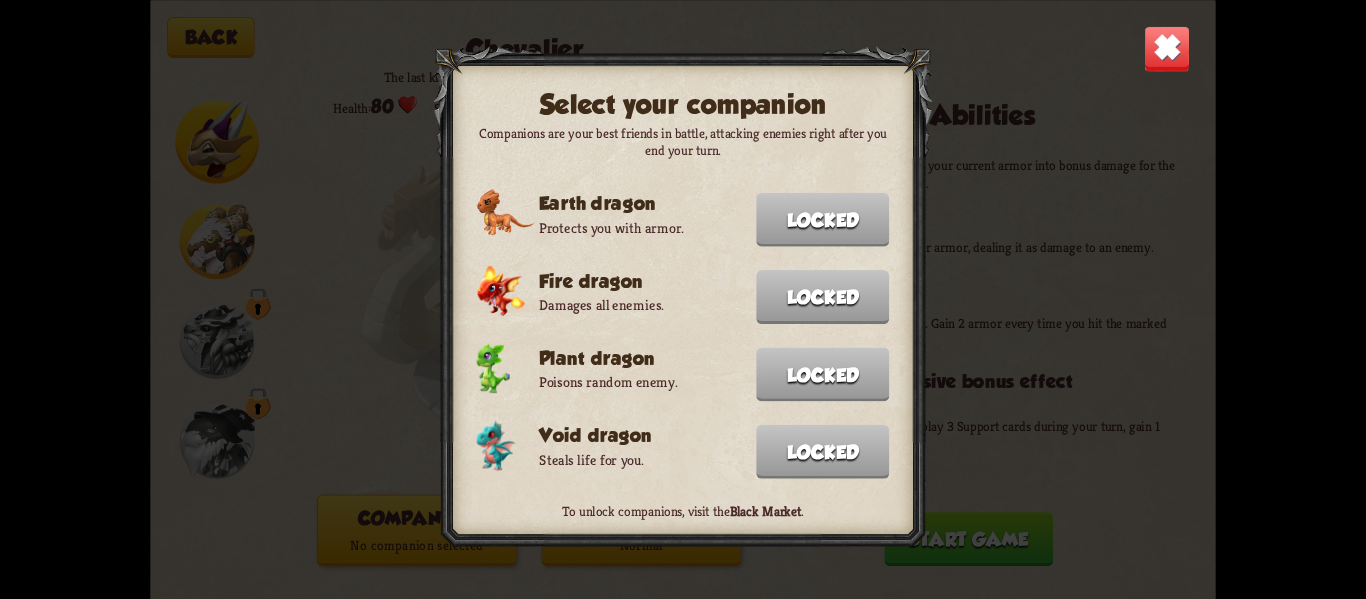 click on "Select your companion   Companions are your best friends in battle, attacking enemies right after you end your turn.     Earth dragon   Protects you with armor.   Locked     Fire dragon   Damages all enemies.   Locked     Plant dragon   Poisons random enemy.   Locked     Void dragon   Steals life for you.   Locked
To unlock companions, visit the  Black Market ." at bounding box center [683, 299] 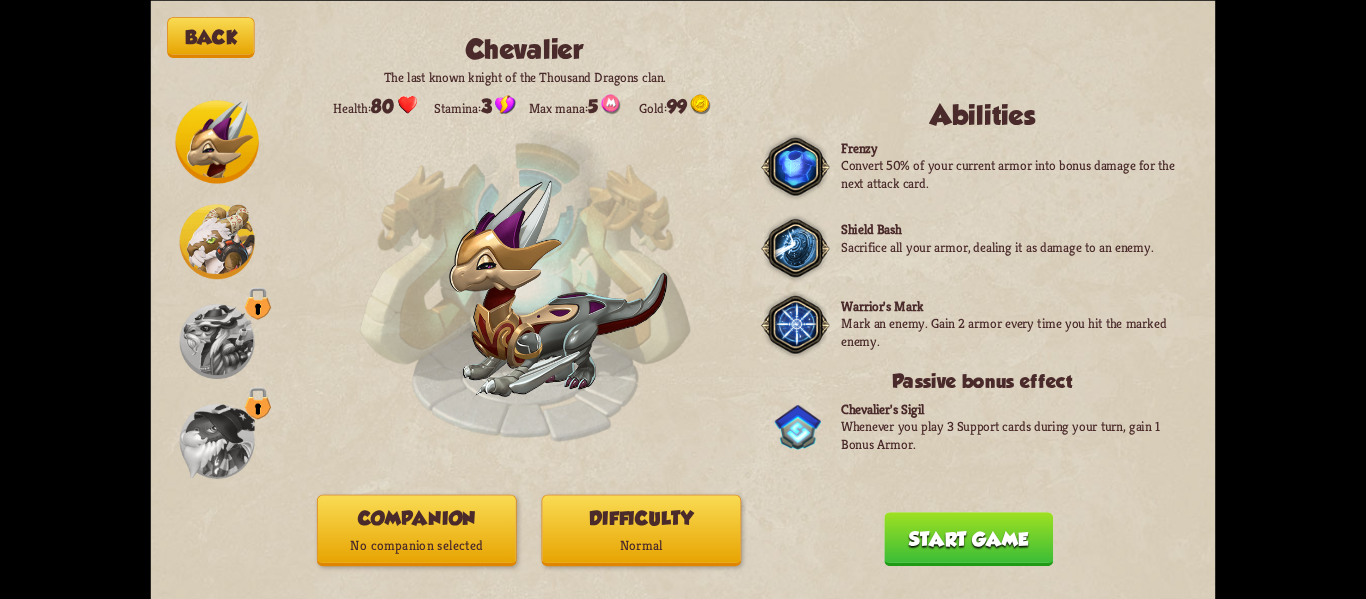 click on "Start game" at bounding box center (968, 539) 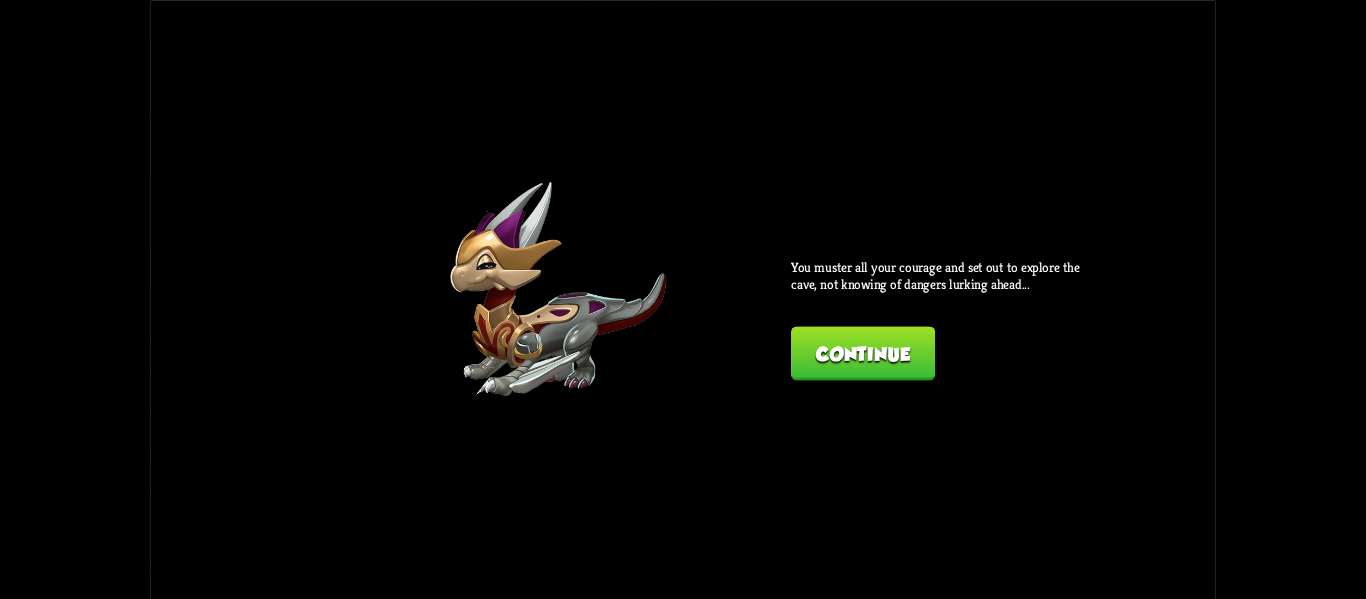 click on "Continue" at bounding box center (863, 353) 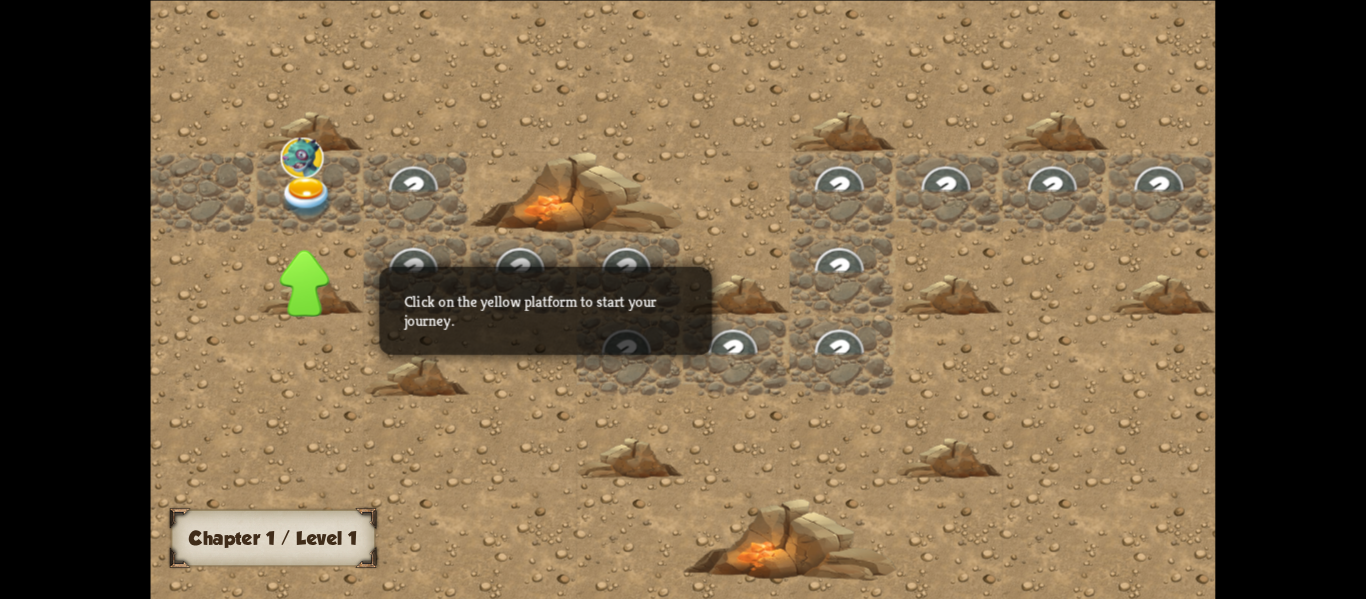 click at bounding box center [413, 189] 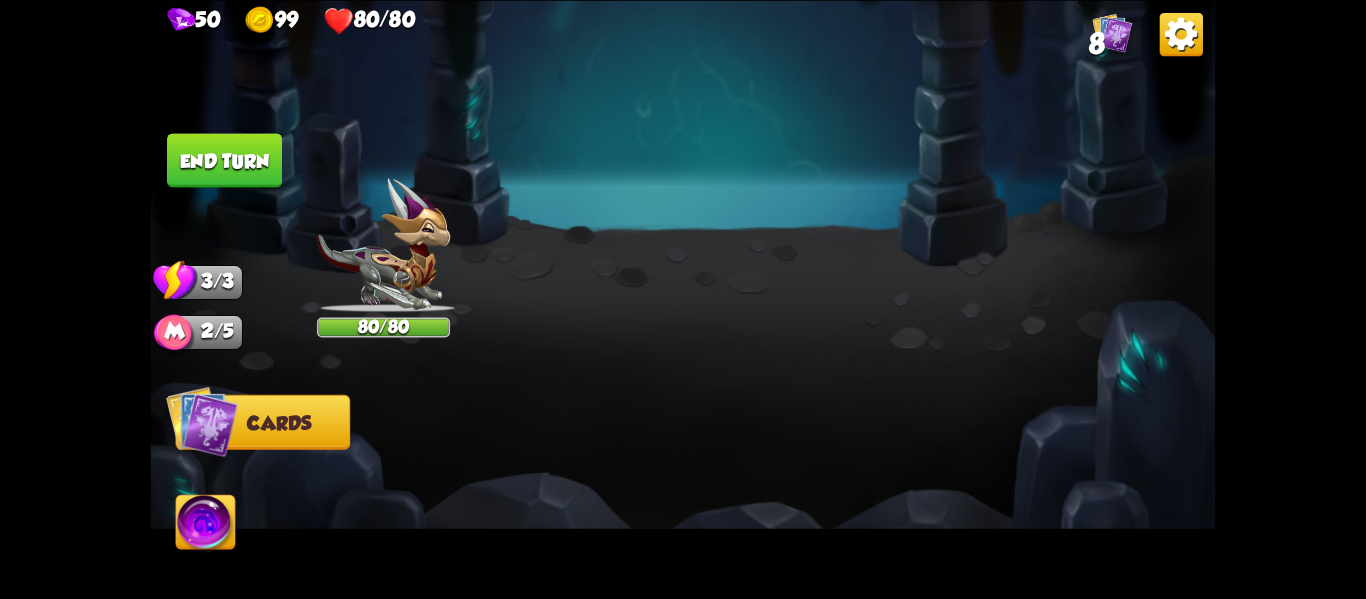 click on "1. Playing cards   2. Protecting yourself   3. Enemy's actions   4. Hero abilities   5. Status effects" at bounding box center [418, 309] 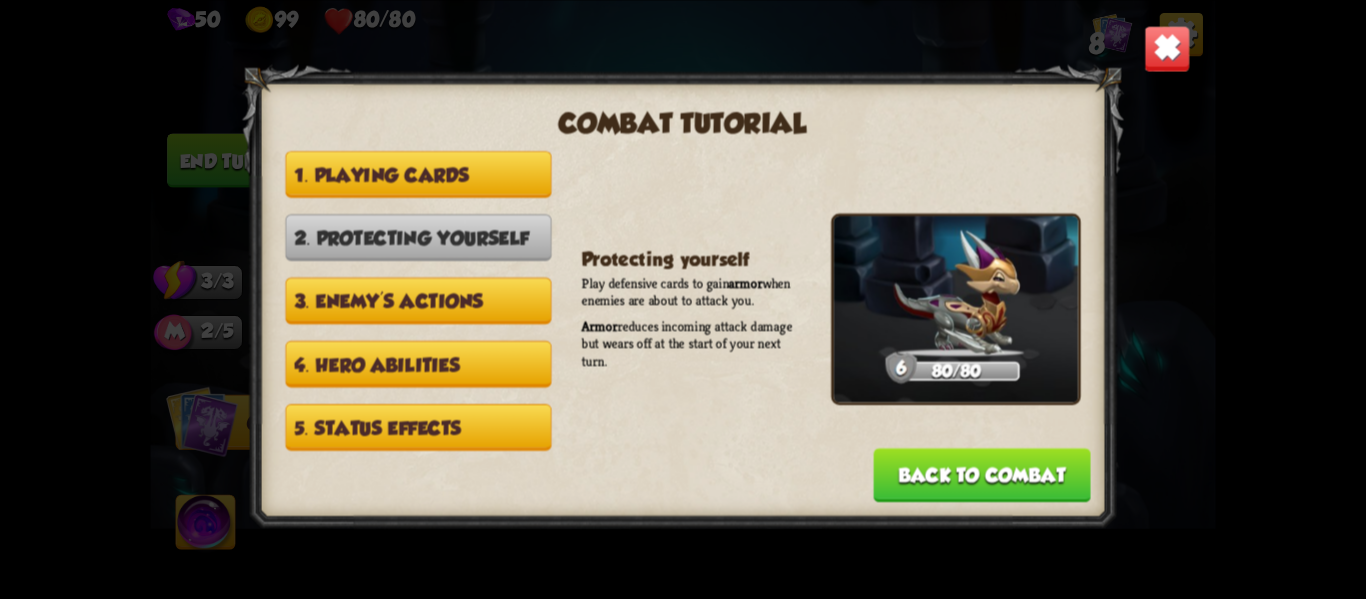 click on "Back to combat" at bounding box center (982, 475) 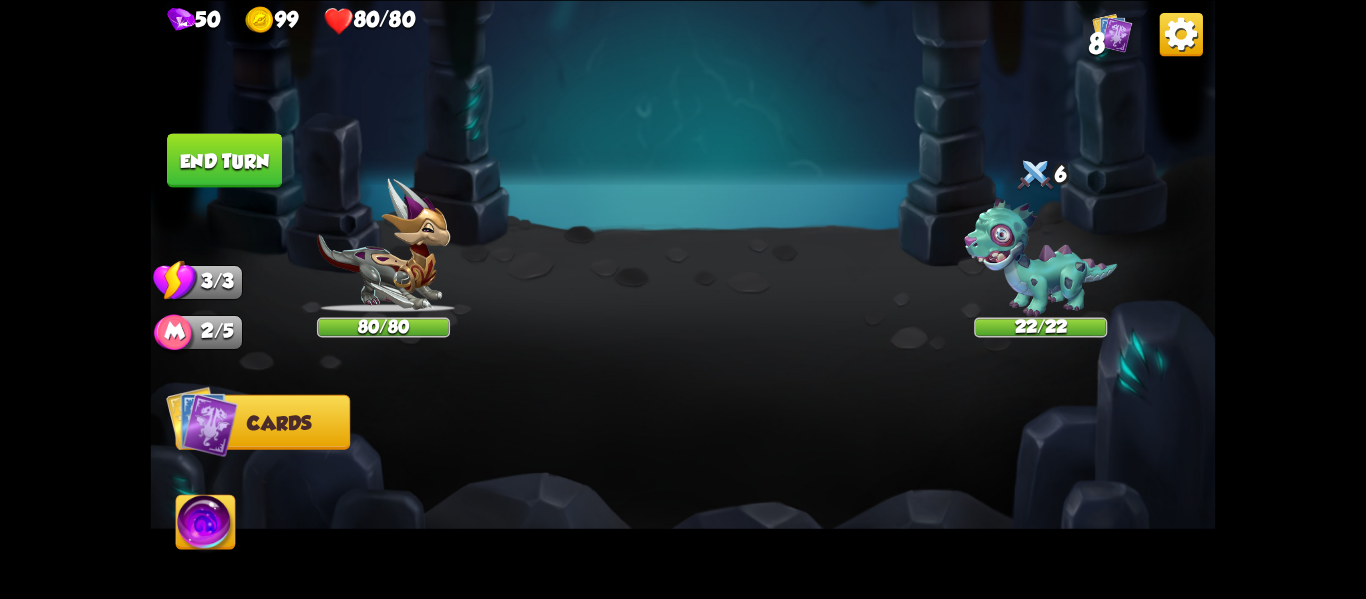 click at bounding box center [383, 245] 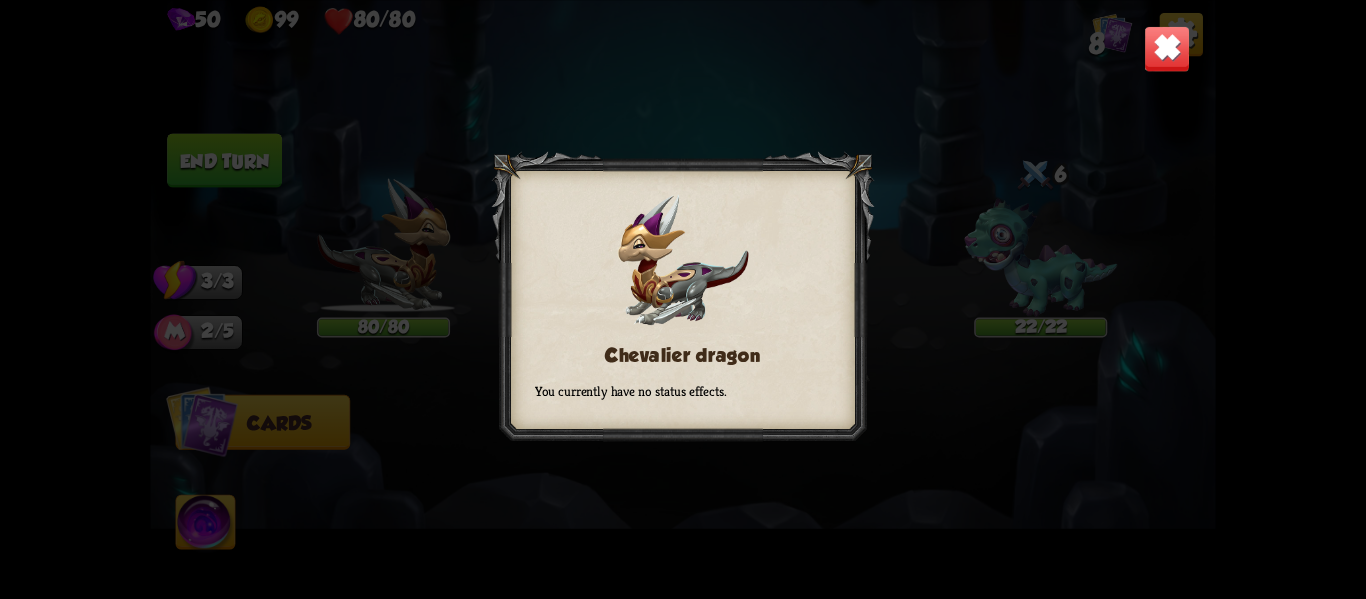 click on "Chevalier dragon
You currently have no status effects." at bounding box center [683, 299] 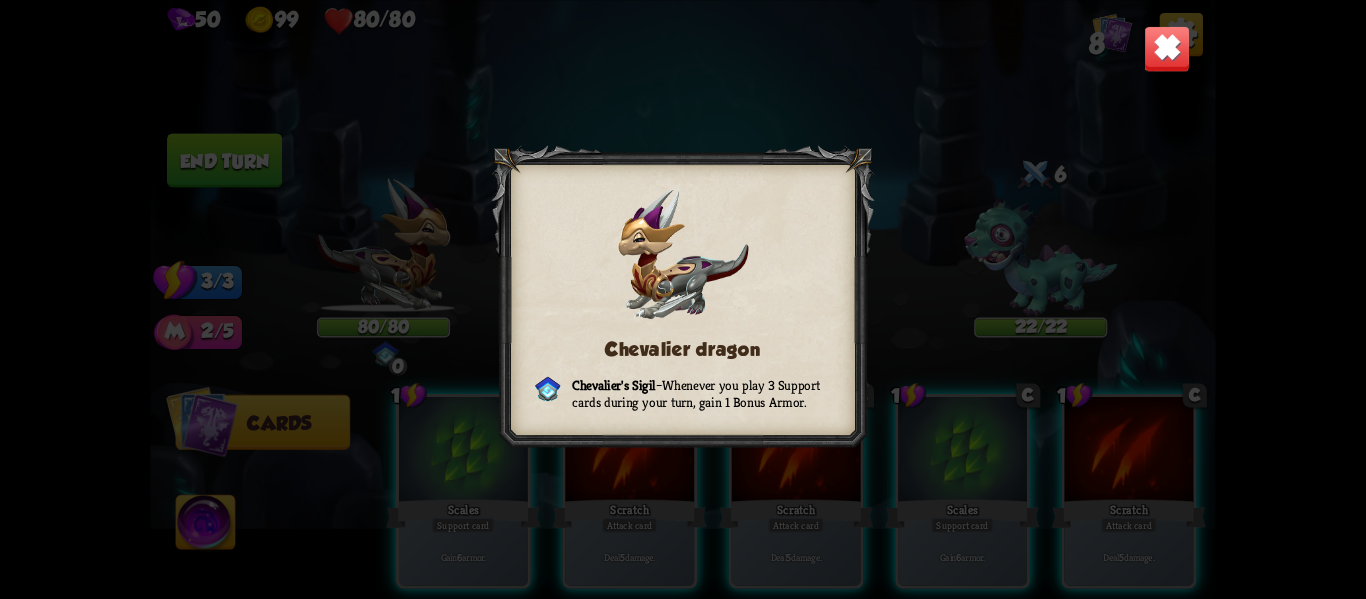 click at bounding box center (1167, 48) 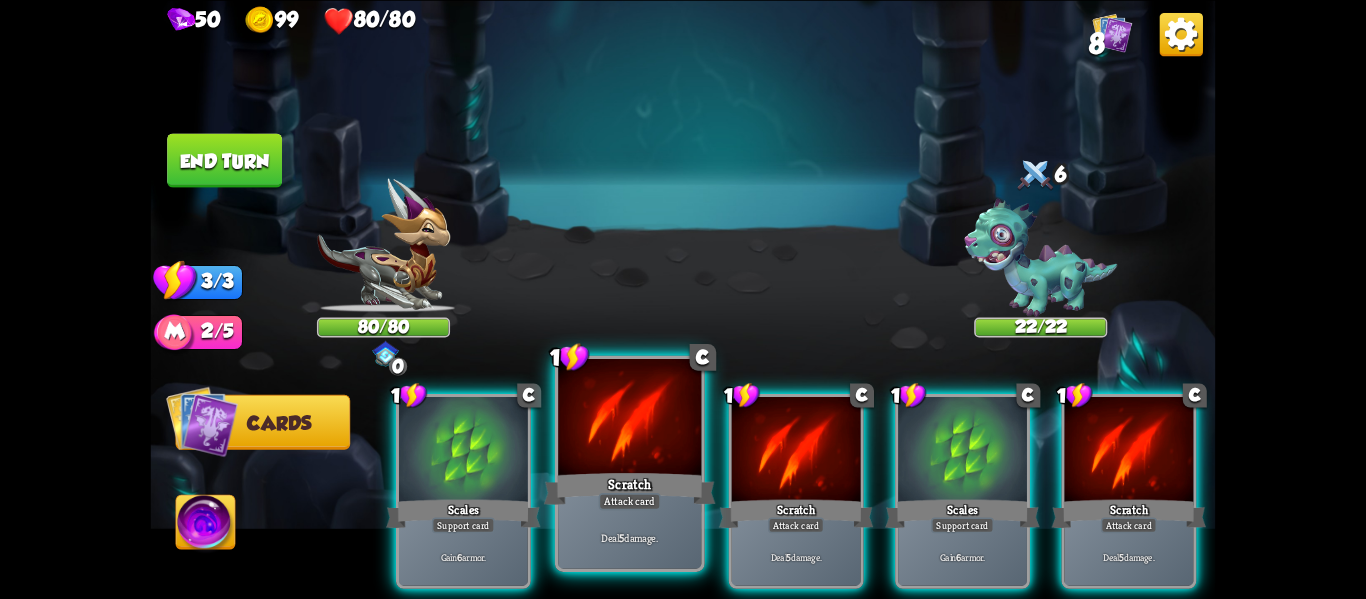 click on "Deal  5  damage." at bounding box center (463, 557) 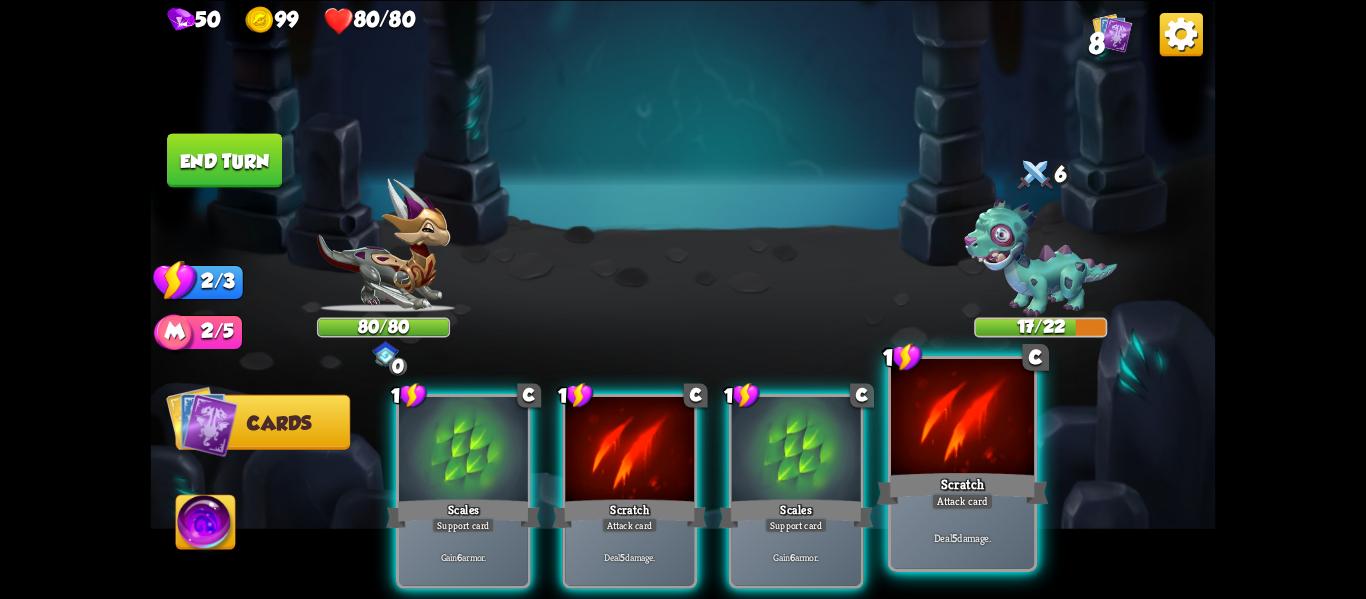 click on "Deal  5  damage." at bounding box center [463, 557] 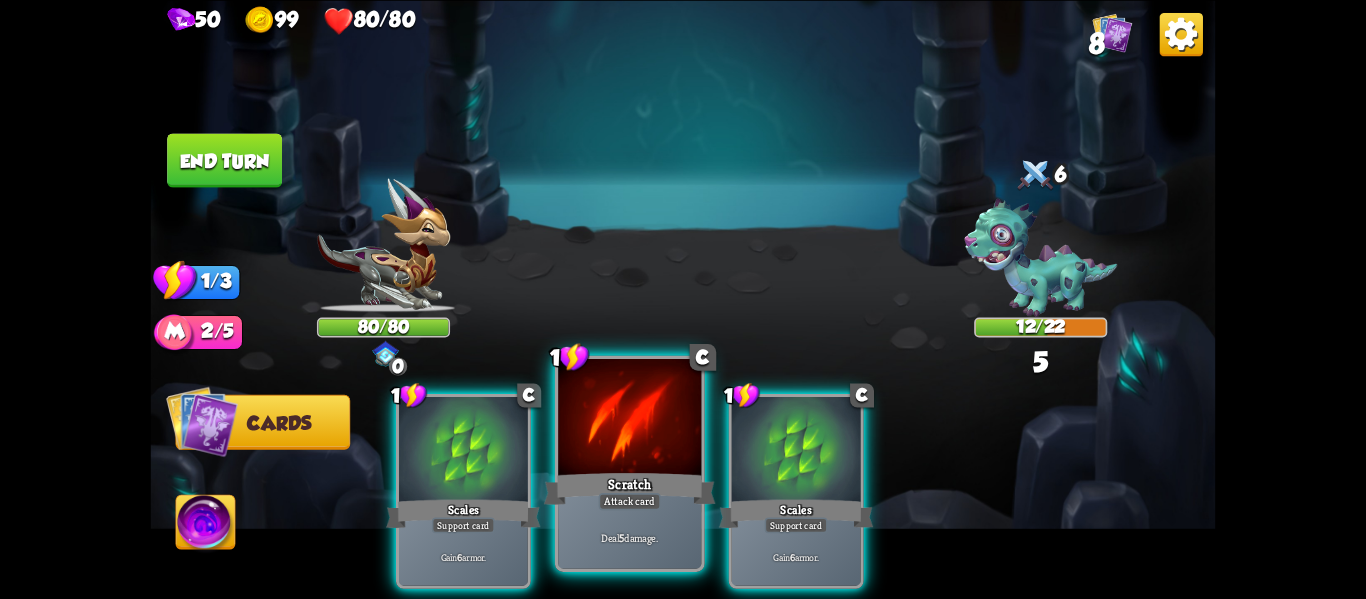 click on "Attack card" at bounding box center (463, 525) 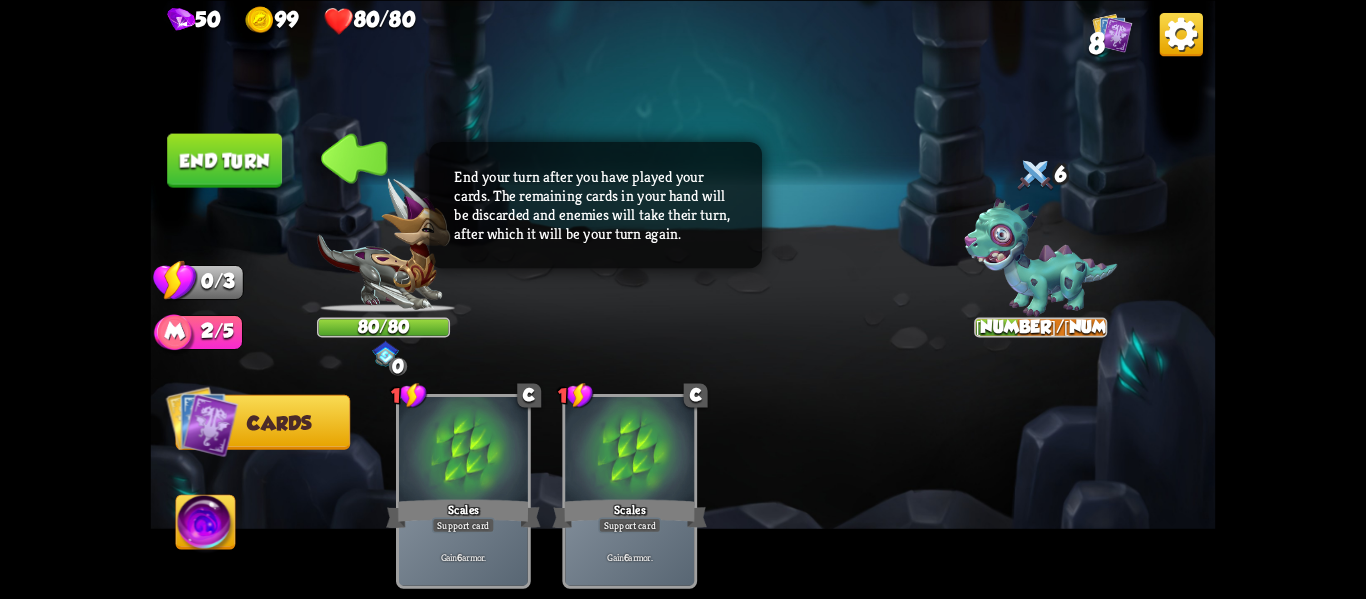 click on "End turn" at bounding box center (224, 160) 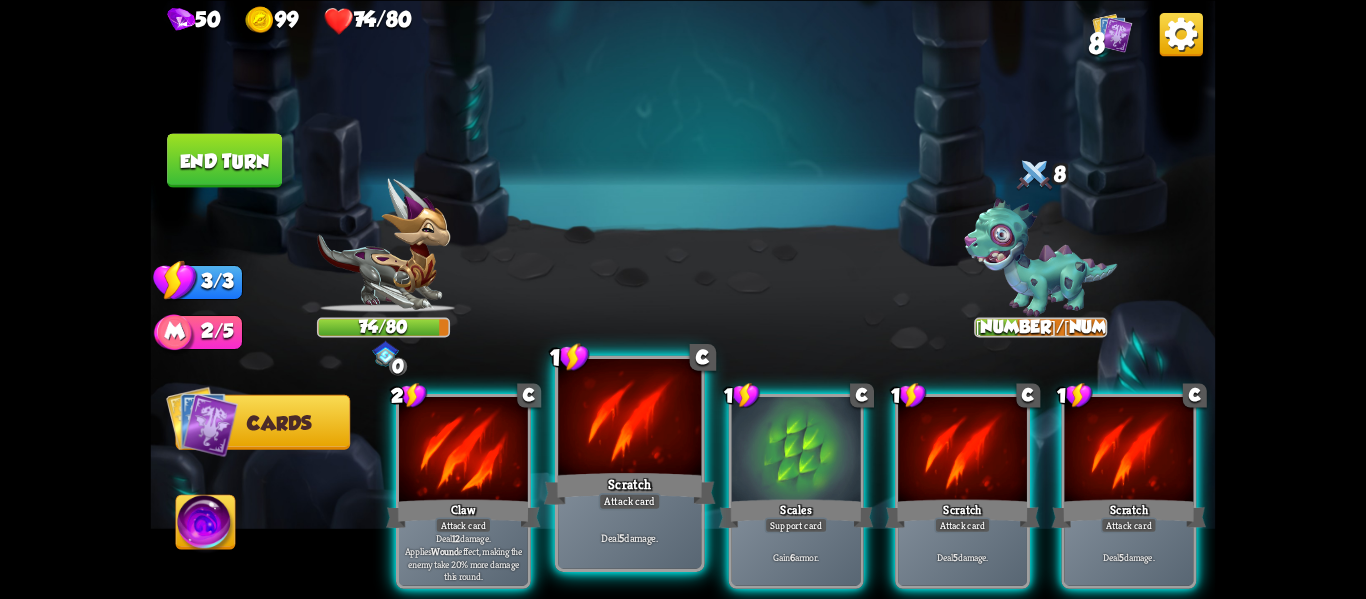 click at bounding box center (463, 451) 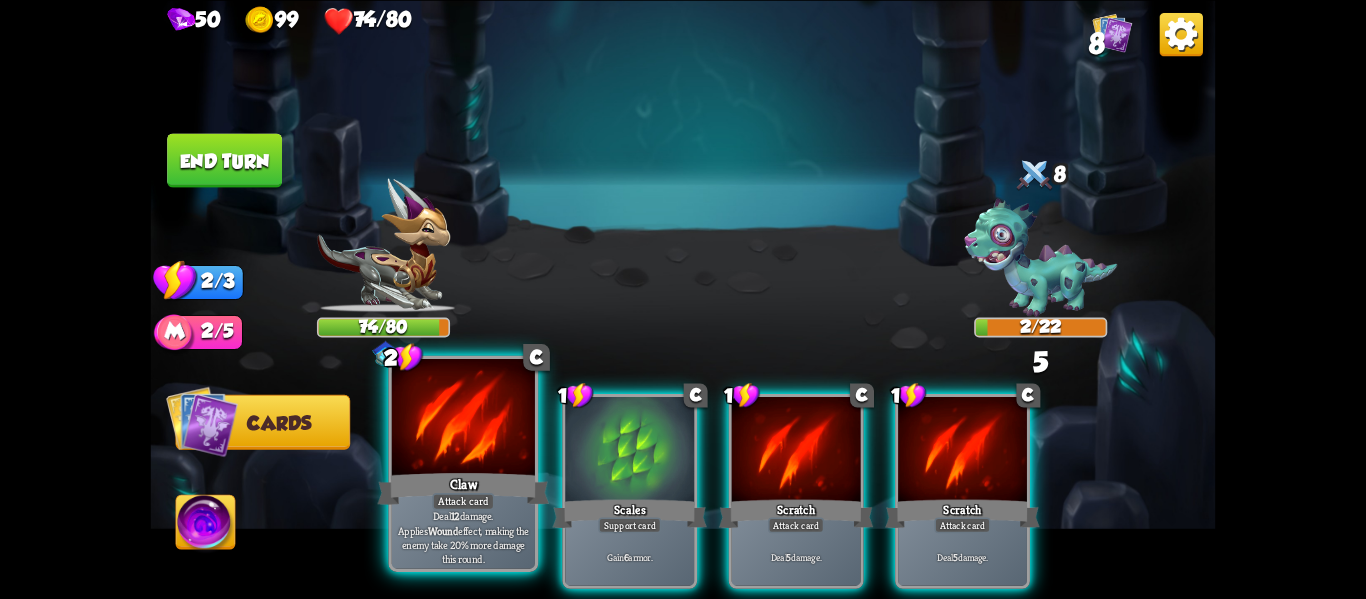 click at bounding box center (463, 419) 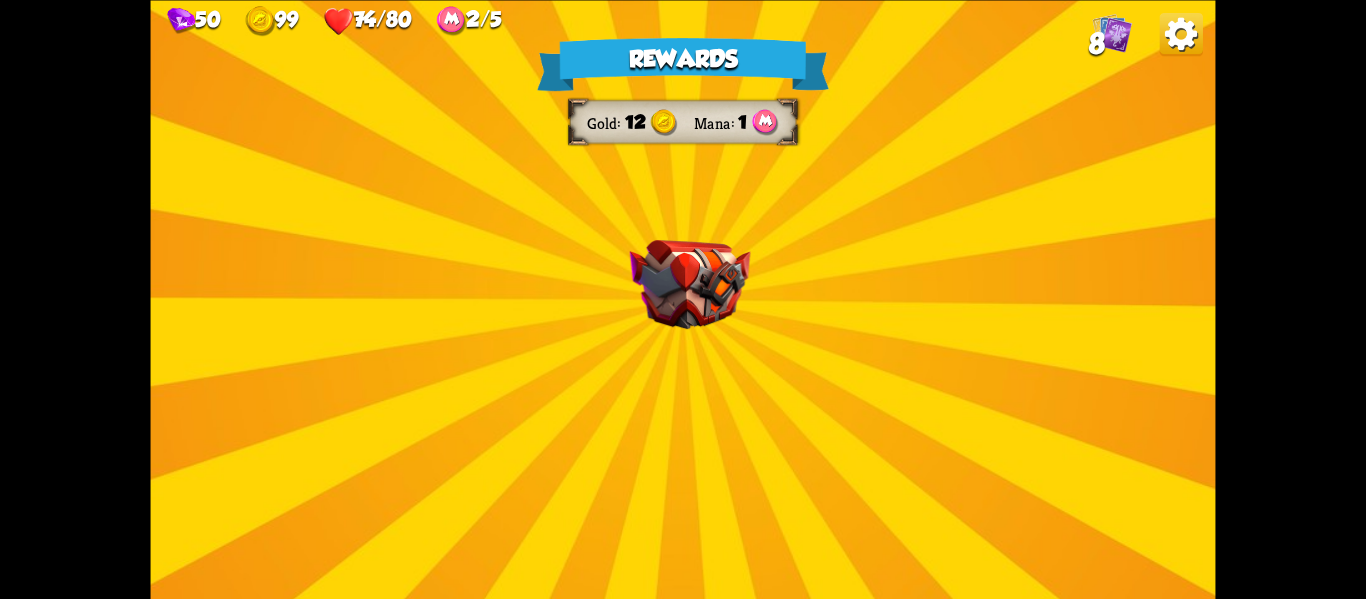 click at bounding box center (690, 284) 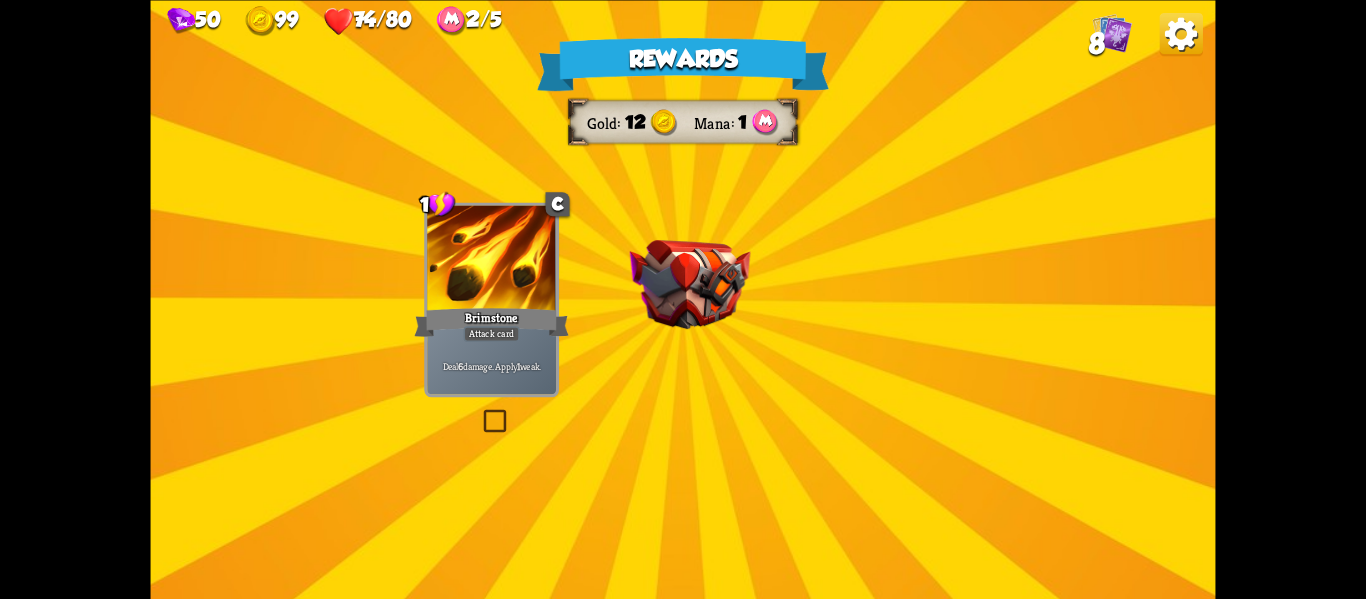 click at bounding box center (690, 284) 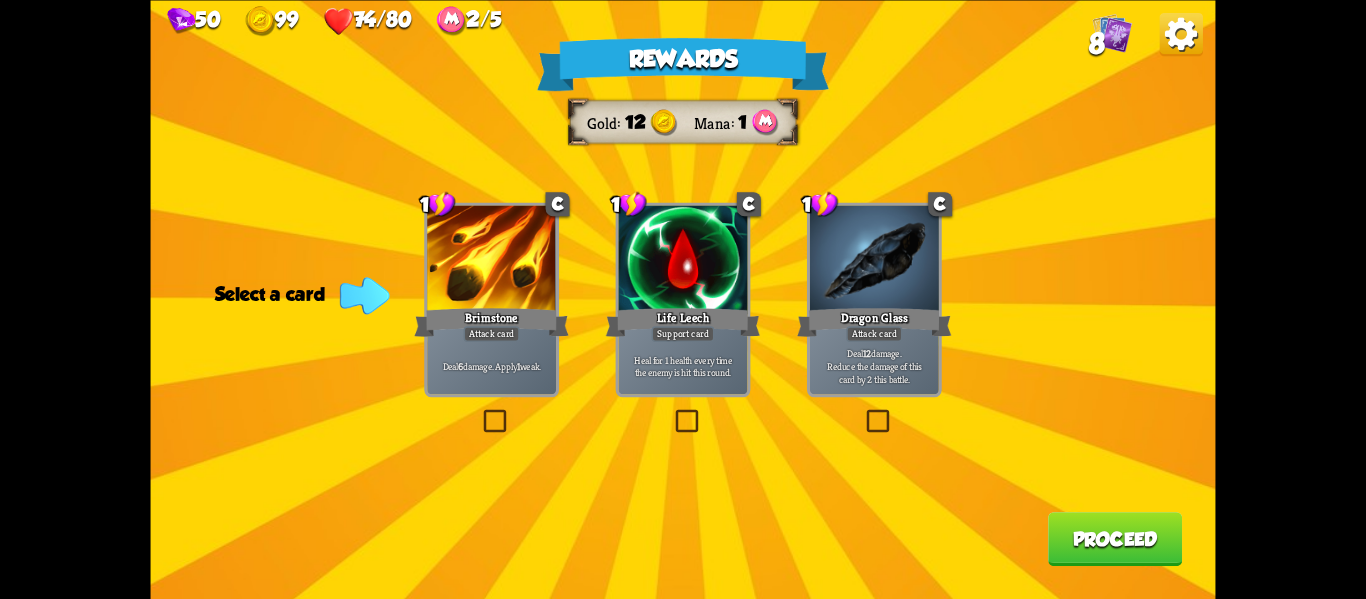 click on "Proceed" at bounding box center [1115, 539] 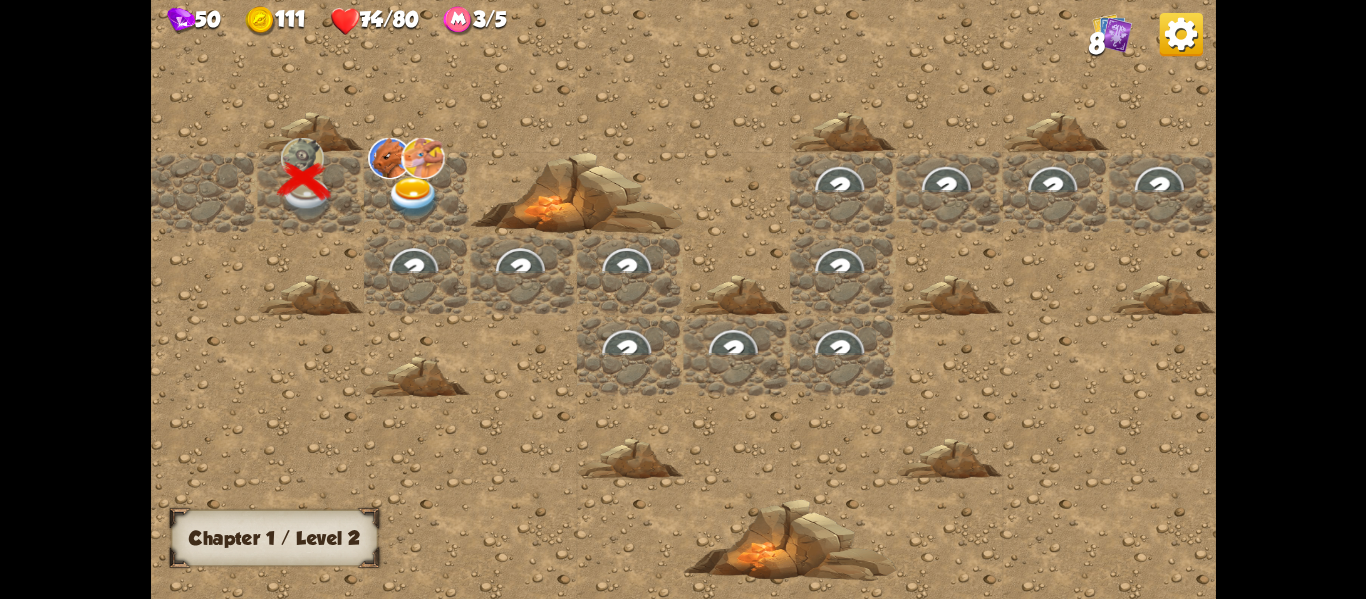 click at bounding box center [413, 197] 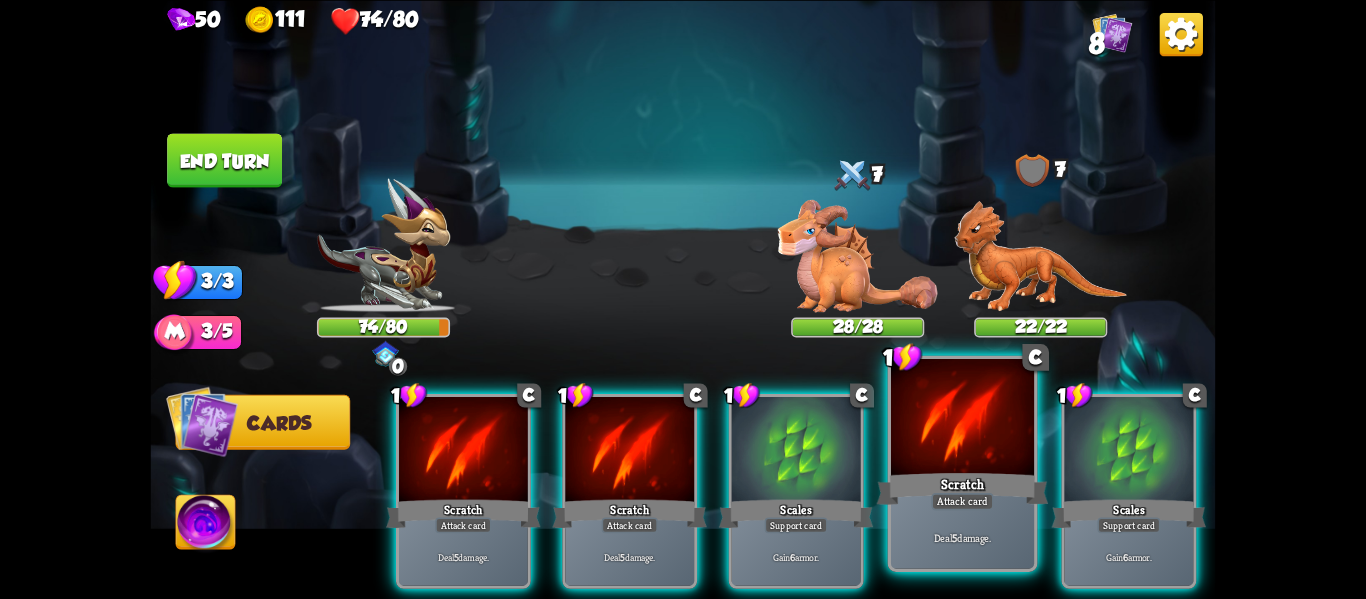 click on "Scratch" at bounding box center [463, 513] 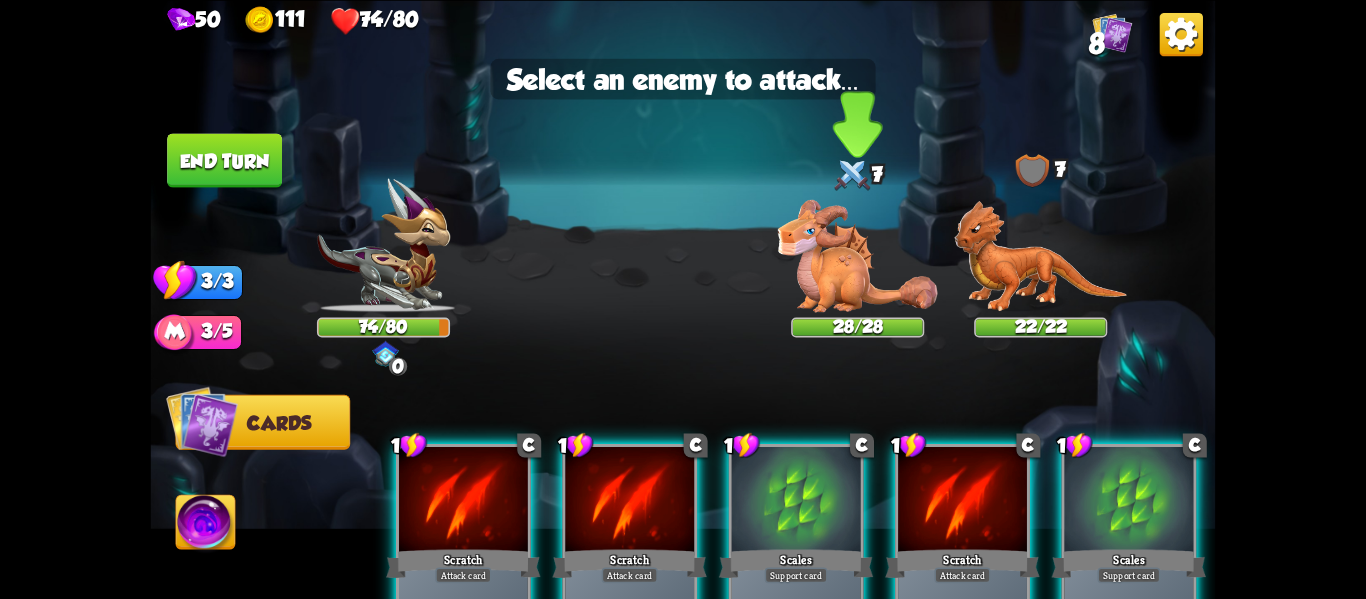 click at bounding box center [1040, 256] 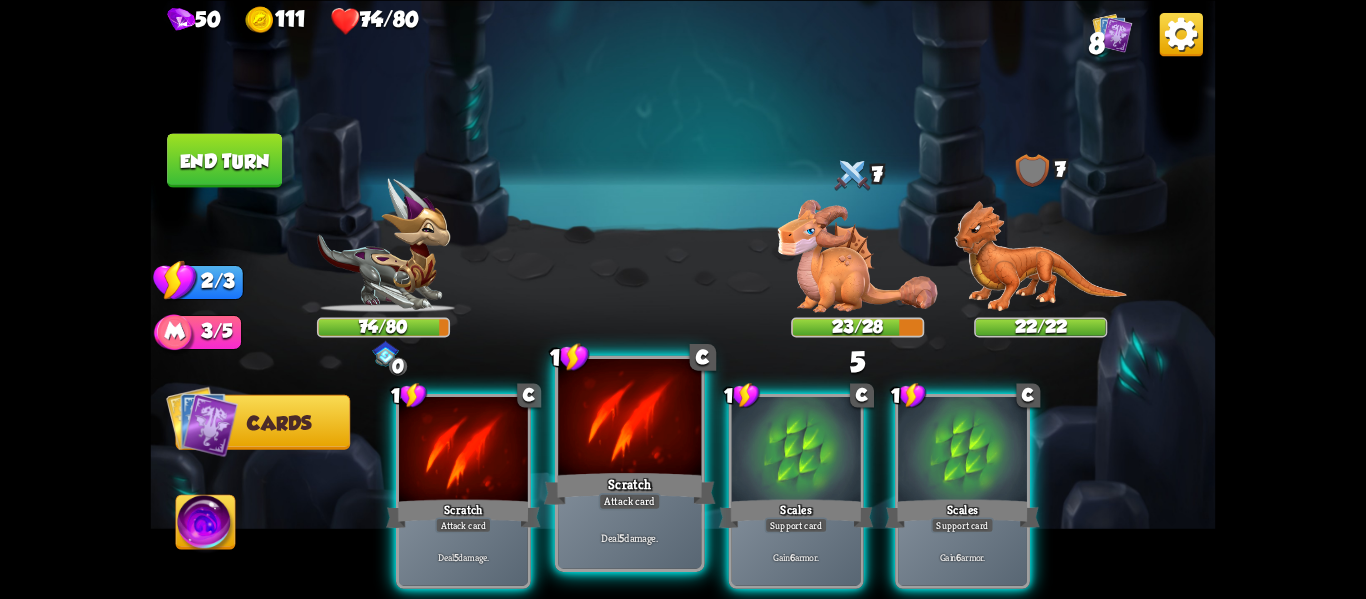 click on "Scratch" at bounding box center [463, 513] 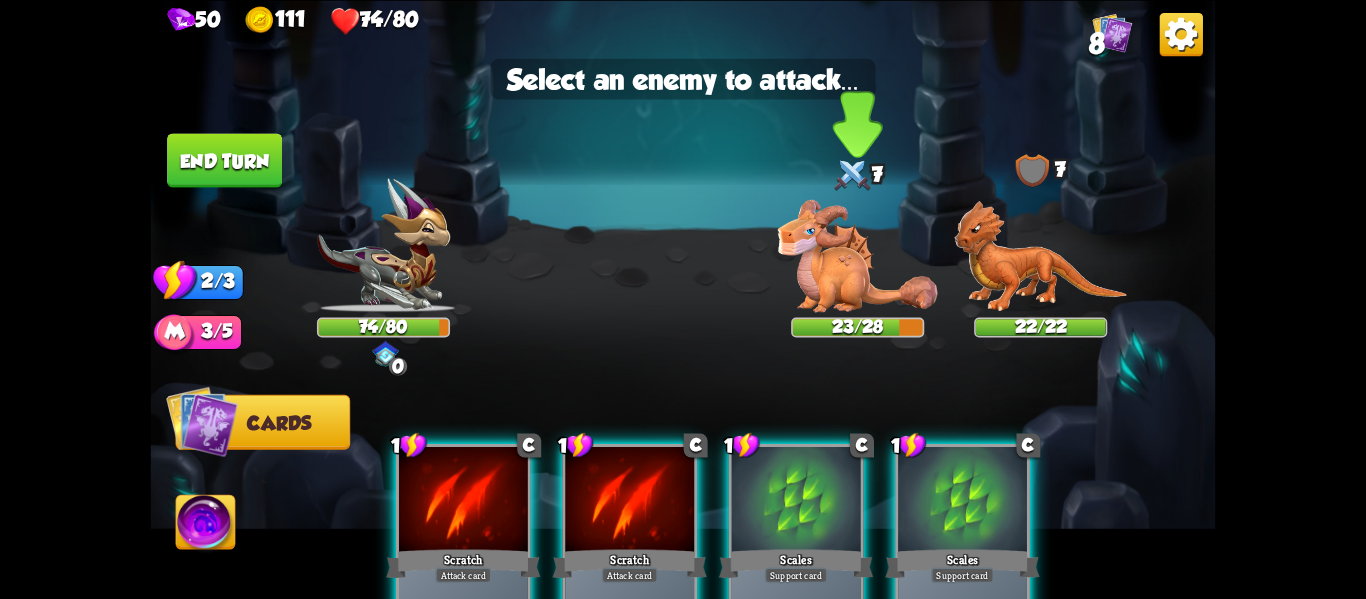 click at bounding box center (1040, 256) 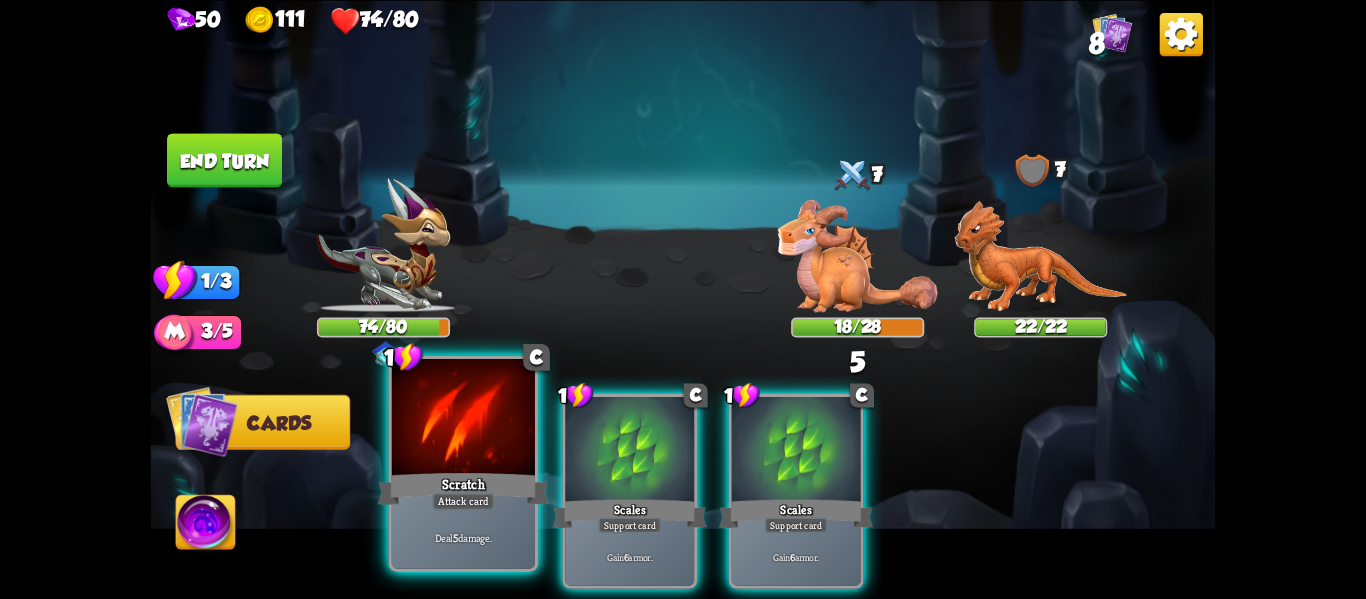 click at bounding box center [463, 419] 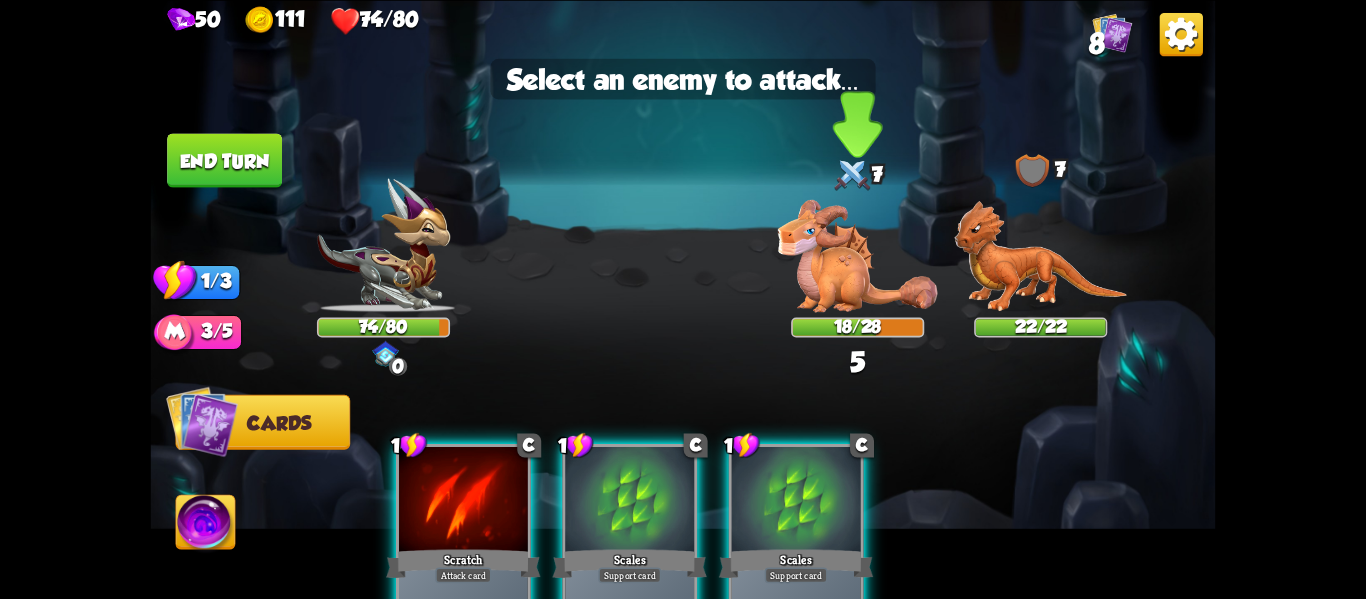 click at bounding box center [1040, 256] 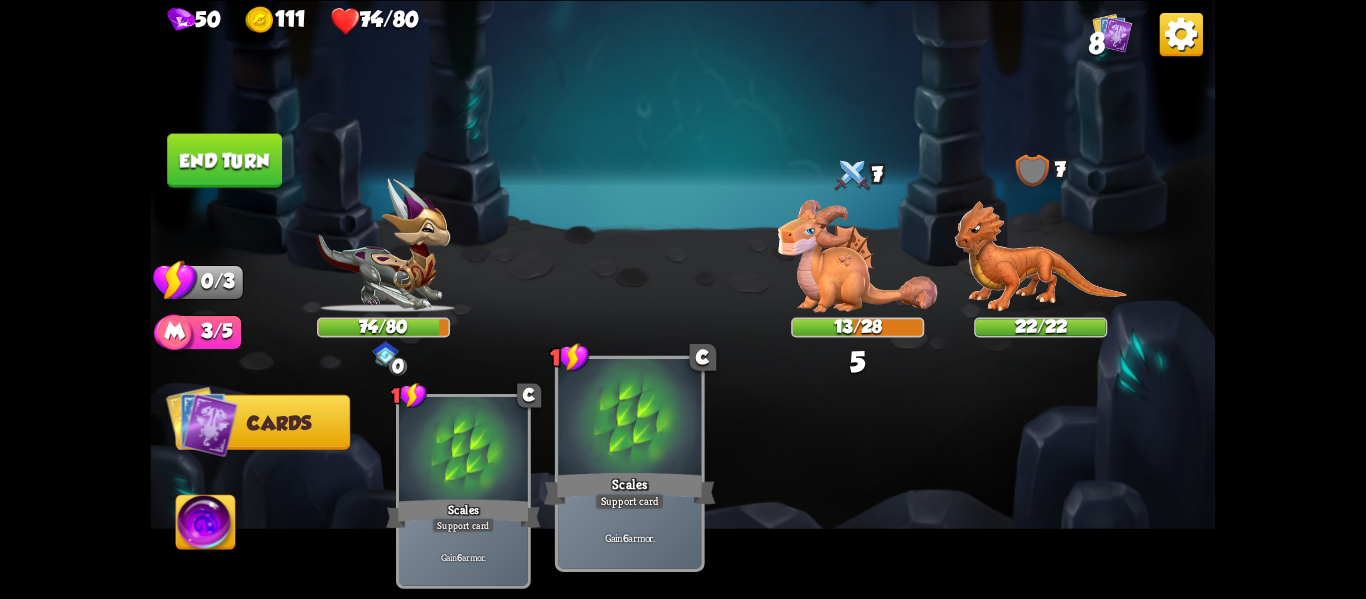 click at bounding box center [463, 451] 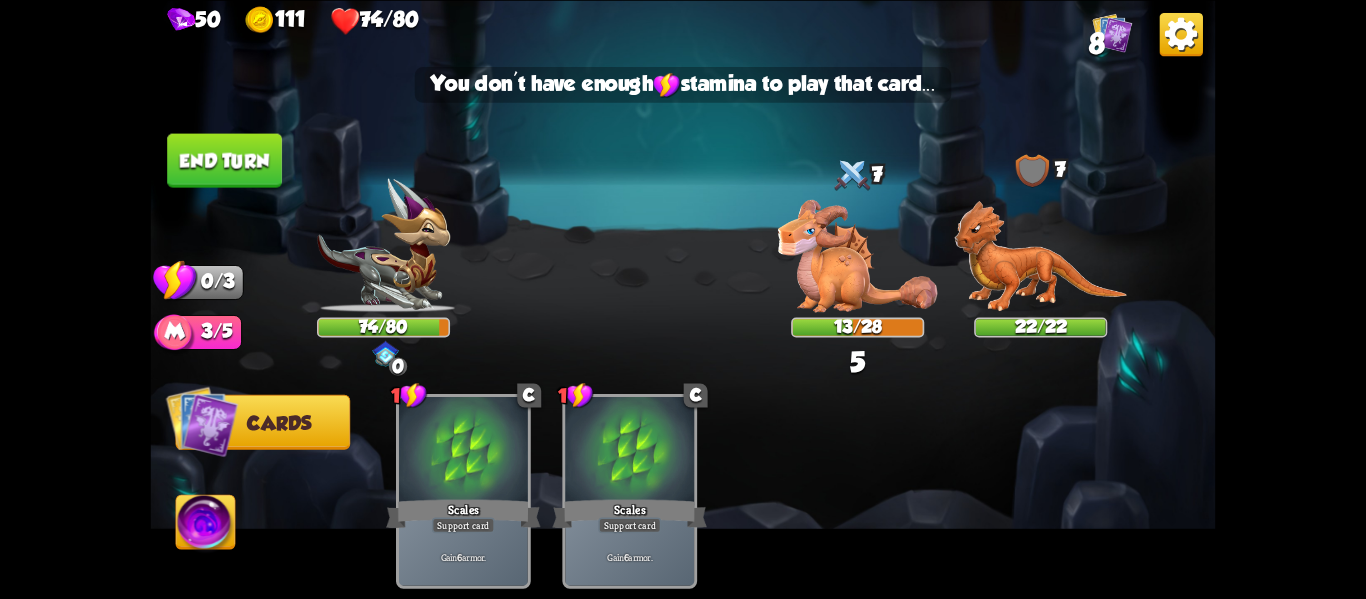 click at bounding box center (383, 245) 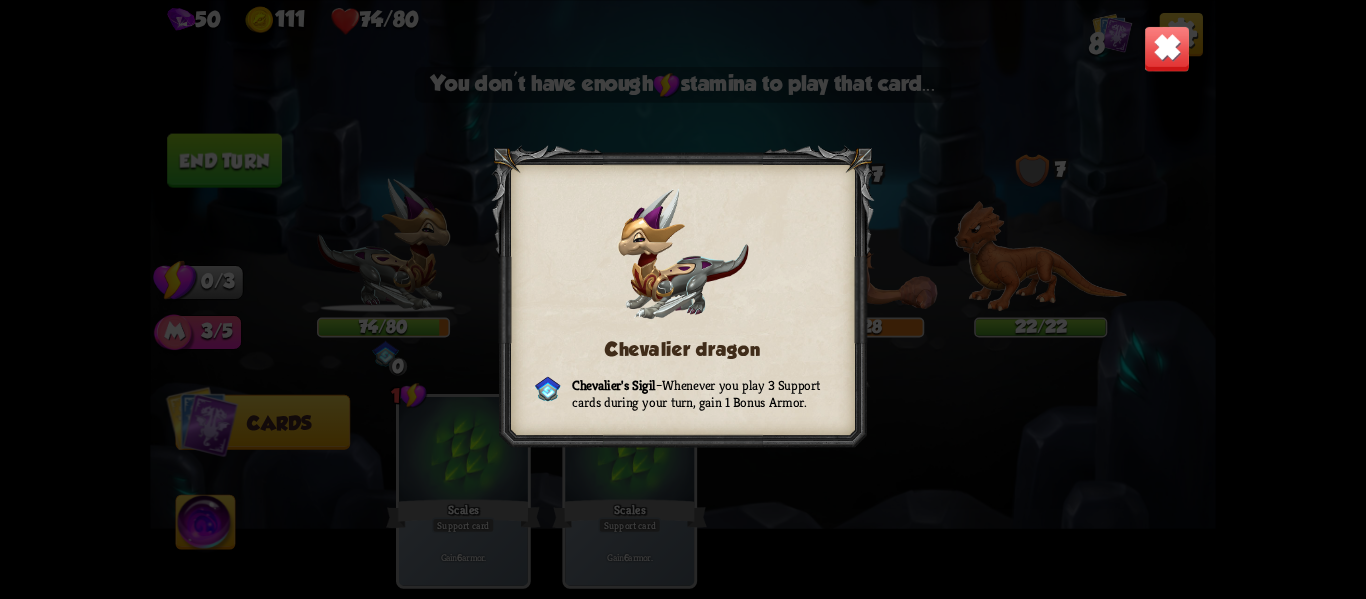 click on "Chevalier dragon
Chevalier's Sigil
–
Whenever you play 3 Support cards during your turn, gain 1 Bonus Armor." at bounding box center (683, 299) 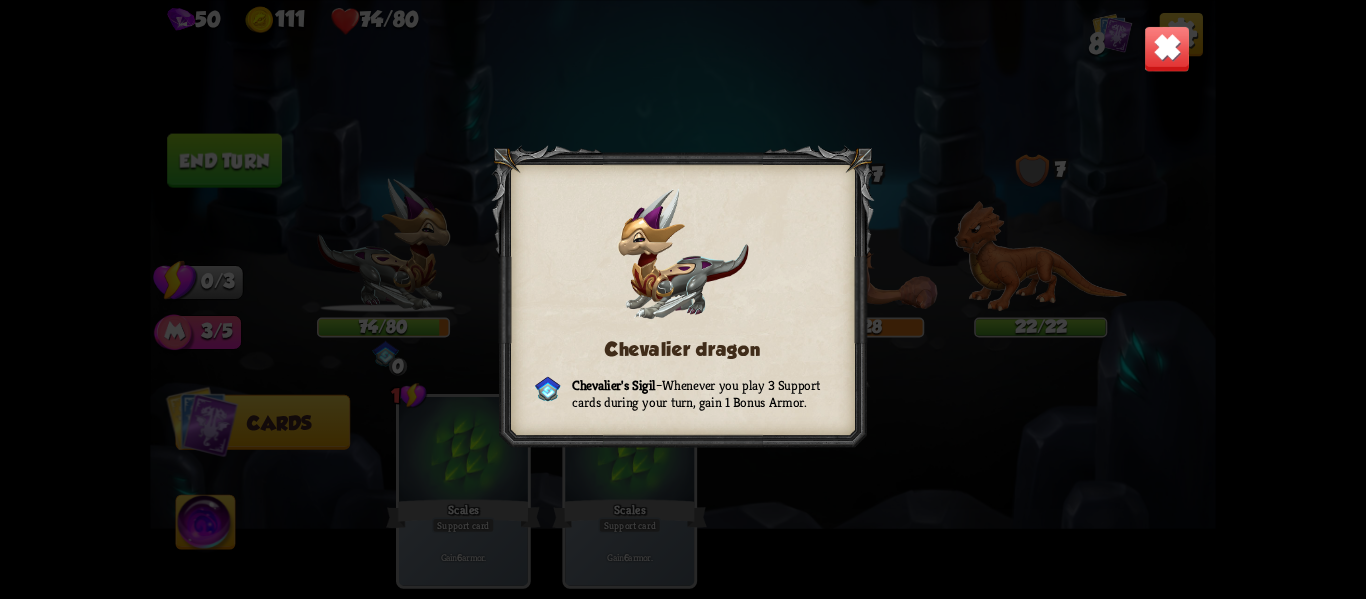 click at bounding box center [1167, 48] 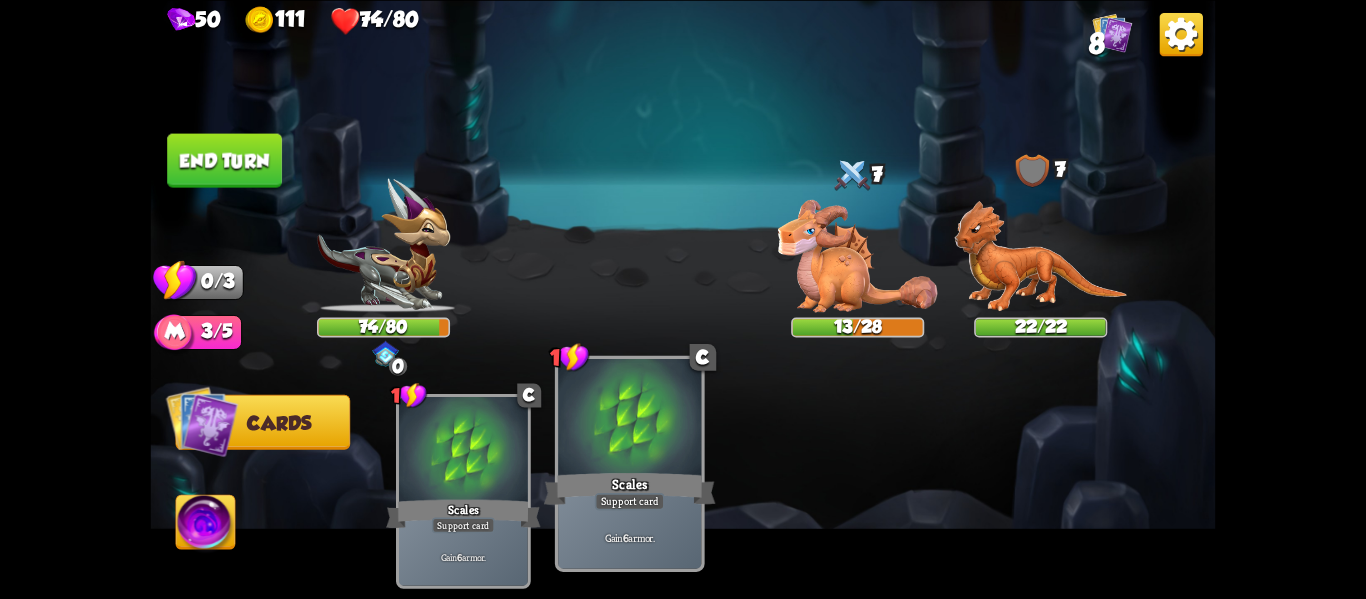 click on "Support card" at bounding box center [463, 525] 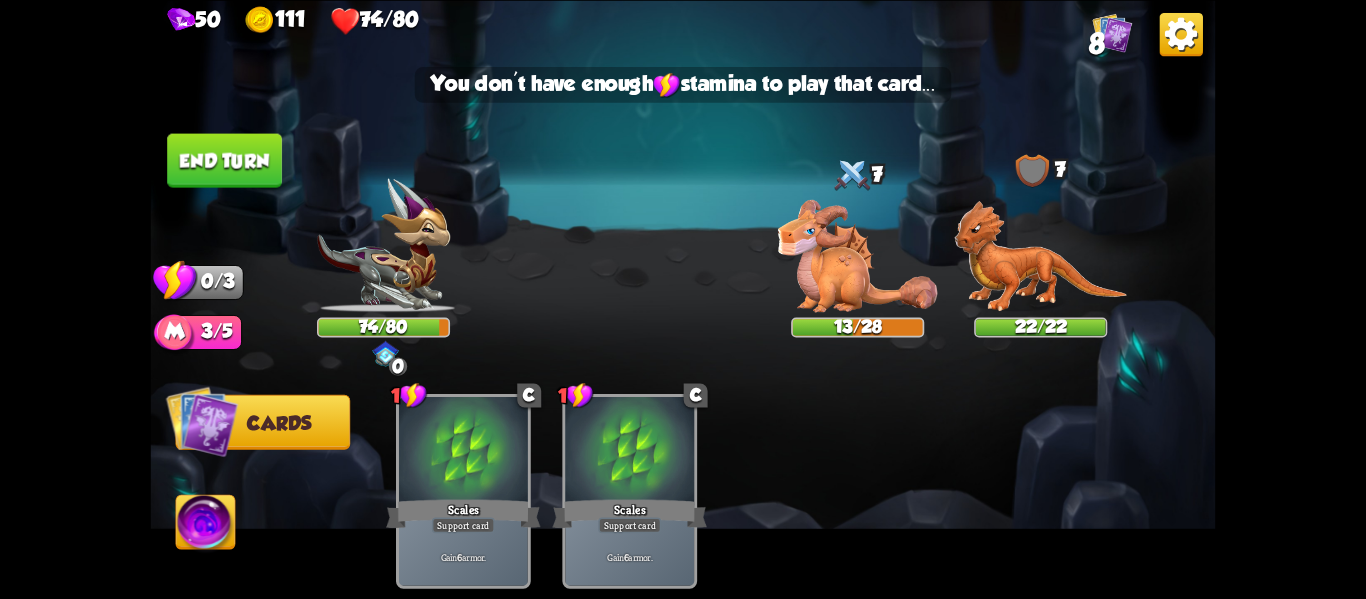 click on "End turn" at bounding box center [224, 160] 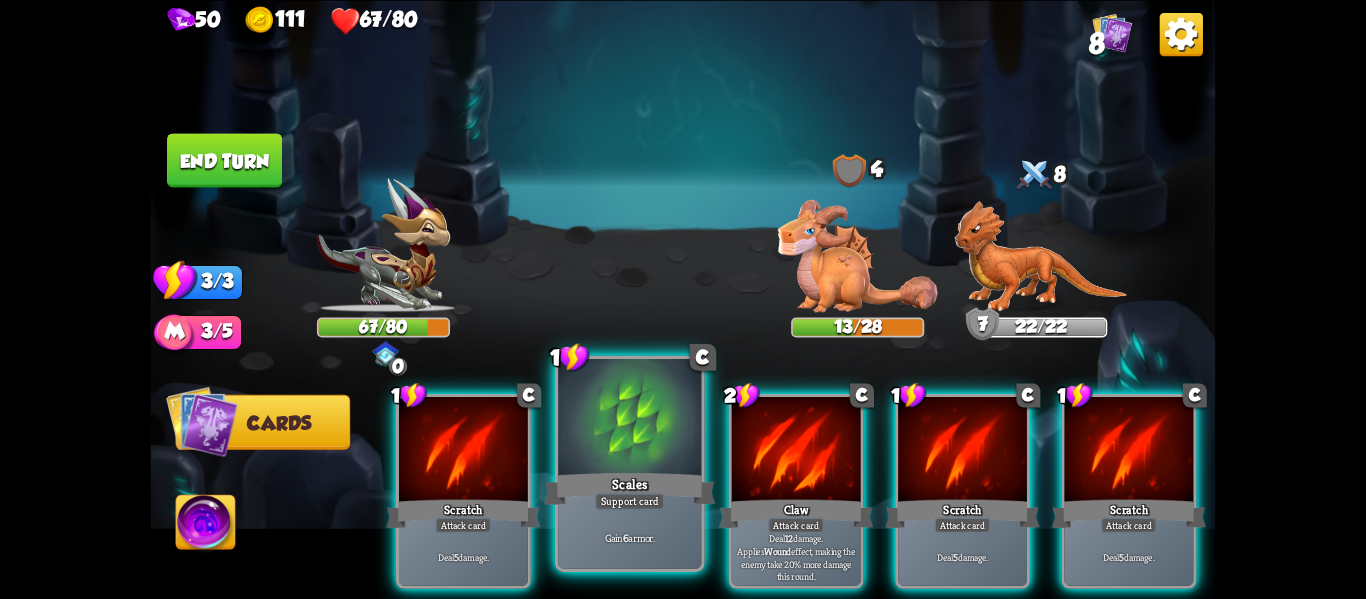 click at bounding box center (463, 451) 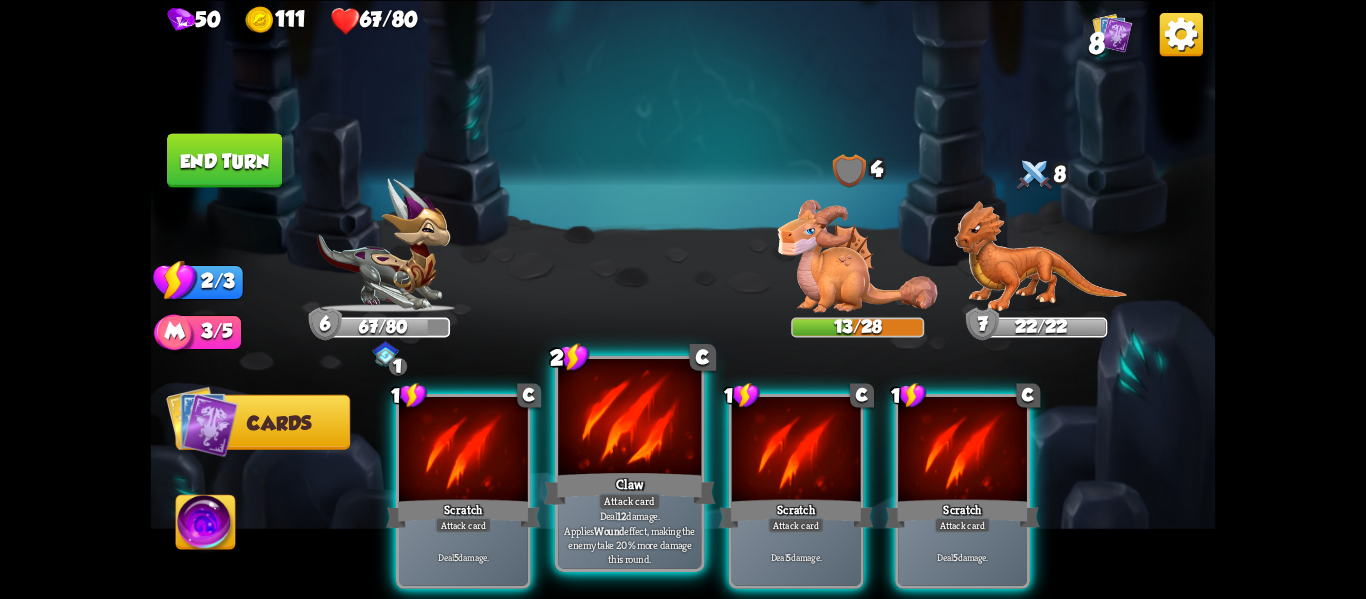 click at bounding box center [463, 451] 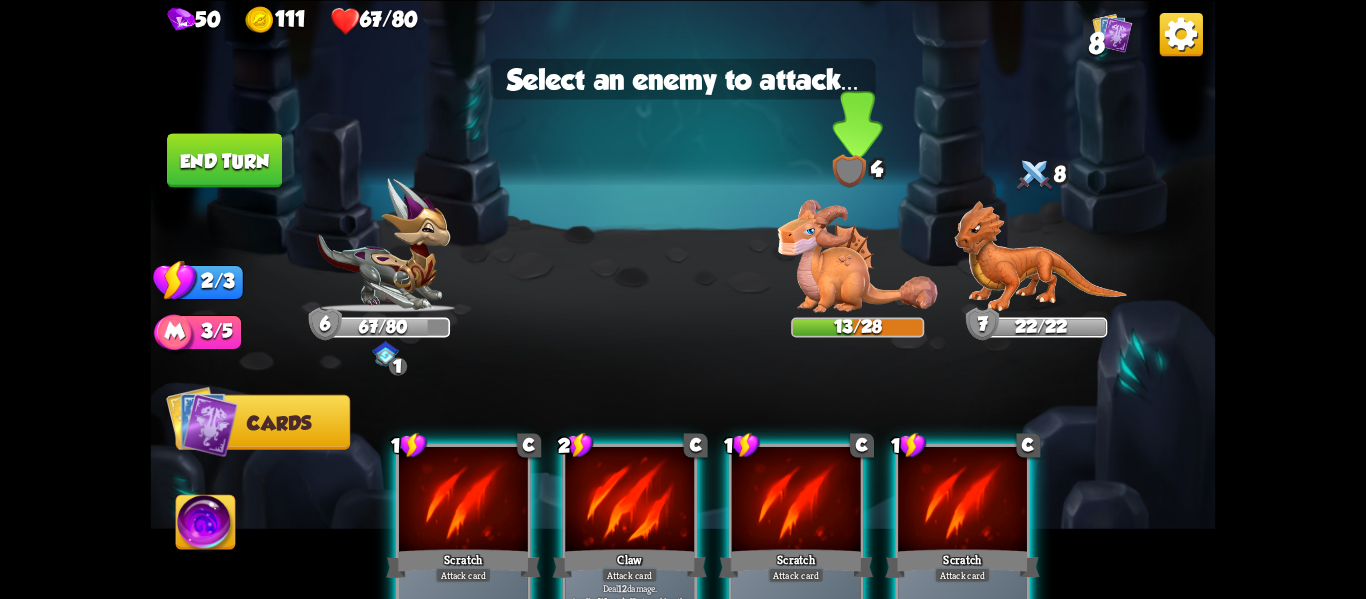 click at bounding box center [1040, 256] 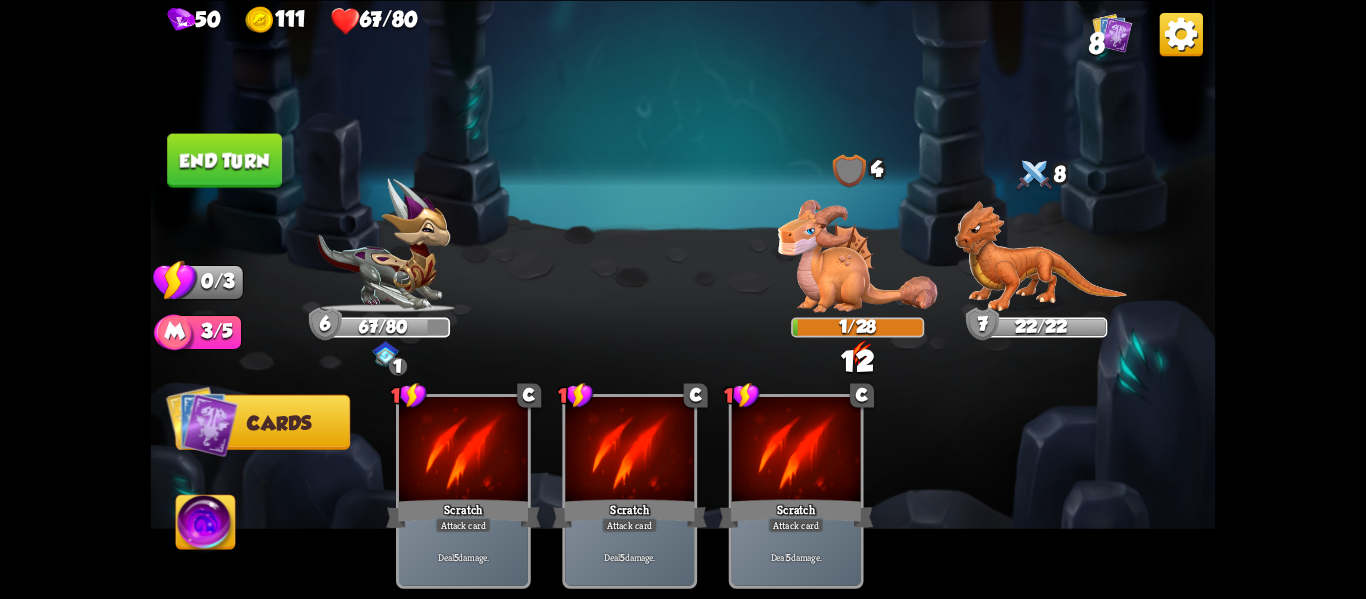 click at bounding box center [683, 299] 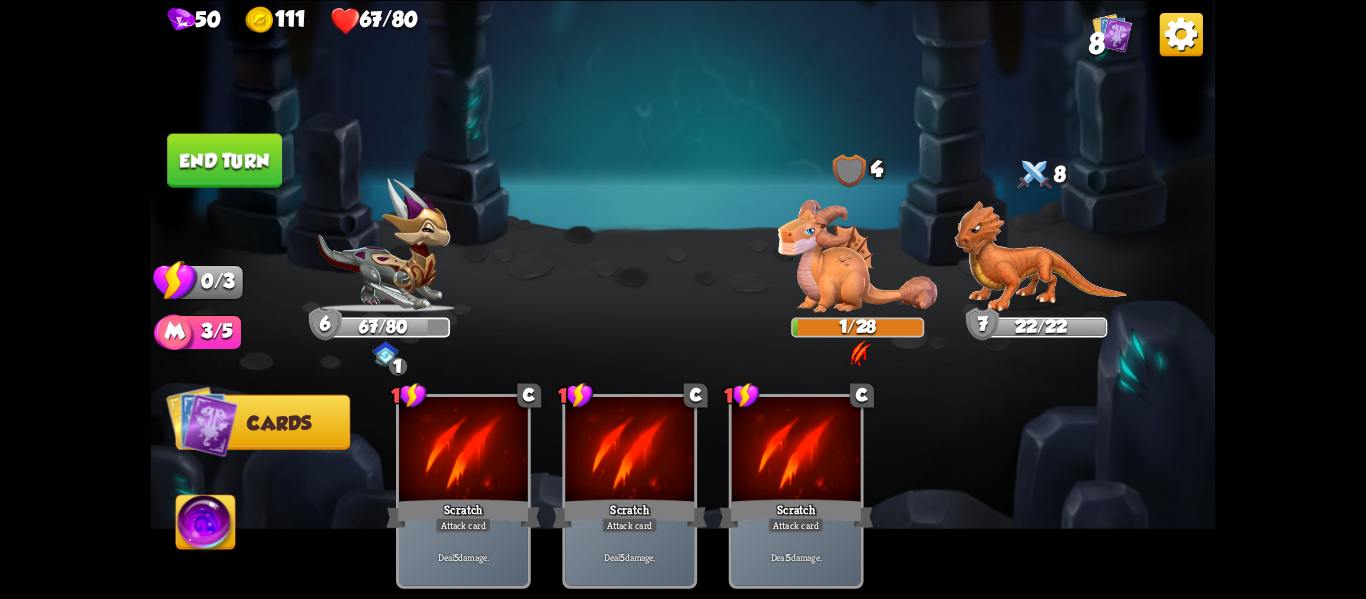click on "End turn" at bounding box center [224, 160] 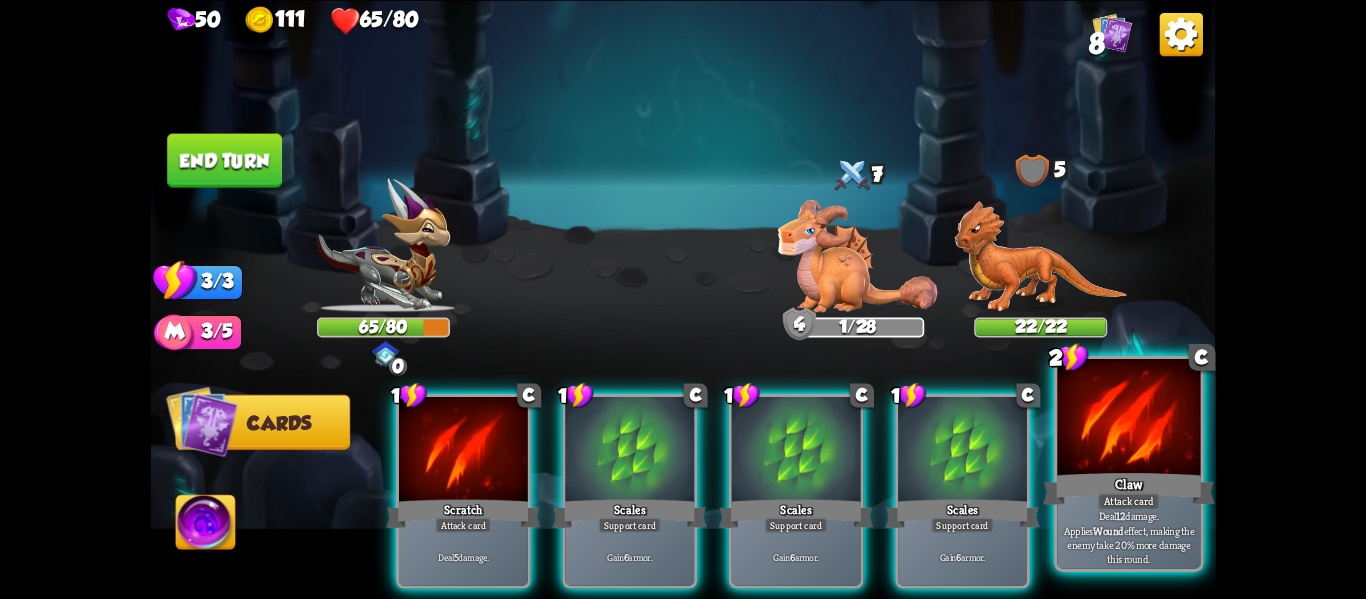 click on "Deal  12  damage. Applies  Wound  effect, making the enemy take 20% more damage this round." at bounding box center [463, 557] 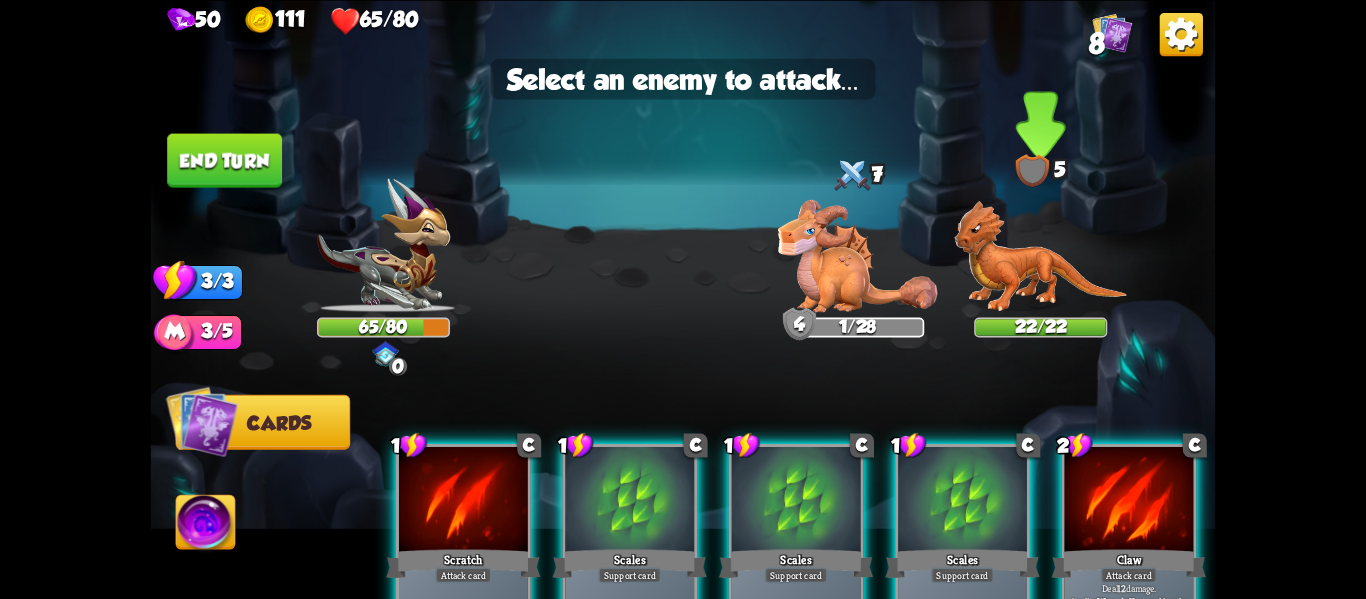 click at bounding box center (1040, 256) 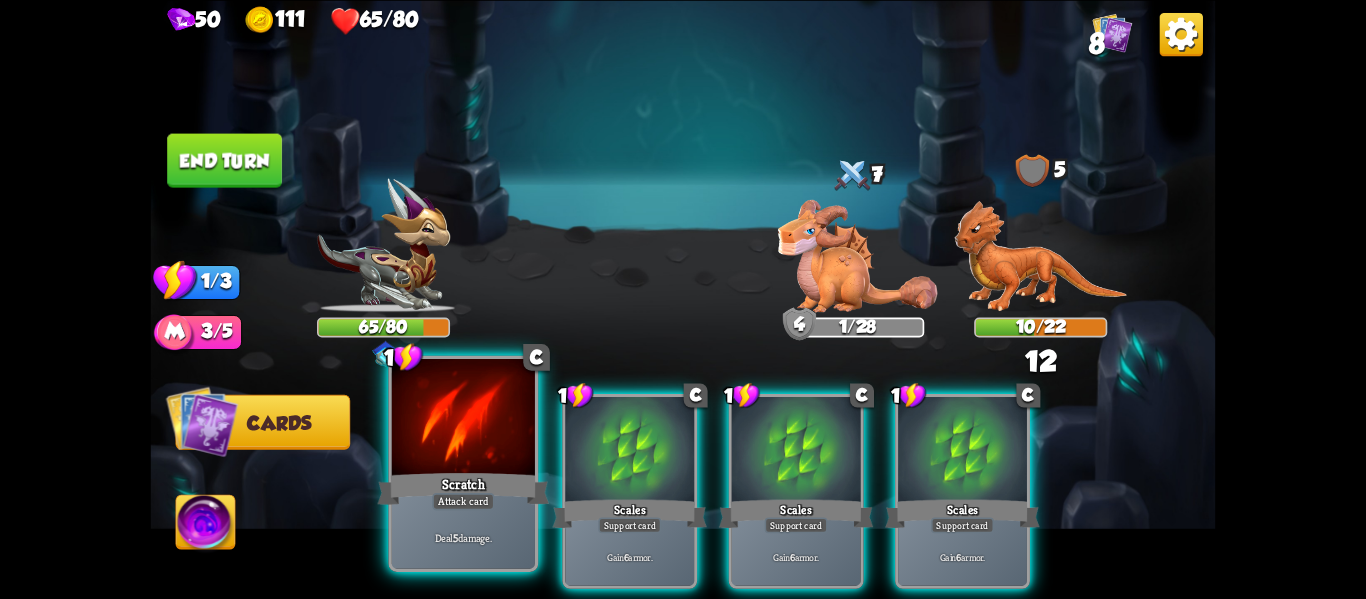 click at bounding box center (463, 419) 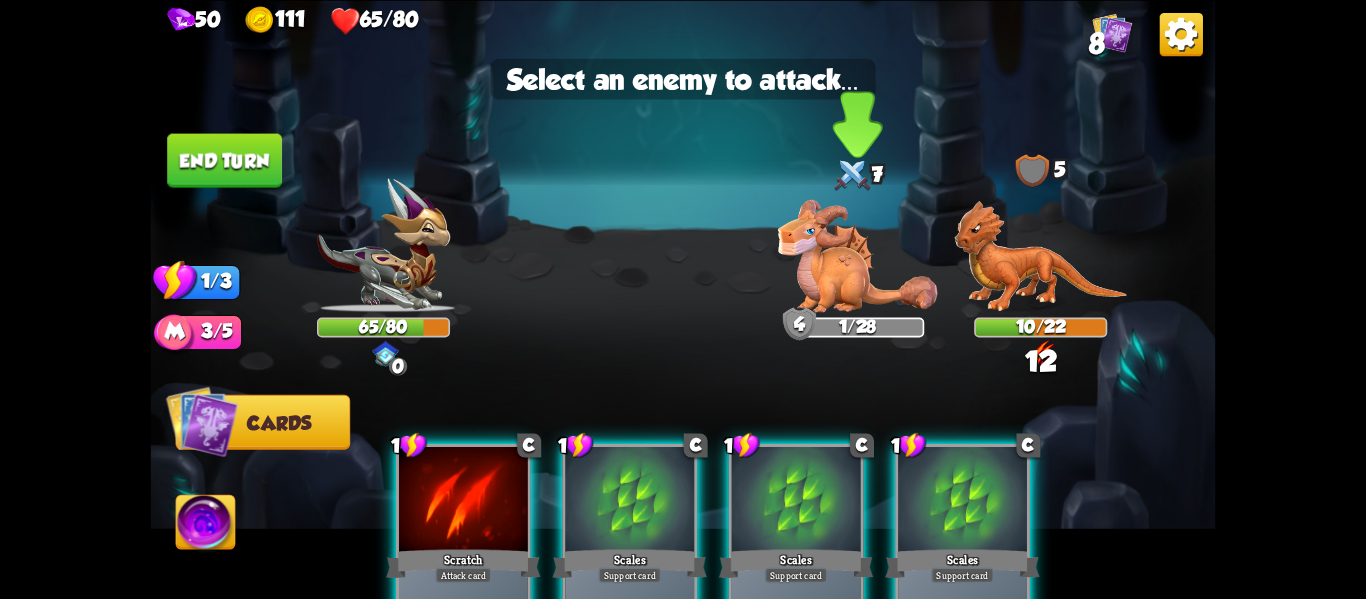 click at bounding box center [1040, 256] 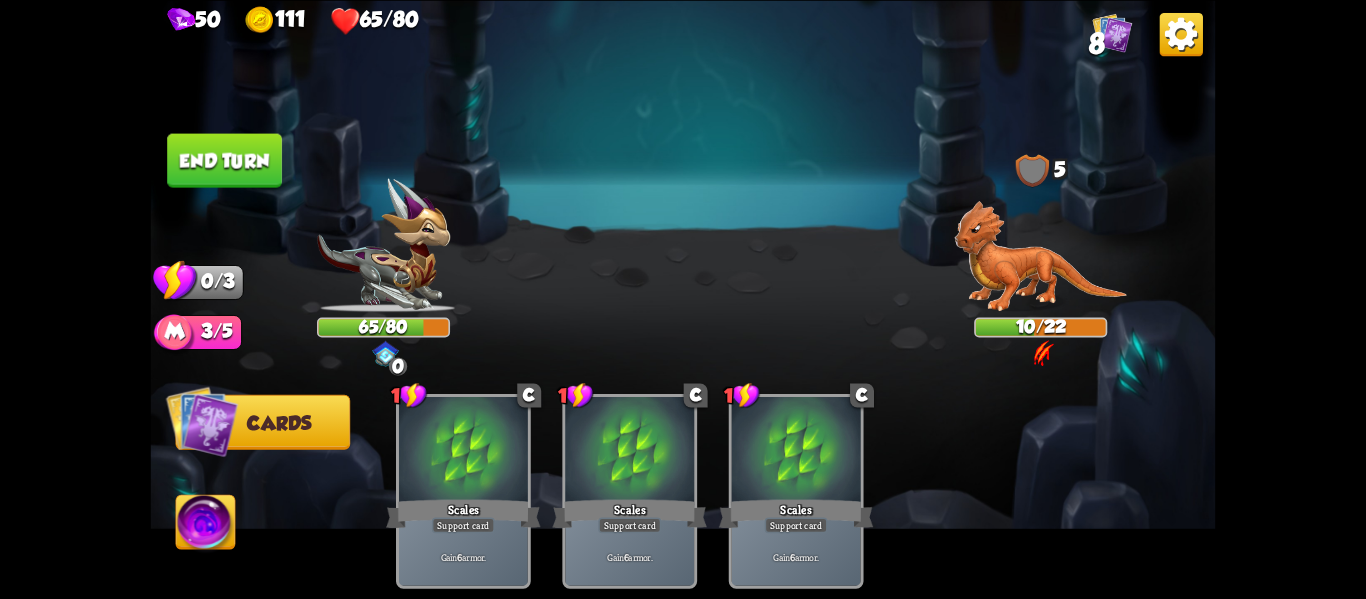 click at bounding box center [683, 299] 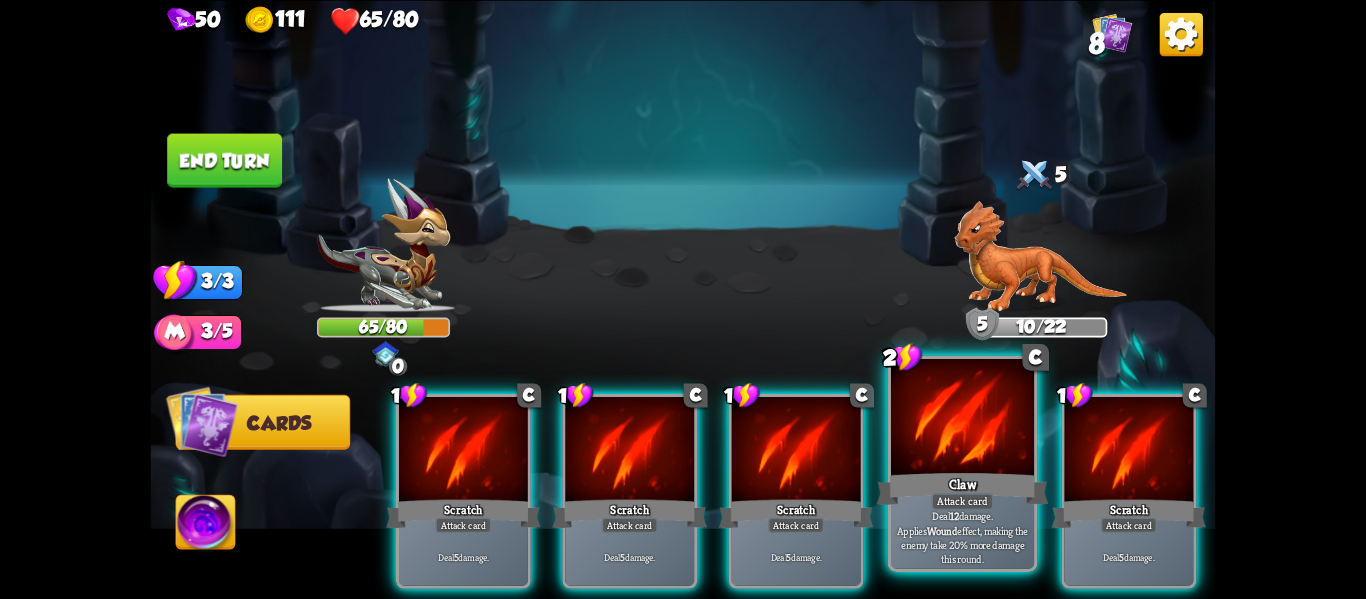 click on "Claw" at bounding box center (463, 513) 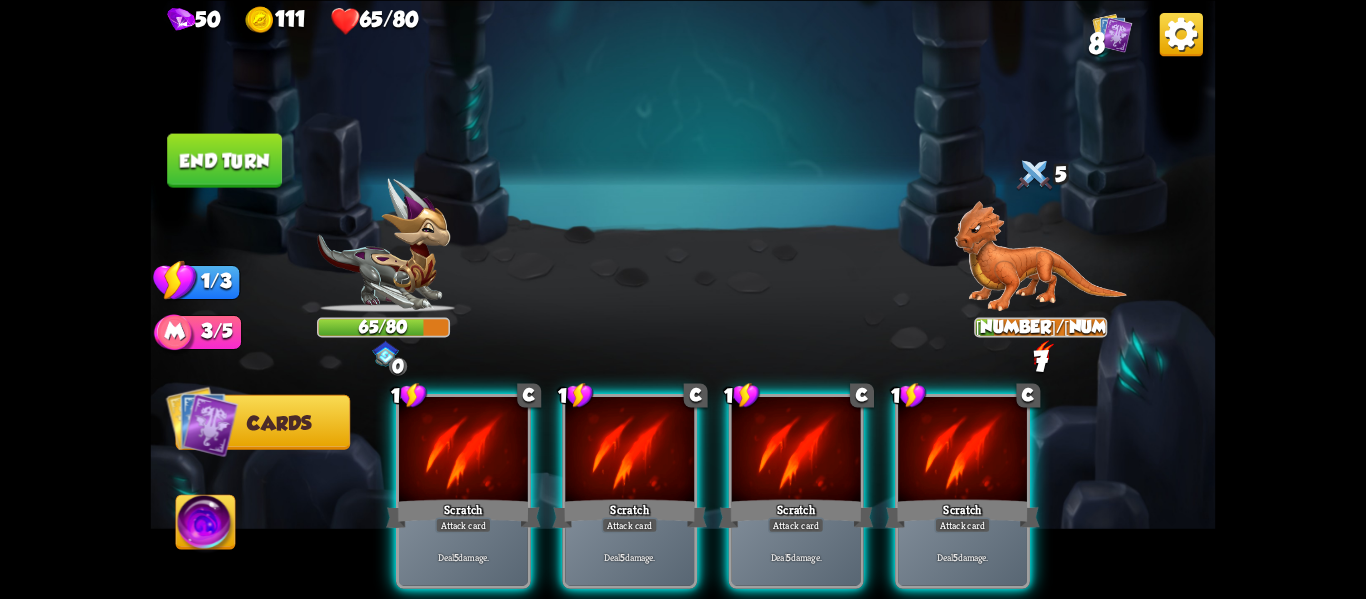 click on "1
C   Scratch     Attack card   Deal  5  damage.
1
C   Scratch     Attack card   Deal  5  damage.
1
C   Scratch     Attack card   Deal  5  damage.
1
C   Scratch     Attack card   Deal  5  damage." at bounding box center (790, 466) 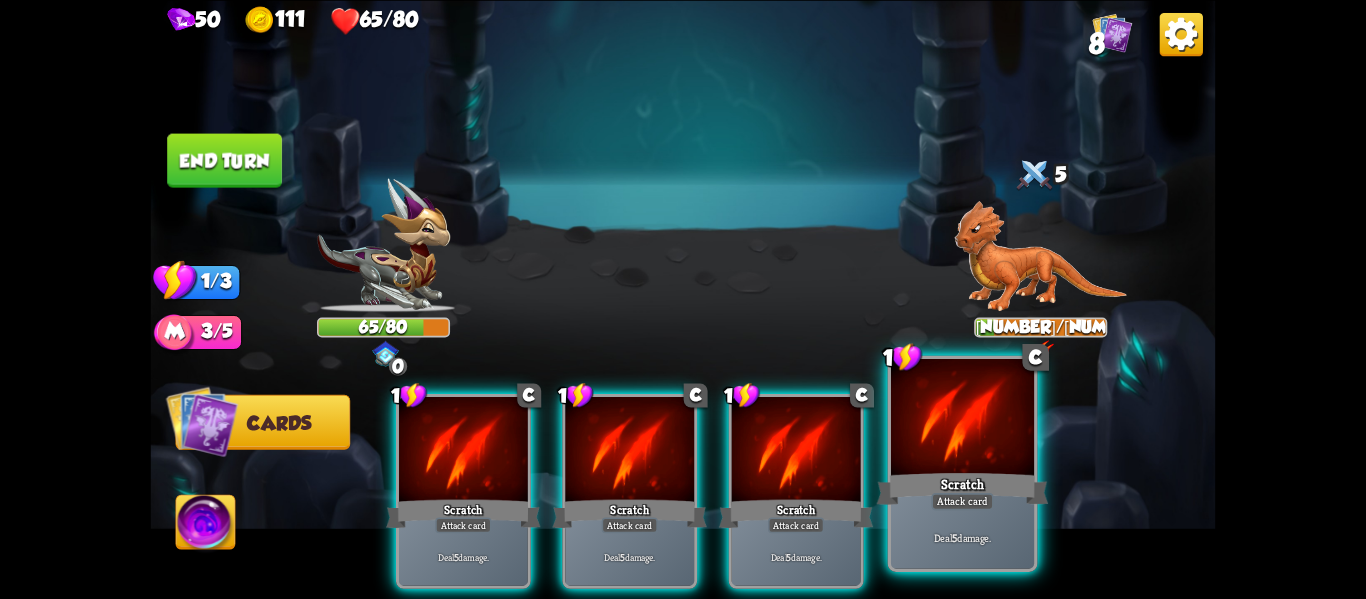 click on "Deal  5  damage." at bounding box center (463, 557) 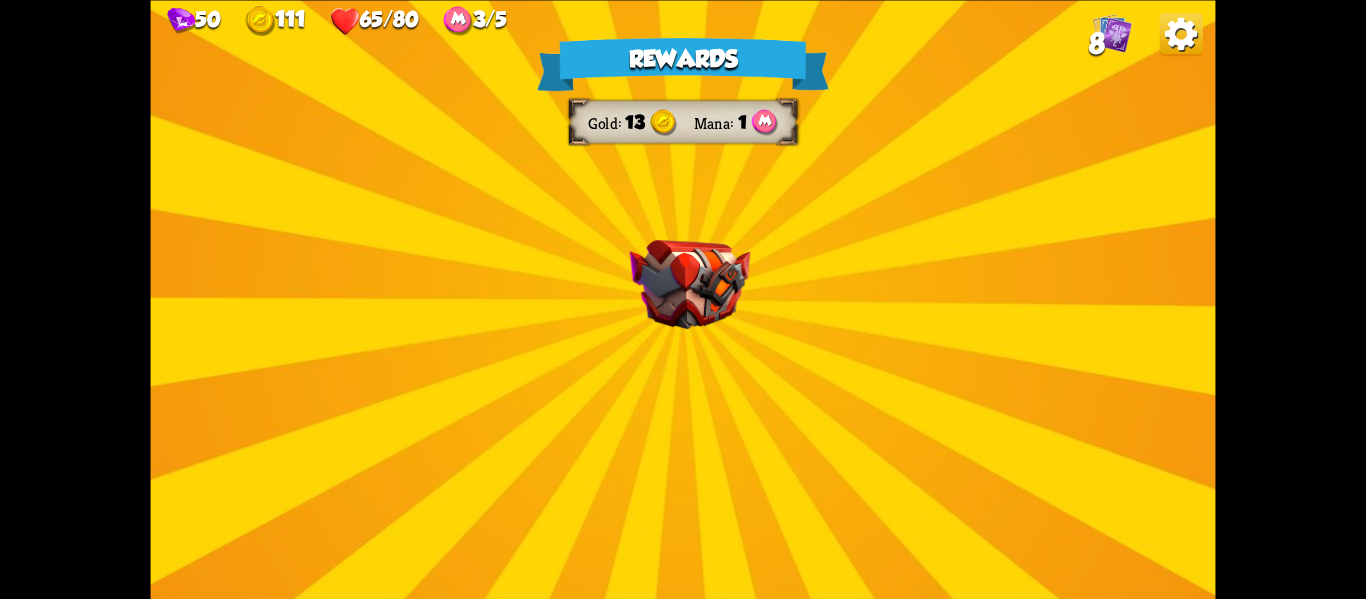 click on "Rewards           Gold   13     Mana   1
Select a card
1
C   Riposte     Attack card   Deal  5  damage. If the enemy intends to attack, deal  5  damage again.
1
C   Shell     Support card   If you have no armor, gain  10  armor.
3
C   Maul     Attack card   Deal  20  damage.               Proceed" at bounding box center (683, 299) 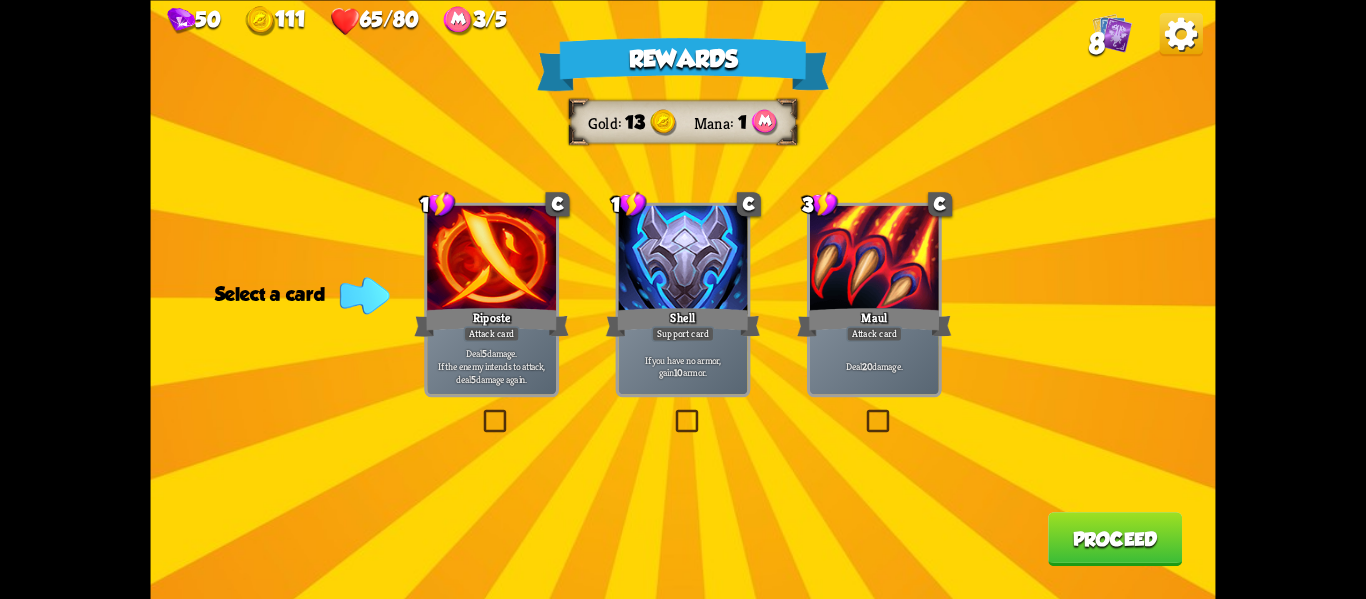 click at bounding box center [672, 412] 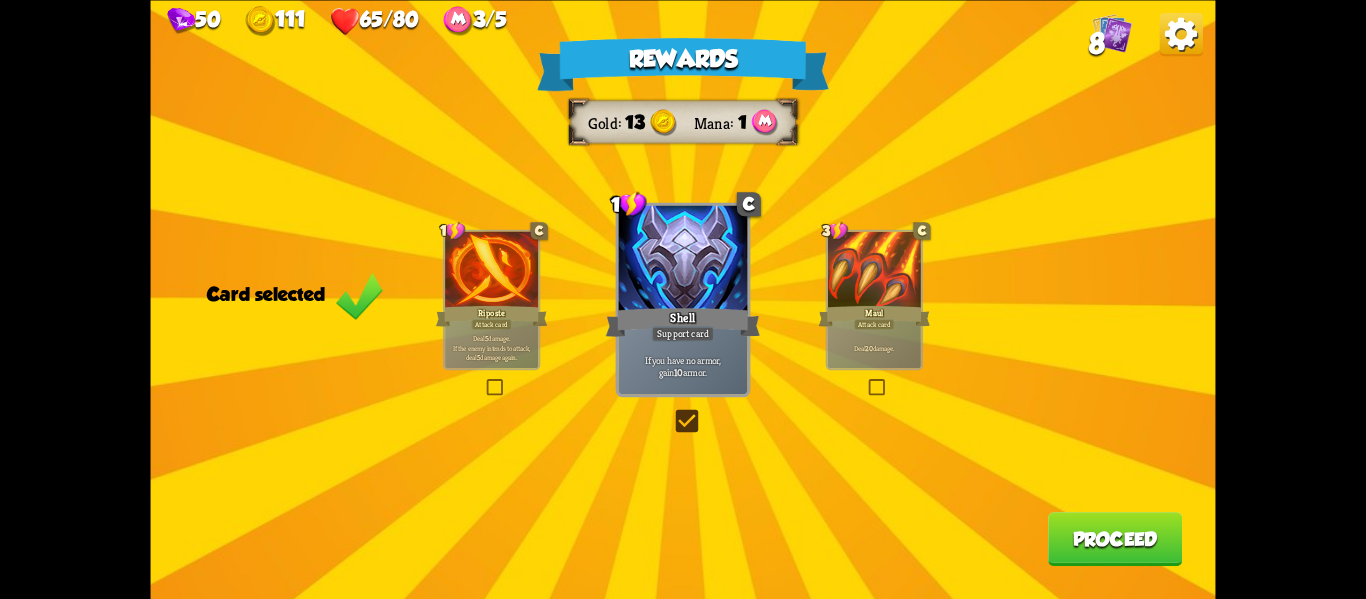 click at bounding box center (672, 412) 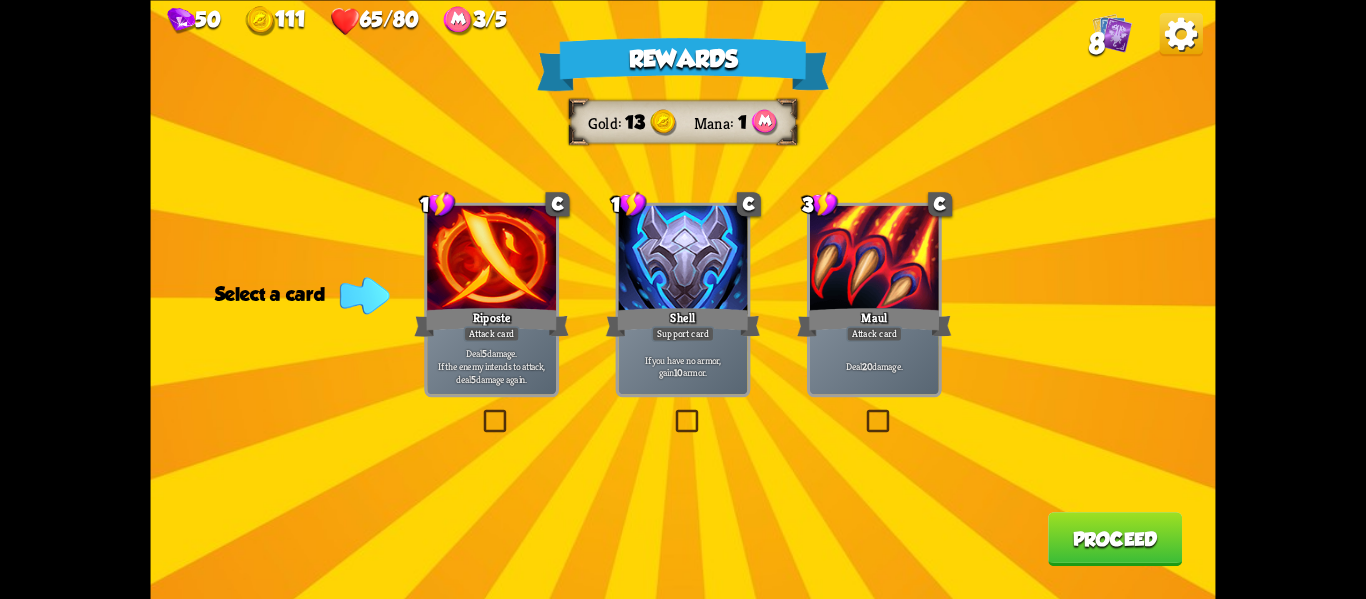 click at bounding box center [863, 412] 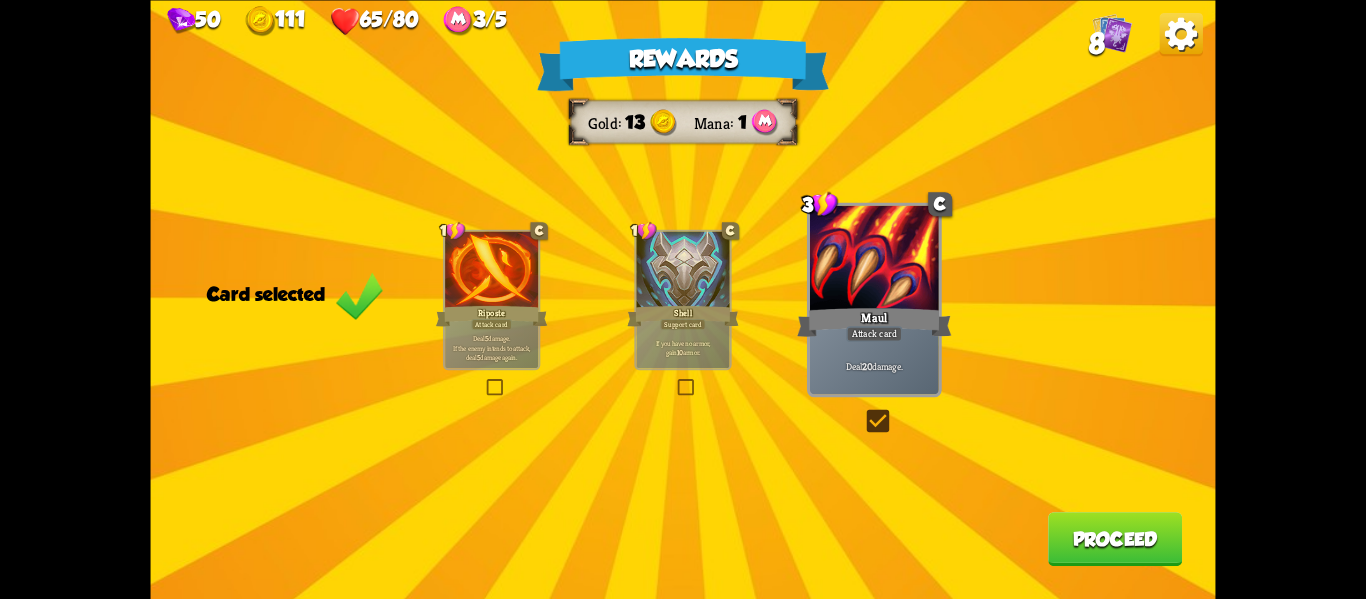 click on "Proceed" at bounding box center [1115, 539] 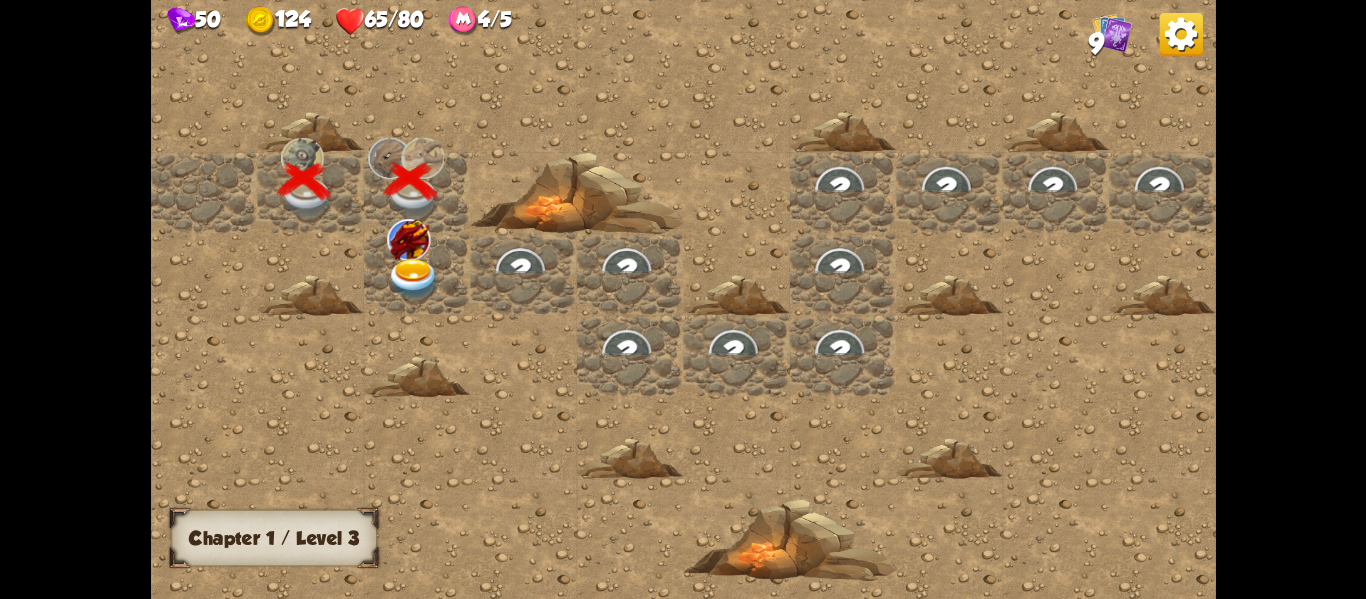 click at bounding box center [413, 279] 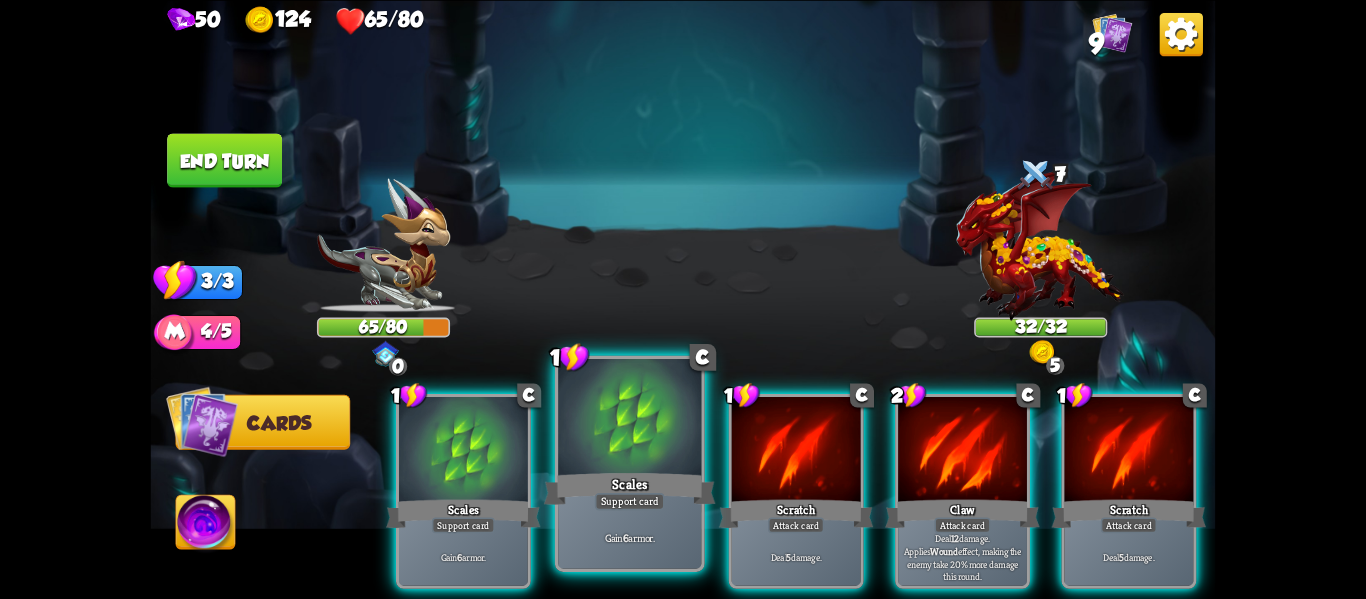 click at bounding box center (463, 451) 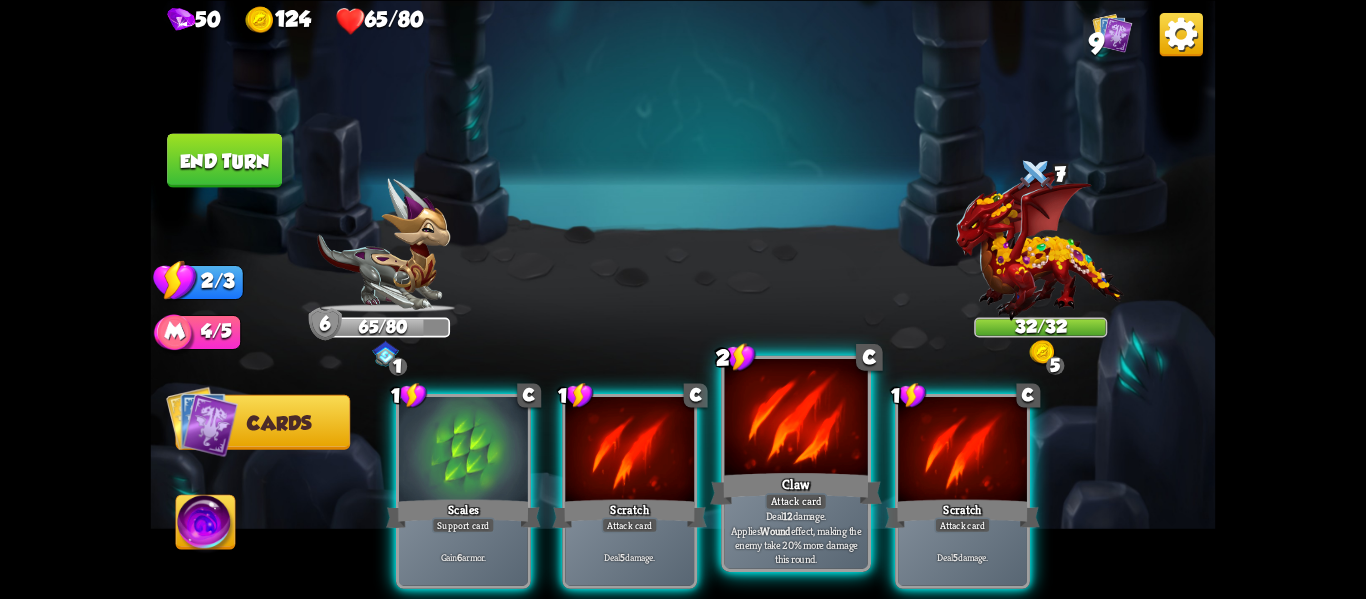 click at bounding box center [463, 451] 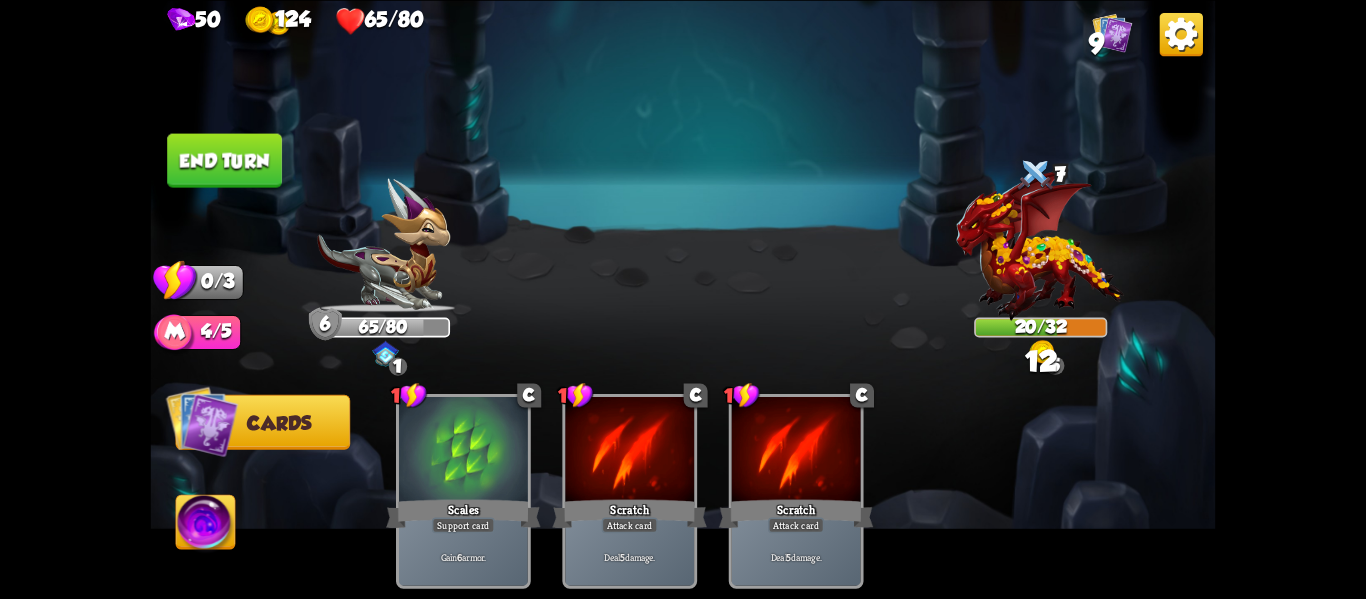 click at bounding box center [1041, 244] 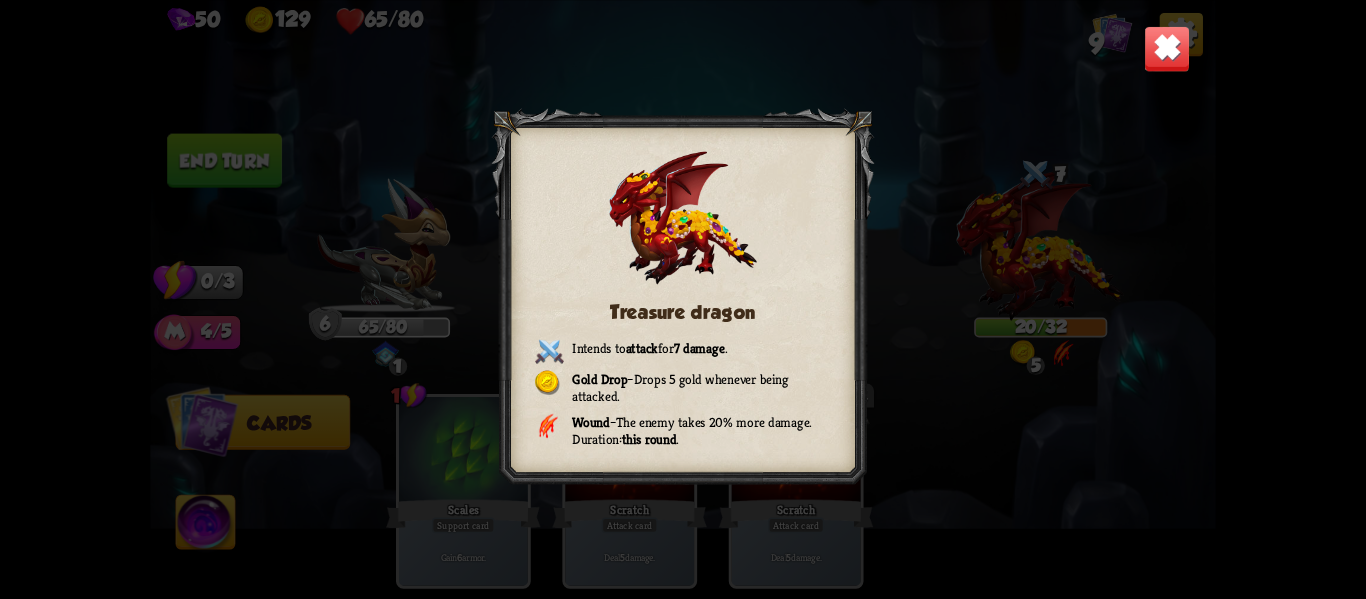 click on "Treasure dragon
Intends to  attack  for  7 damage .
Gold Drop
–
Drops 5 gold whenever being attacked.     Wound
–
The enemy takes 20% more damage.
Duration:
this round ." at bounding box center [683, 299] 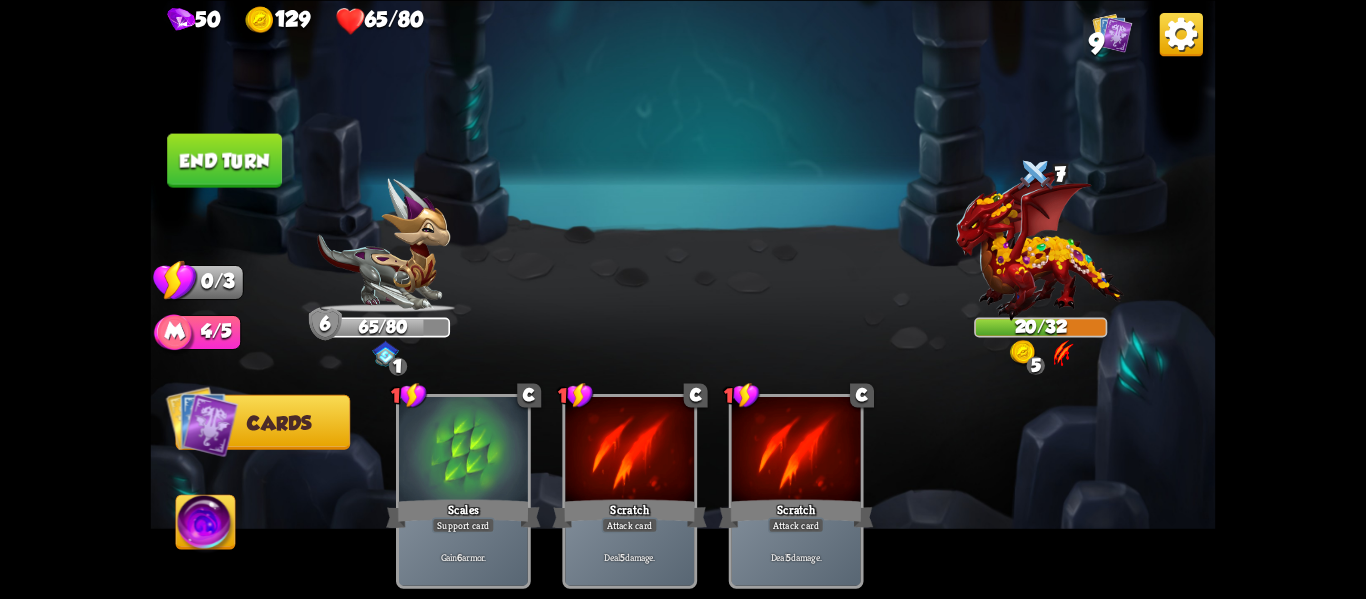 click on "End turn" at bounding box center [224, 160] 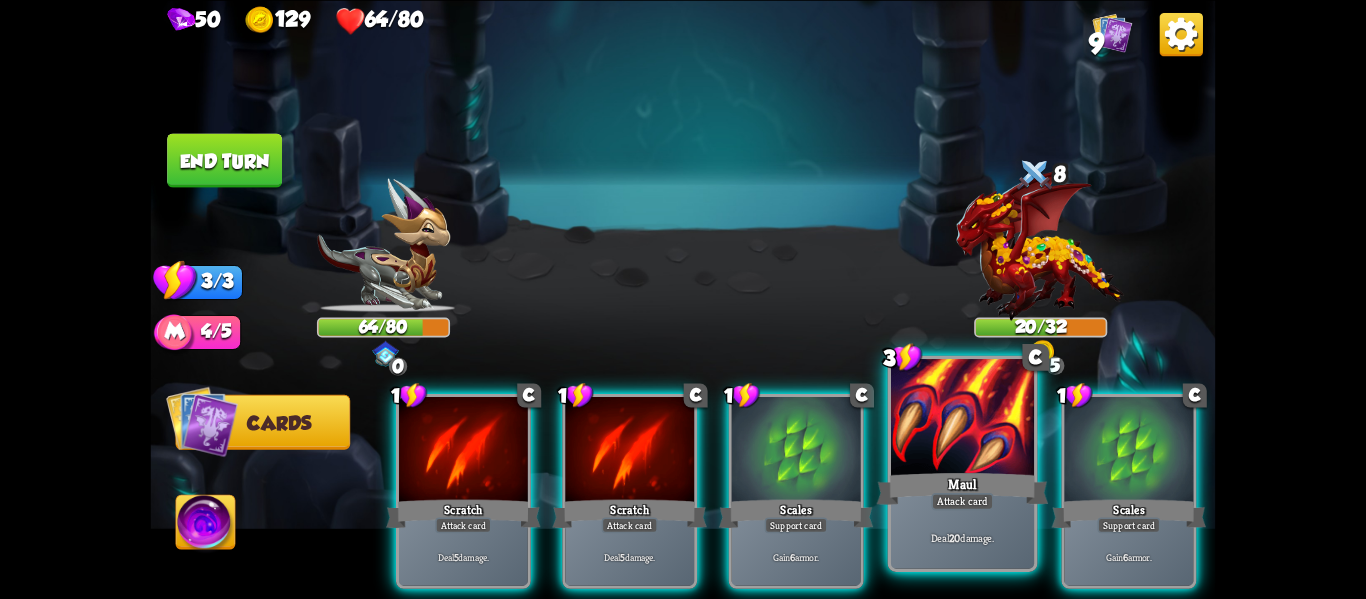 click at bounding box center [463, 451] 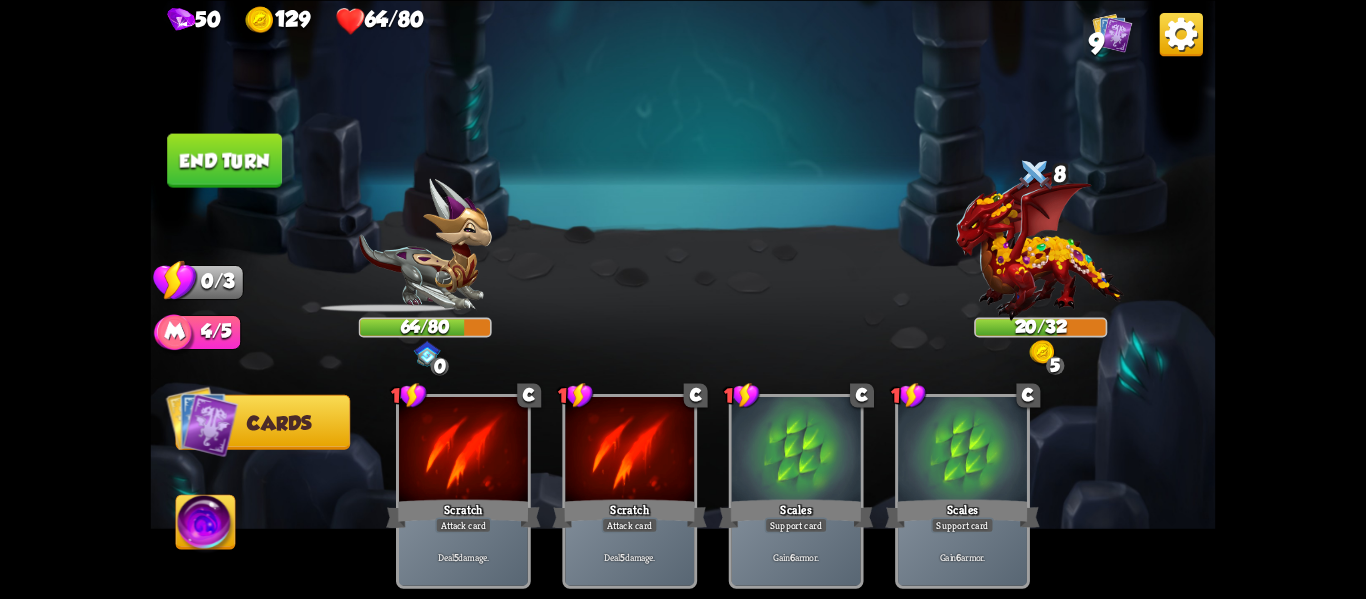 click at bounding box center [1041, 244] 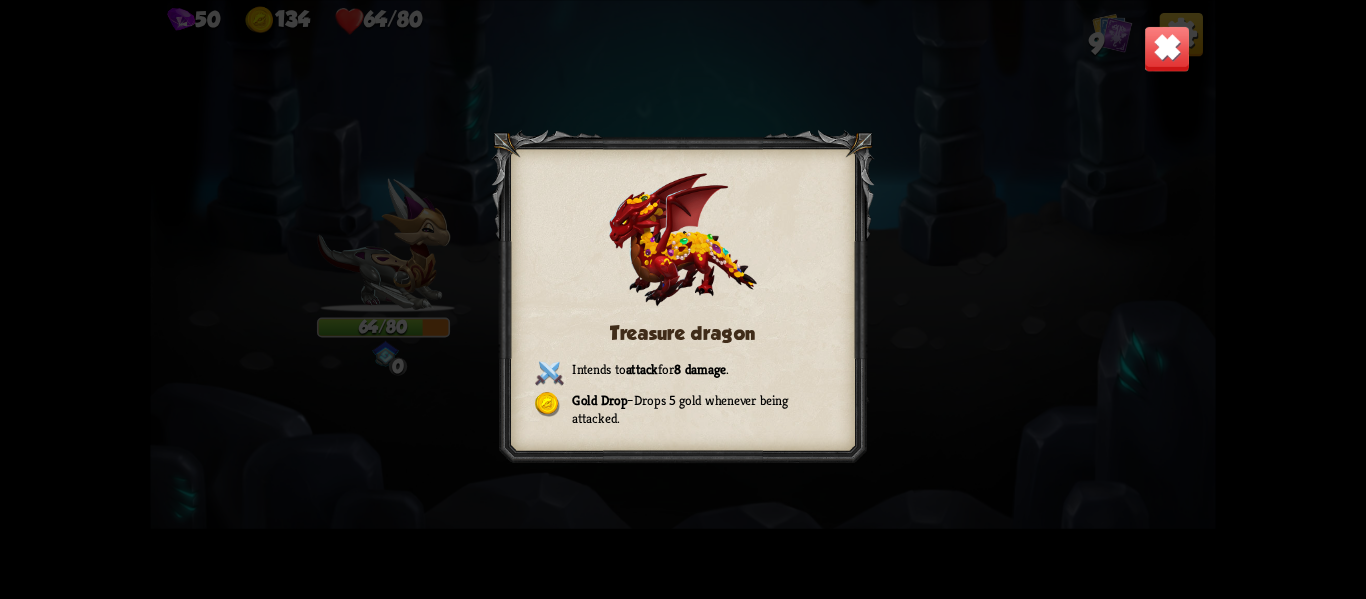 click on "Treasure dragon
Intends to  attack  for  8 damage .
Gold Drop
–
Drops 5 gold whenever being attacked." at bounding box center (683, 299) 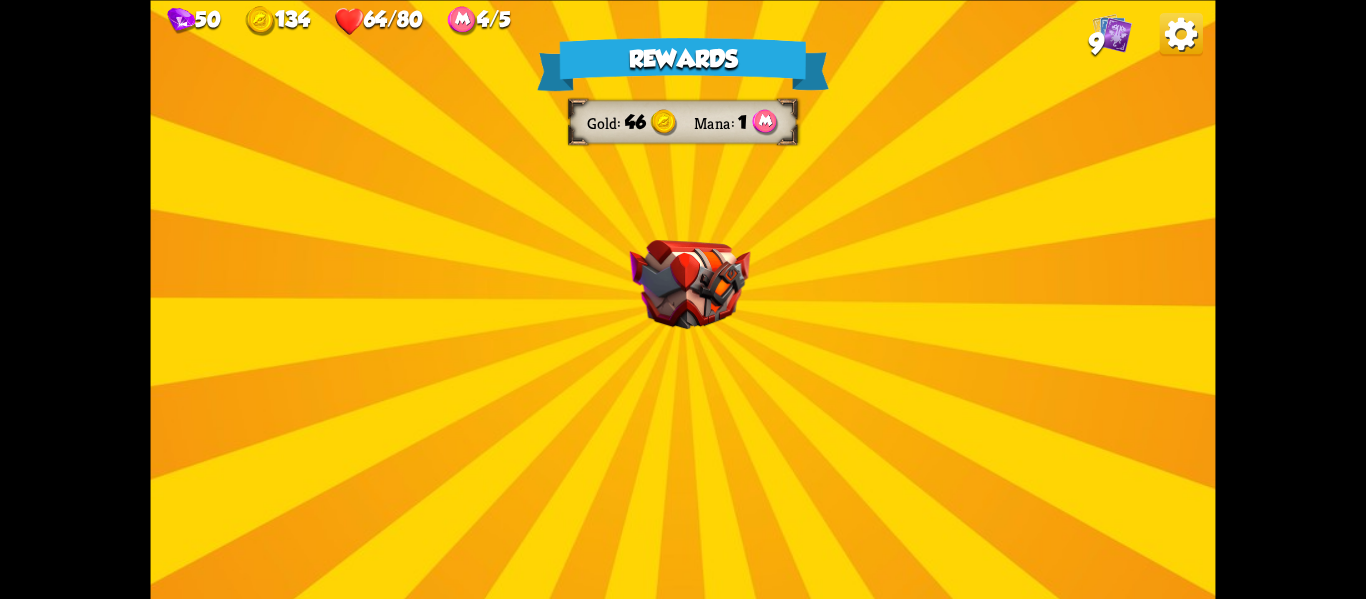 click on "Rewards           Gold   46     Mana   1
Select a card
0
C   Deflect     Support card   Gain  4  armor.
2
C   Claw     Attack card   Deal  12  damage. Applies  Wound  effect, making the enemy take 20% more damage this round.
1
C   Spot Weakness     Support card   If an enemy intends to block, gain  2  Bonus Damage.   One-off card.             Proceed" at bounding box center [683, 299] 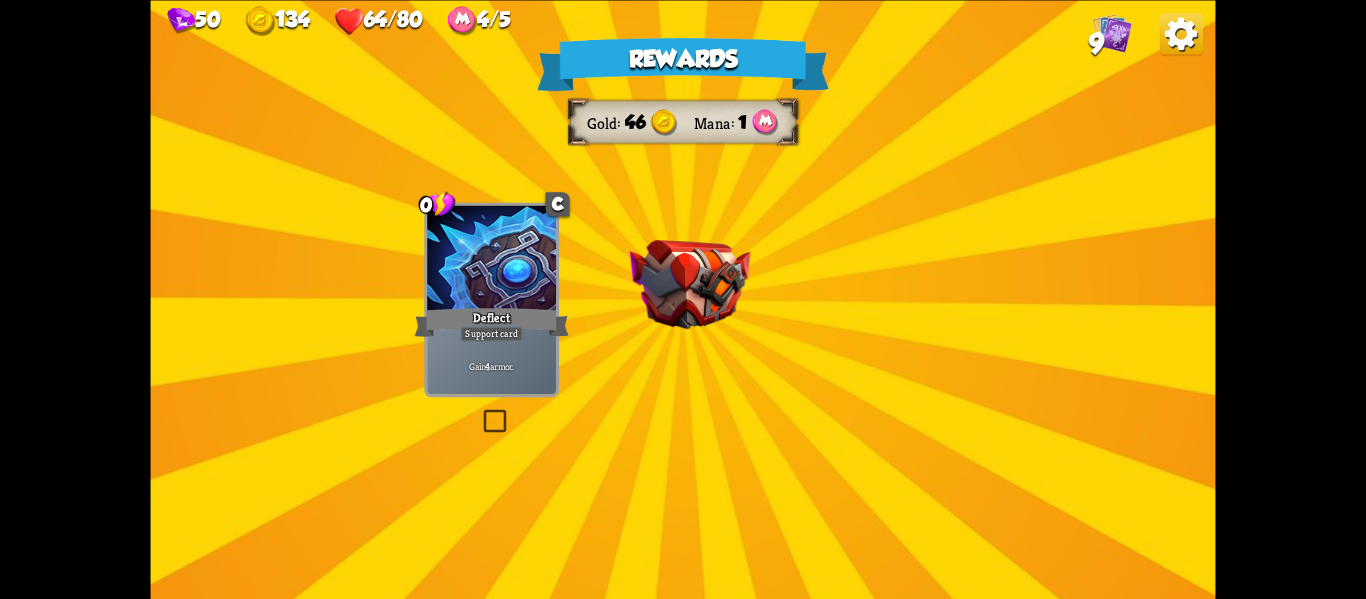 click at bounding box center (690, 284) 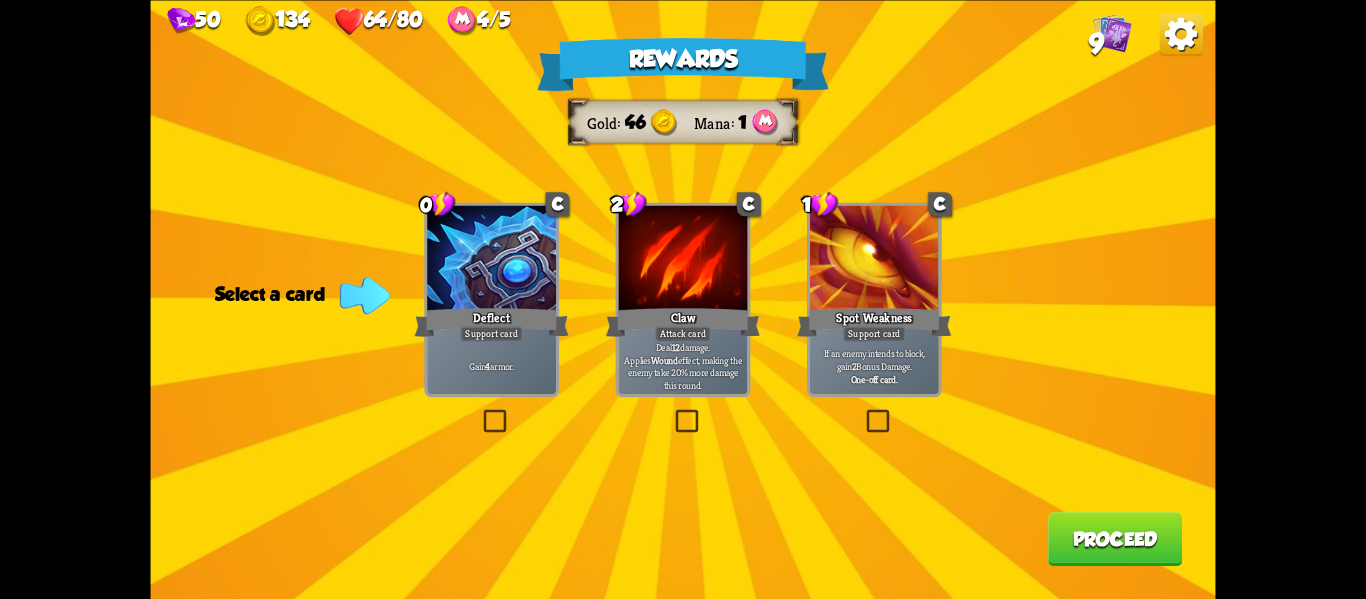 click at bounding box center [672, 412] 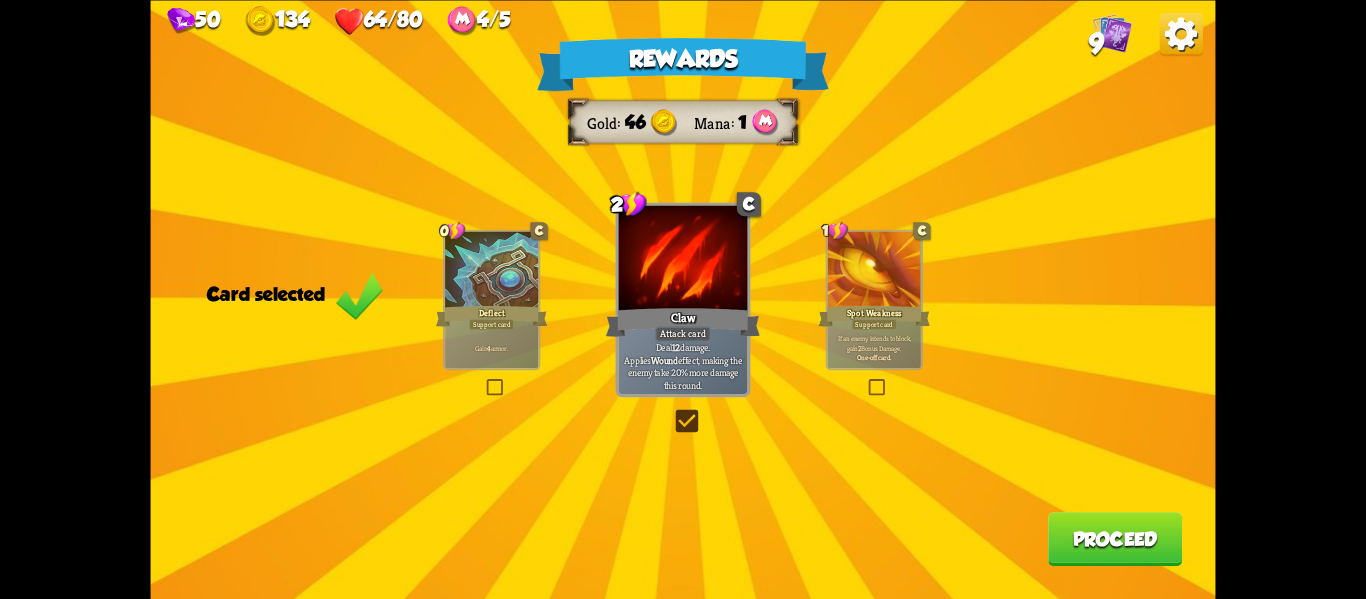 click on "Proceed" at bounding box center (1115, 539) 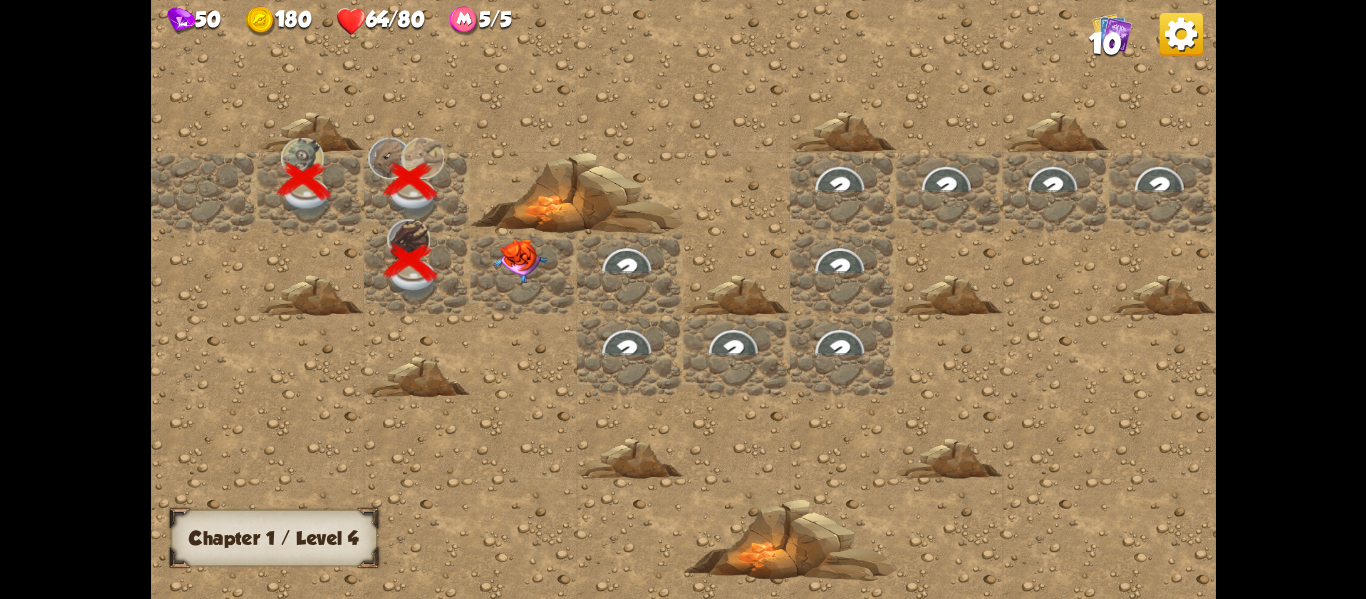 click at bounding box center [519, 260] 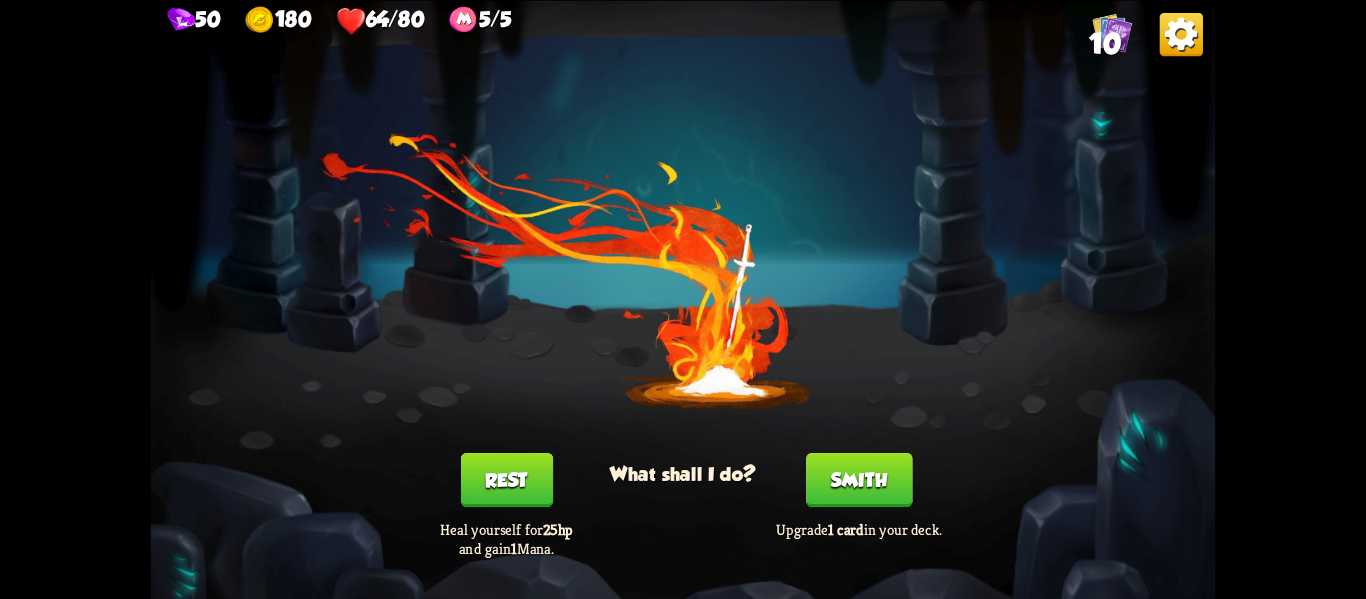 click on "Rest" at bounding box center (506, 480) 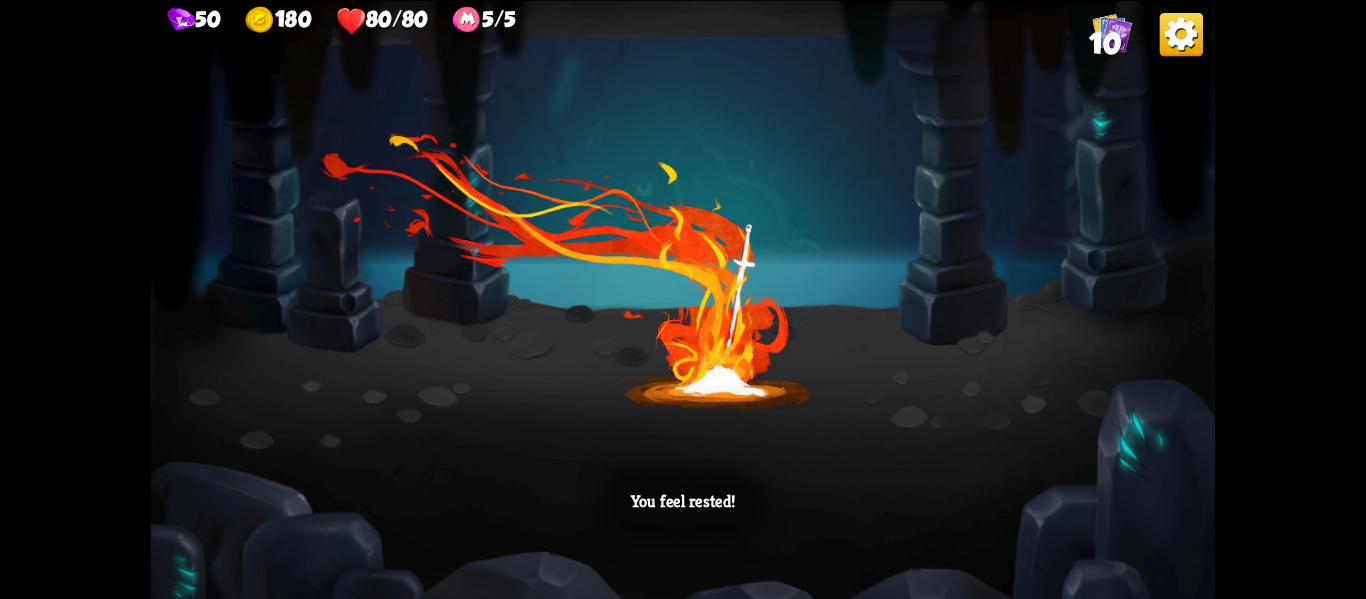 click on "You feel rested!" at bounding box center [683, 299] 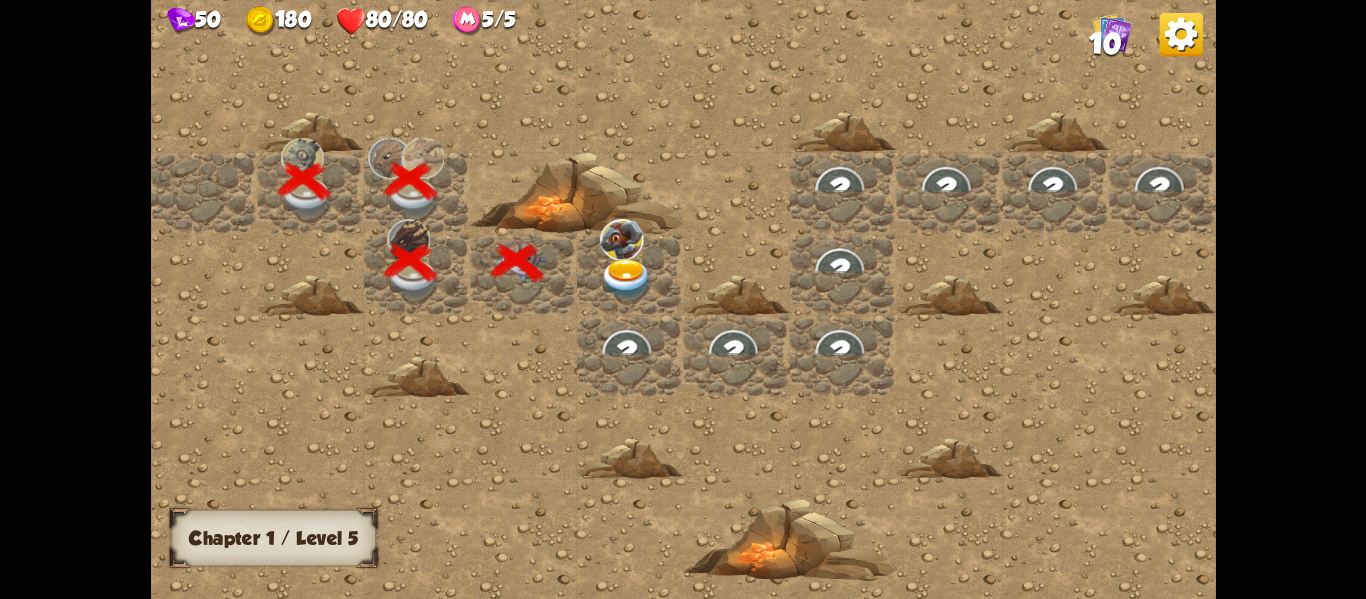 click at bounding box center (626, 279) 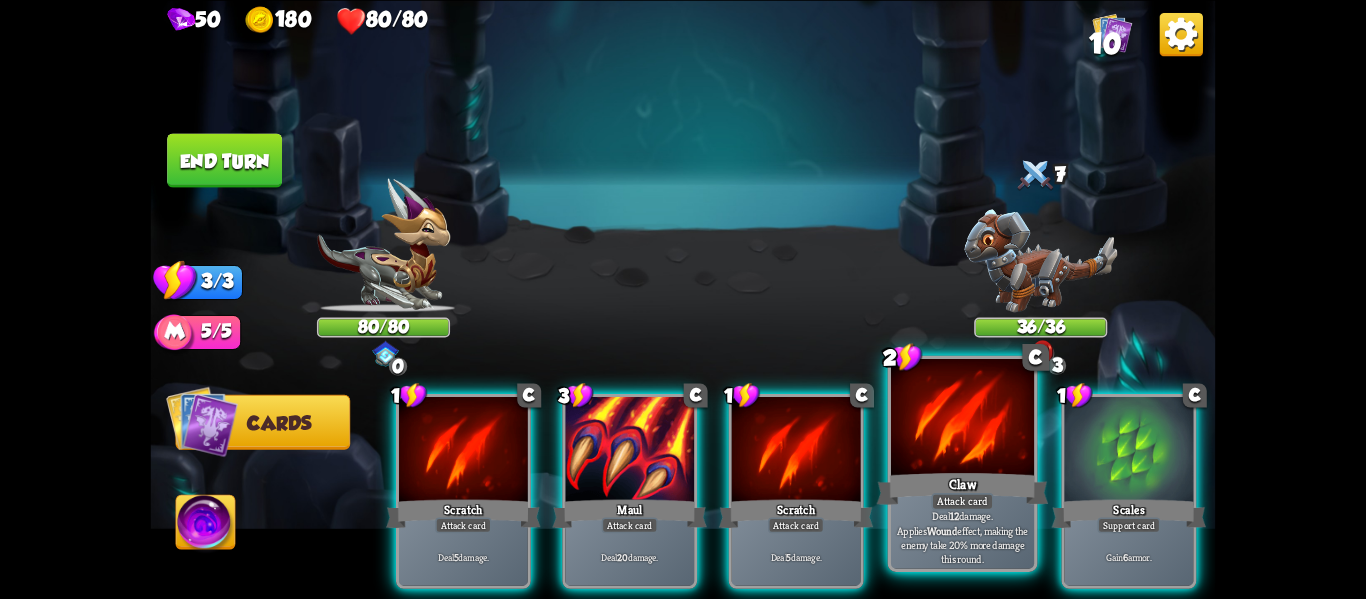 click on "Claw" at bounding box center [463, 513] 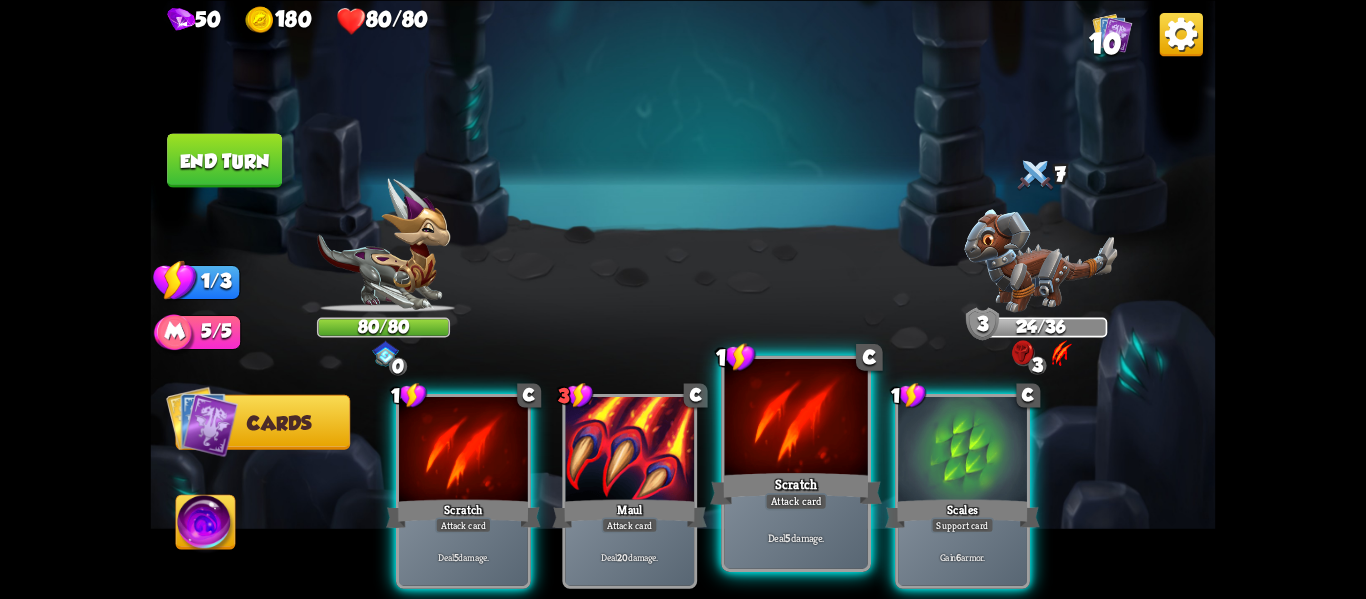 click on "Scratch" at bounding box center (463, 513) 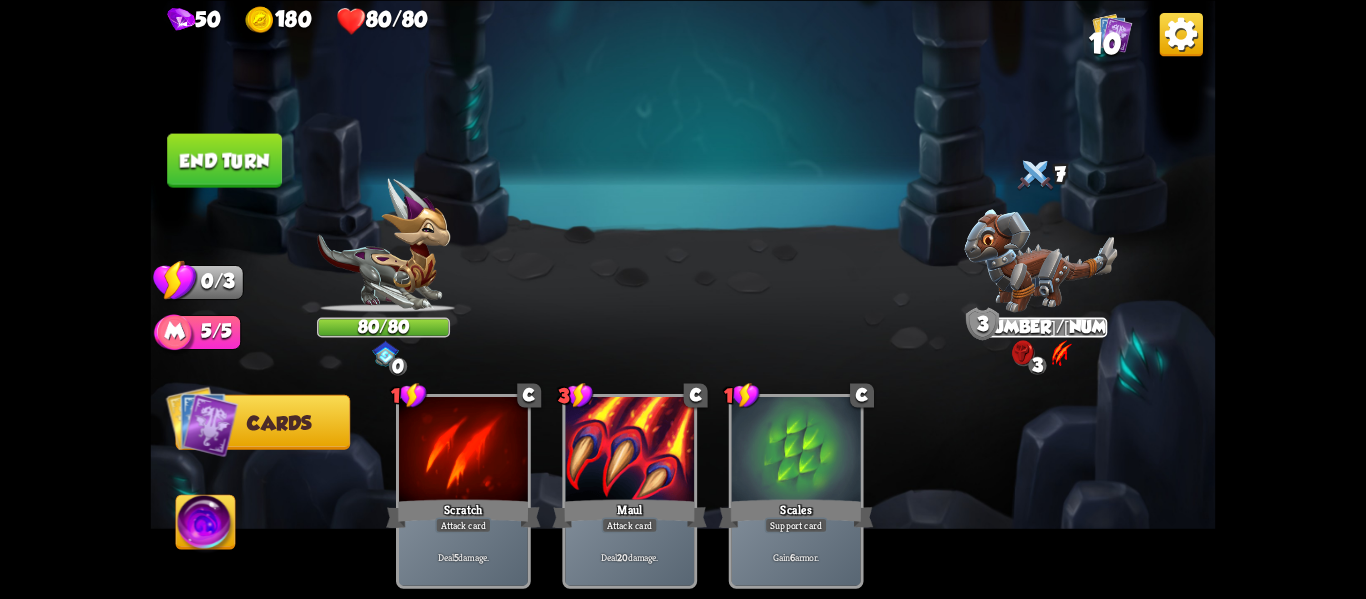 click on "End turn" at bounding box center [224, 160] 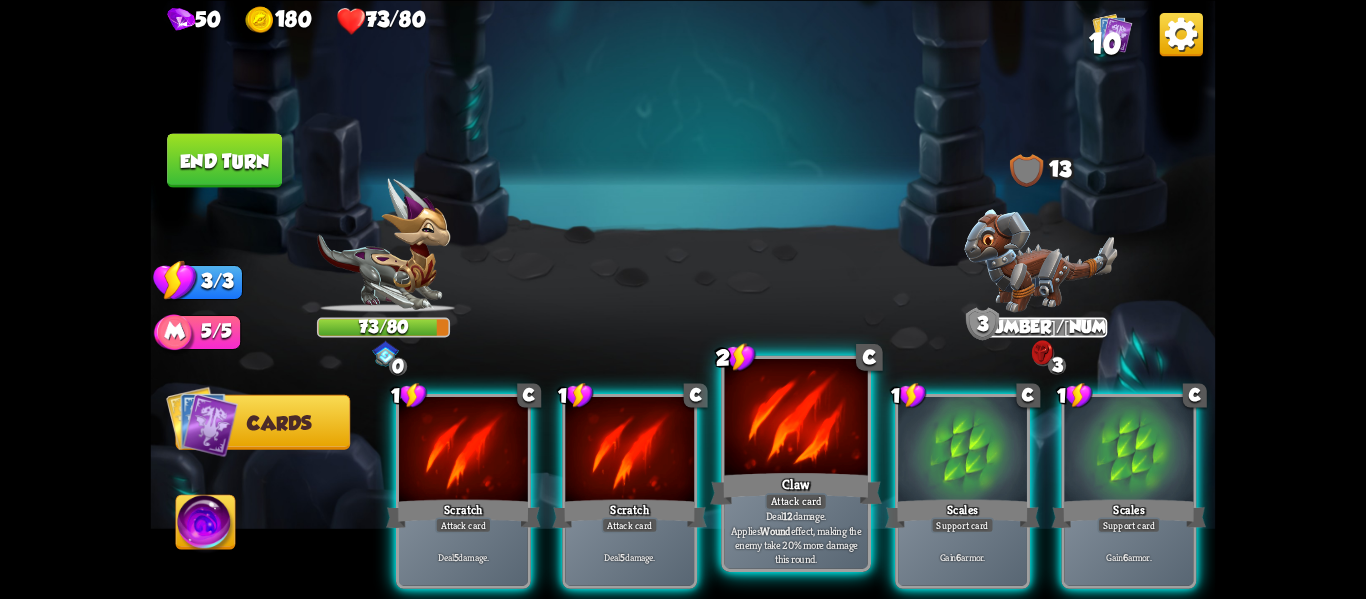 click at bounding box center (463, 451) 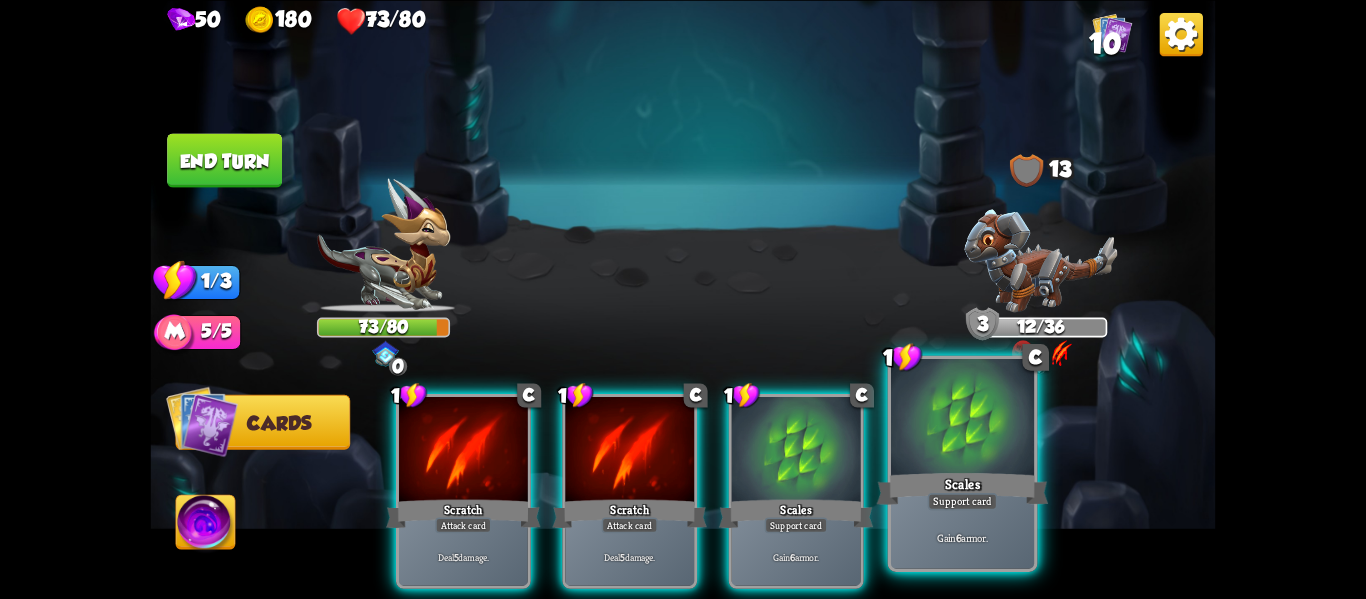 click at bounding box center [463, 451] 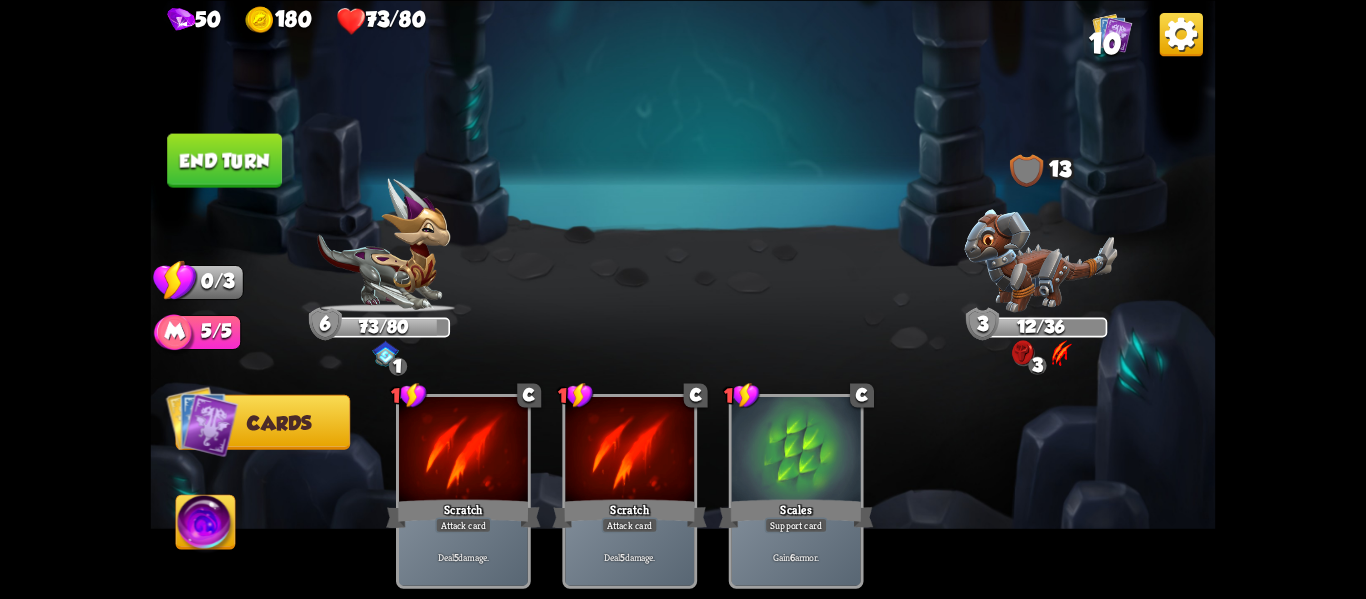 click on "End turn" at bounding box center (224, 160) 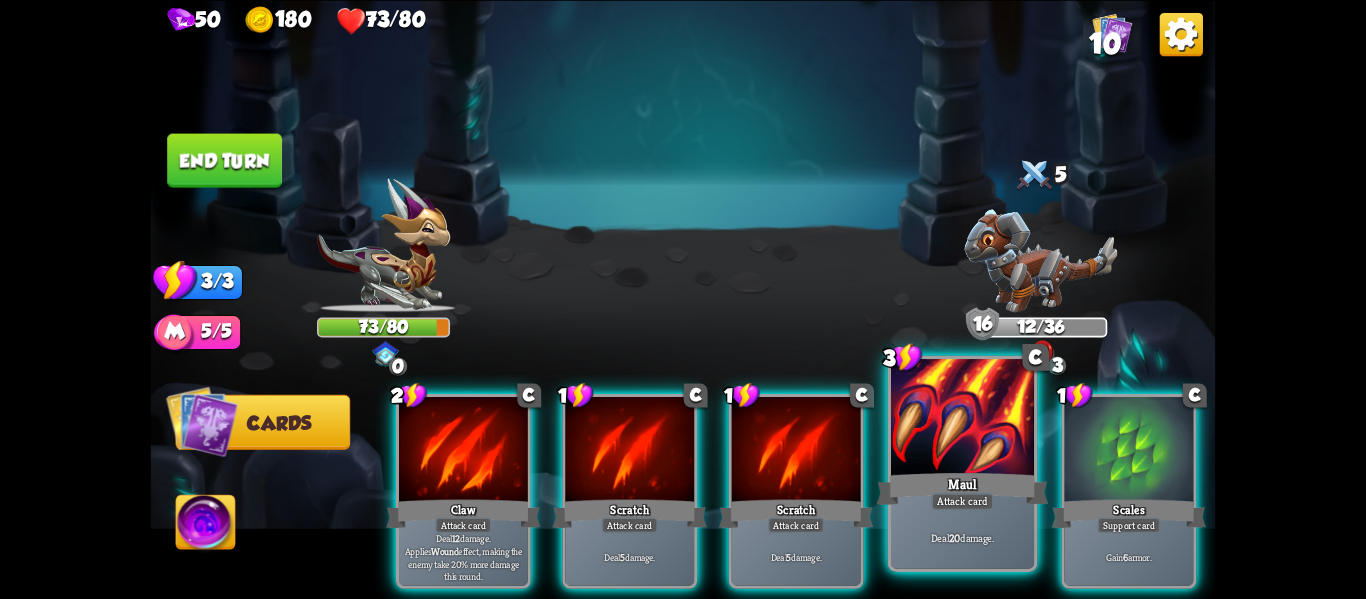 click at bounding box center (463, 451) 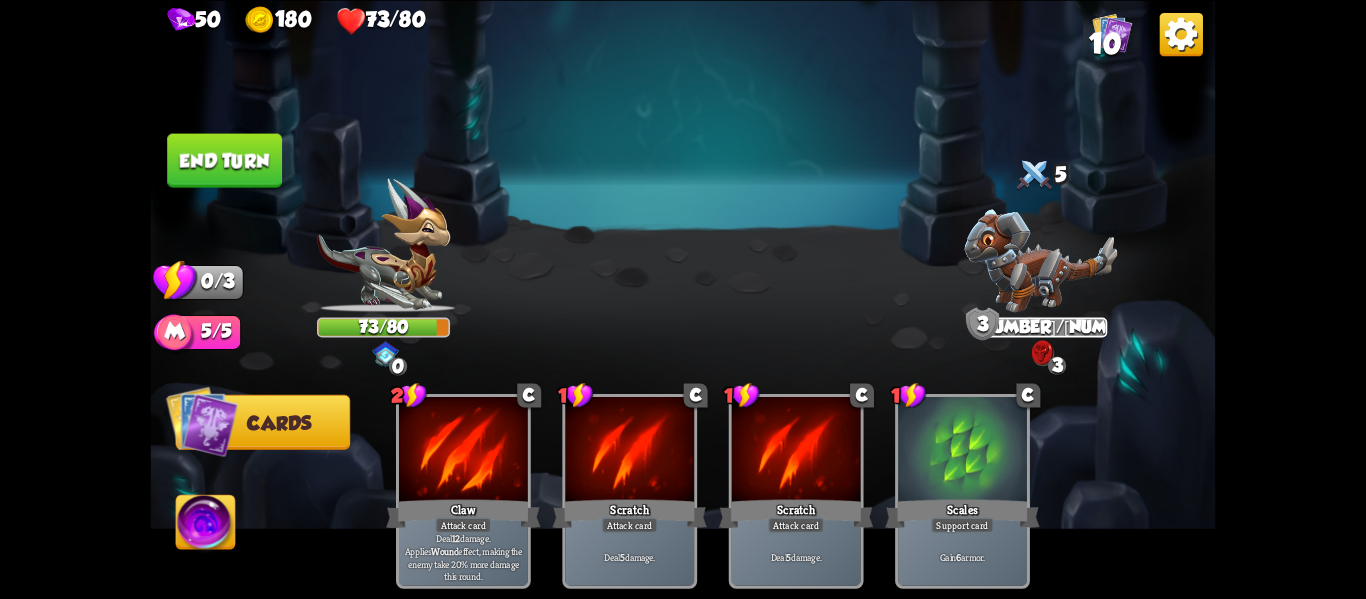 click on "End turn" at bounding box center (224, 160) 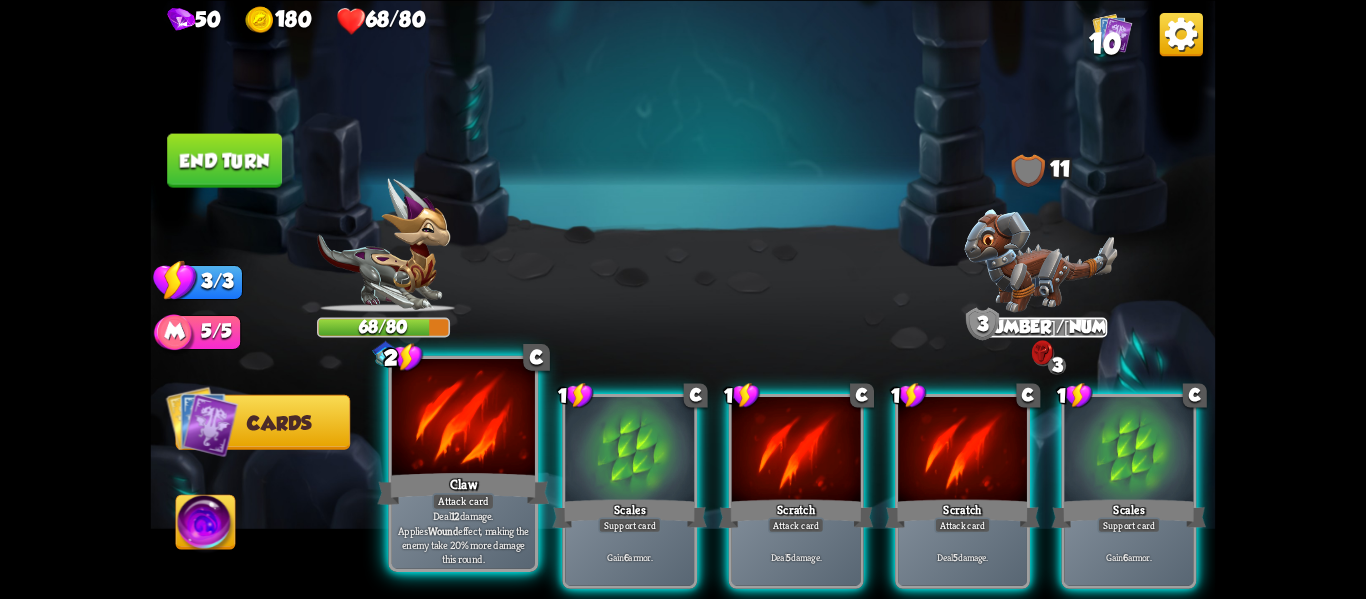 click on "Attack card" at bounding box center (463, 501) 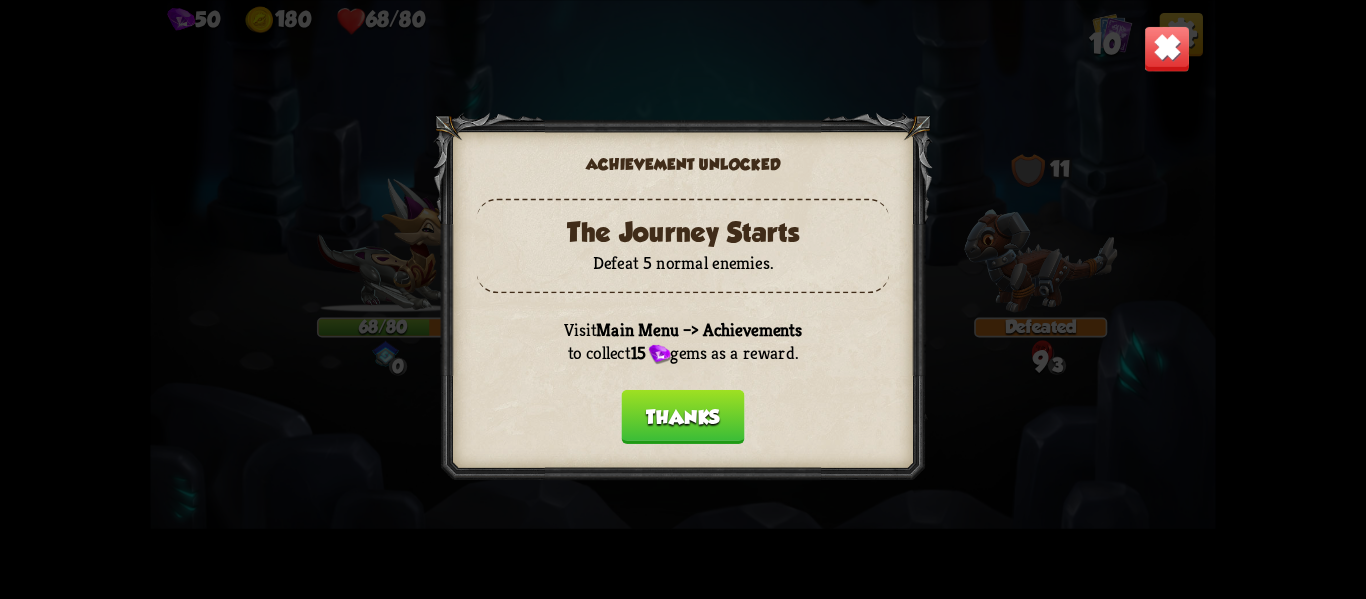 click on "Achievement unlocked   The Journey Starts   Defeat 5 normal enemies.
Visit  Main Menu –> Achievements
to collect  15  gems as a reward.
Thanks" at bounding box center [683, 299] 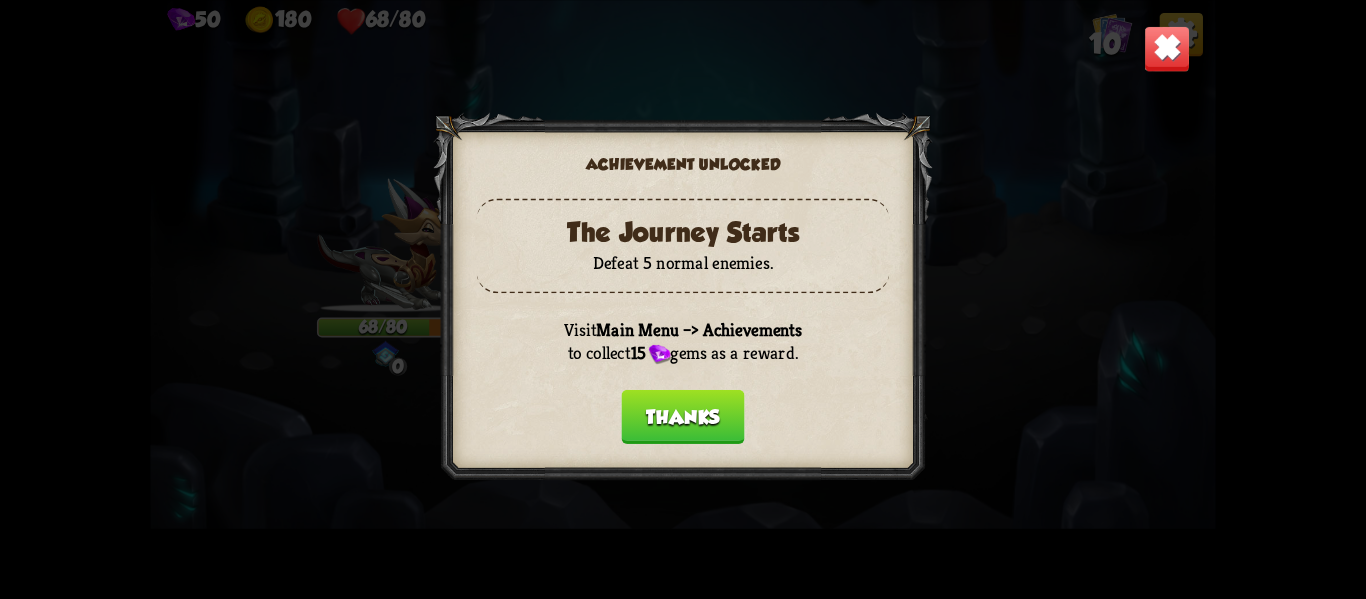 click on "Thanks" at bounding box center (682, 416) 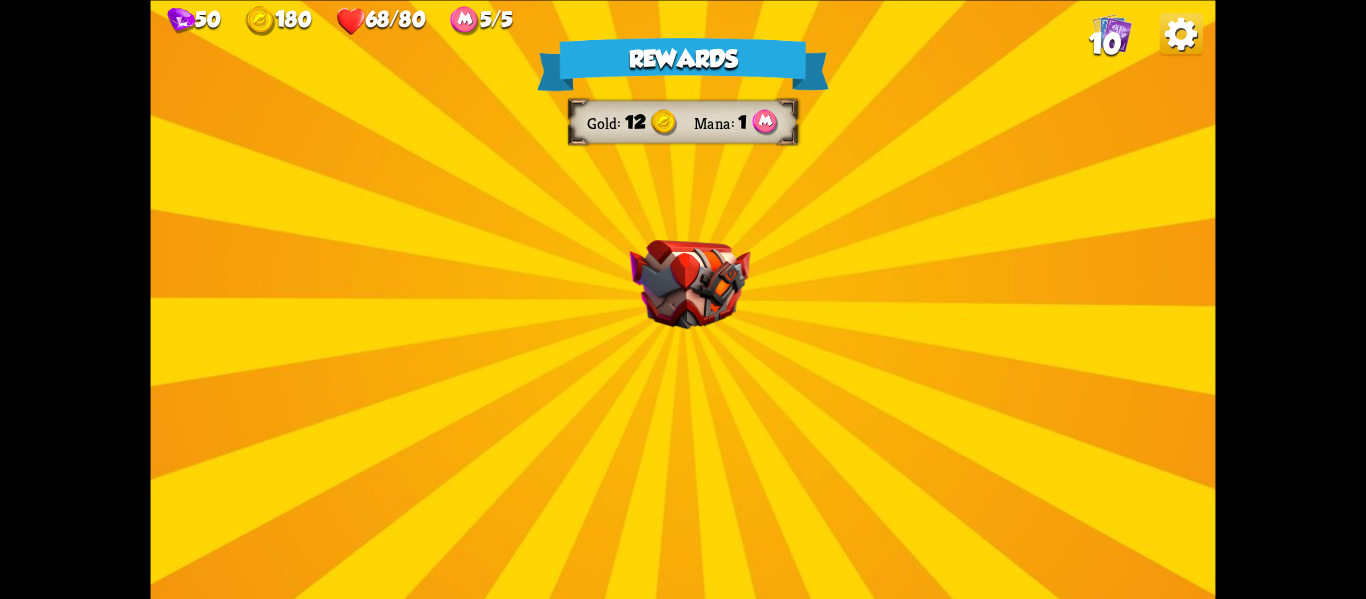 click at bounding box center (690, 284) 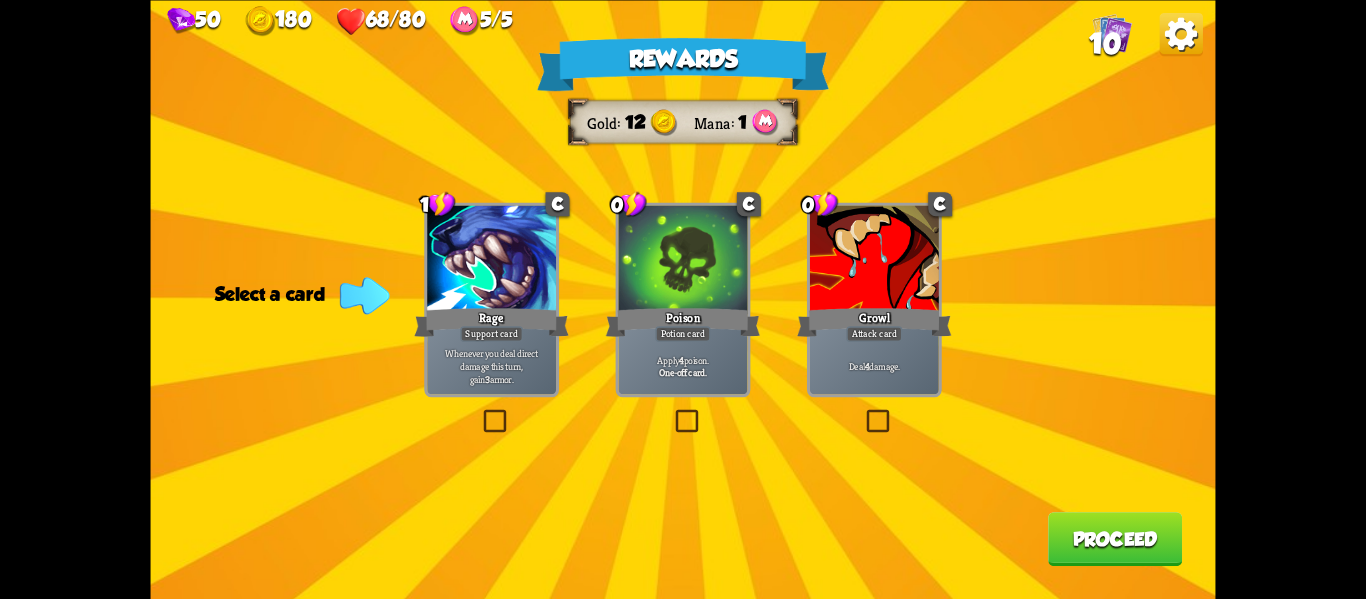 click at bounding box center (863, 412) 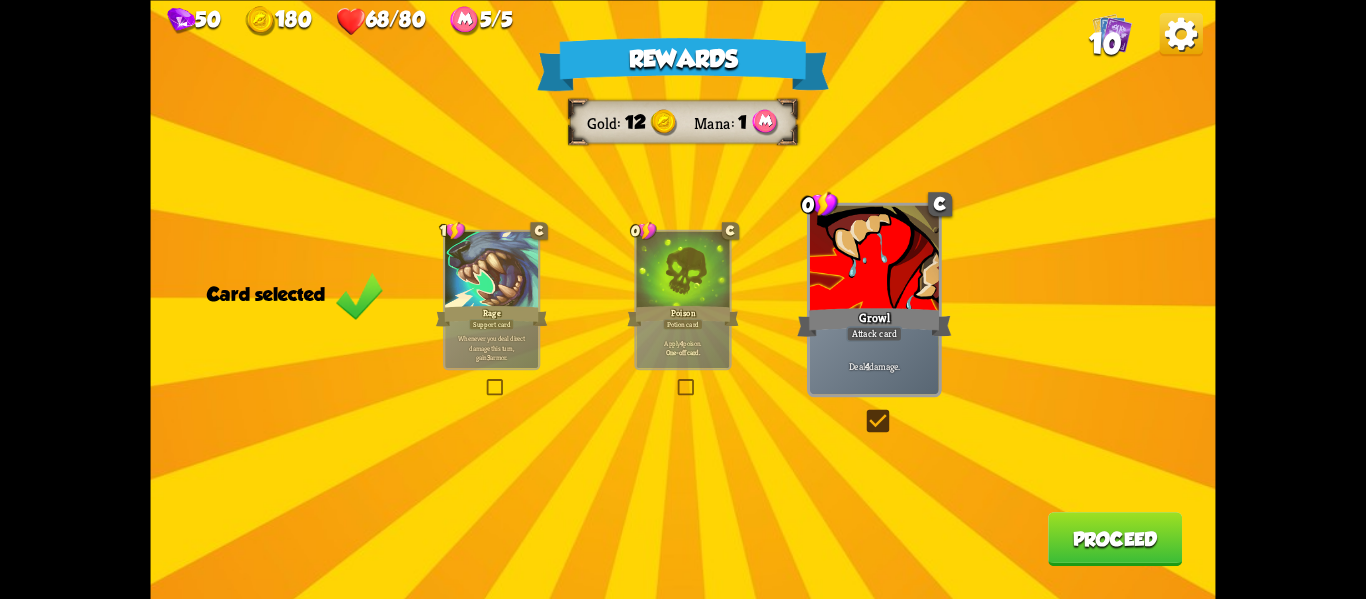 click on "Proceed" at bounding box center (1115, 539) 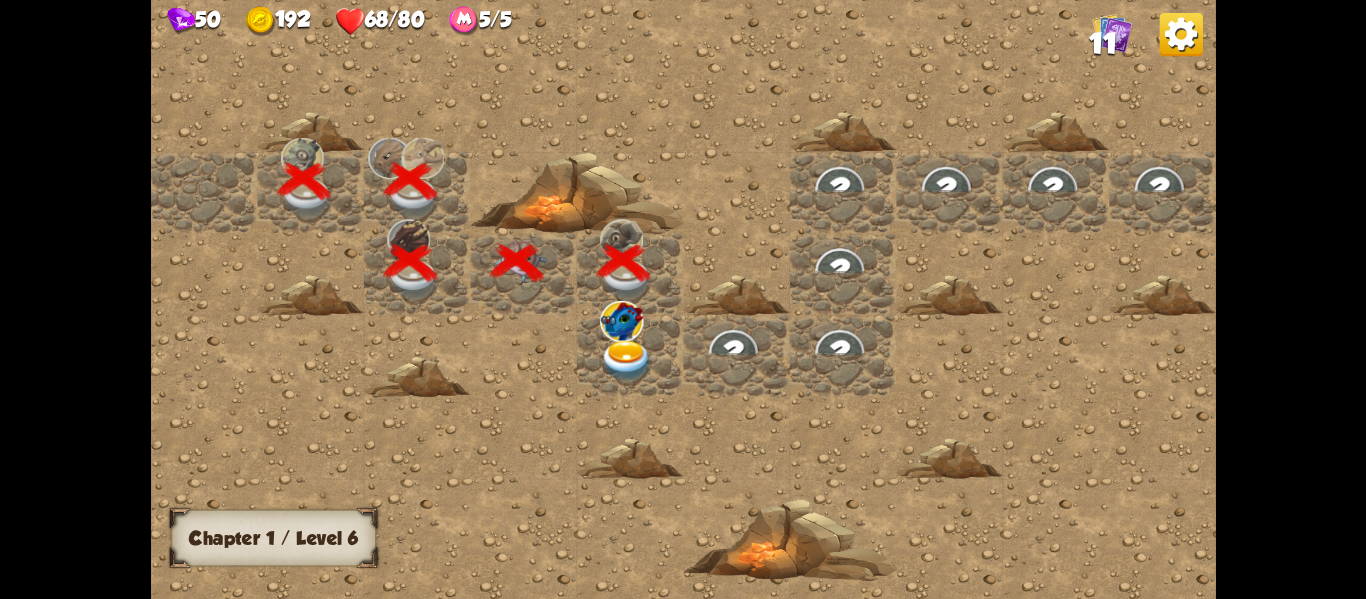drag, startPoint x: 705, startPoint y: 348, endPoint x: 1106, endPoint y: 94, distance: 474.6757 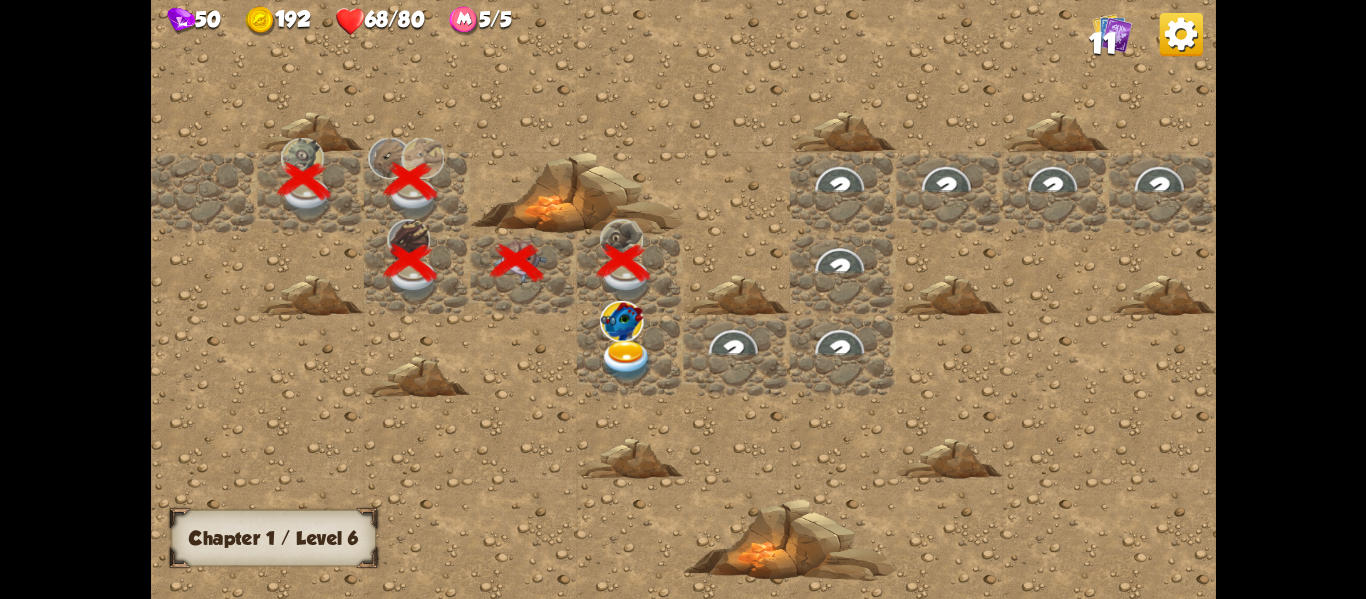 click on "50" at bounding box center (193, 20) 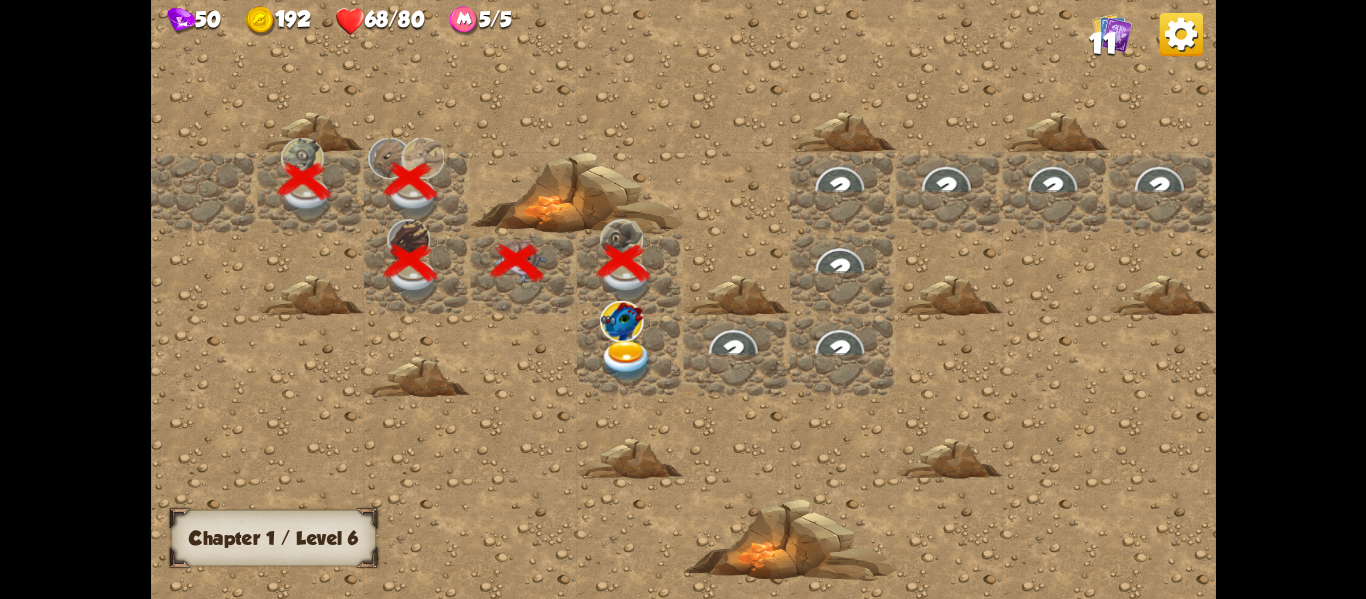 click at bounding box center [843, 299] 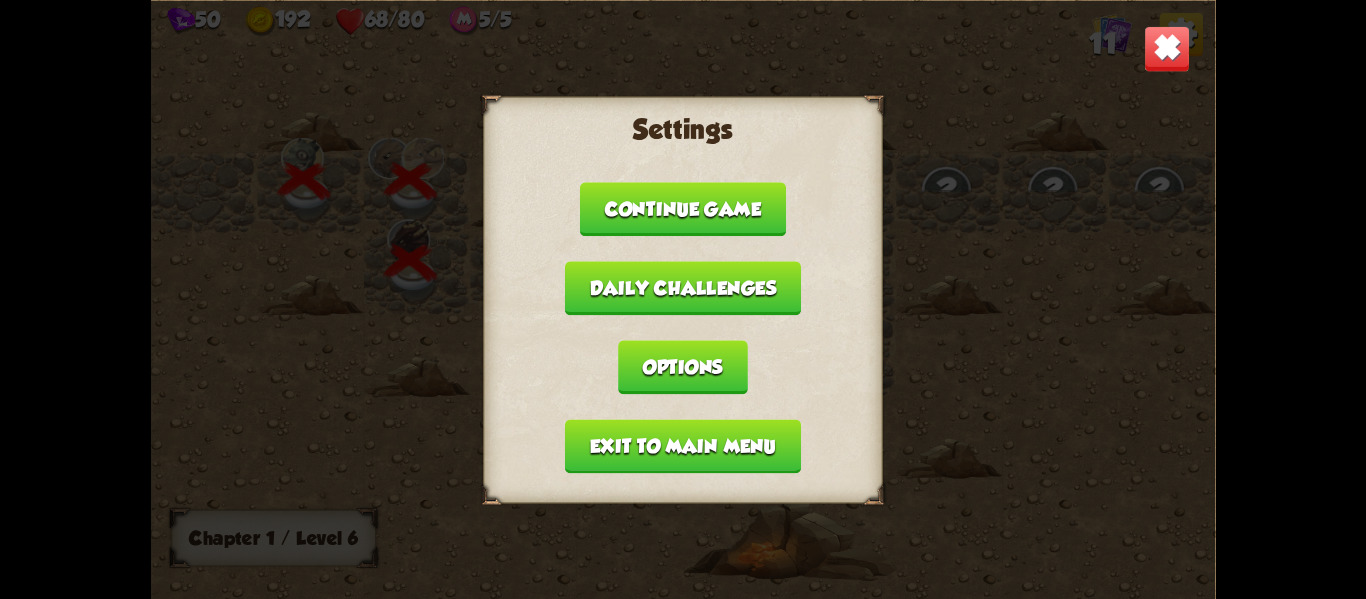 click on "Exit to main menu" at bounding box center (683, 446) 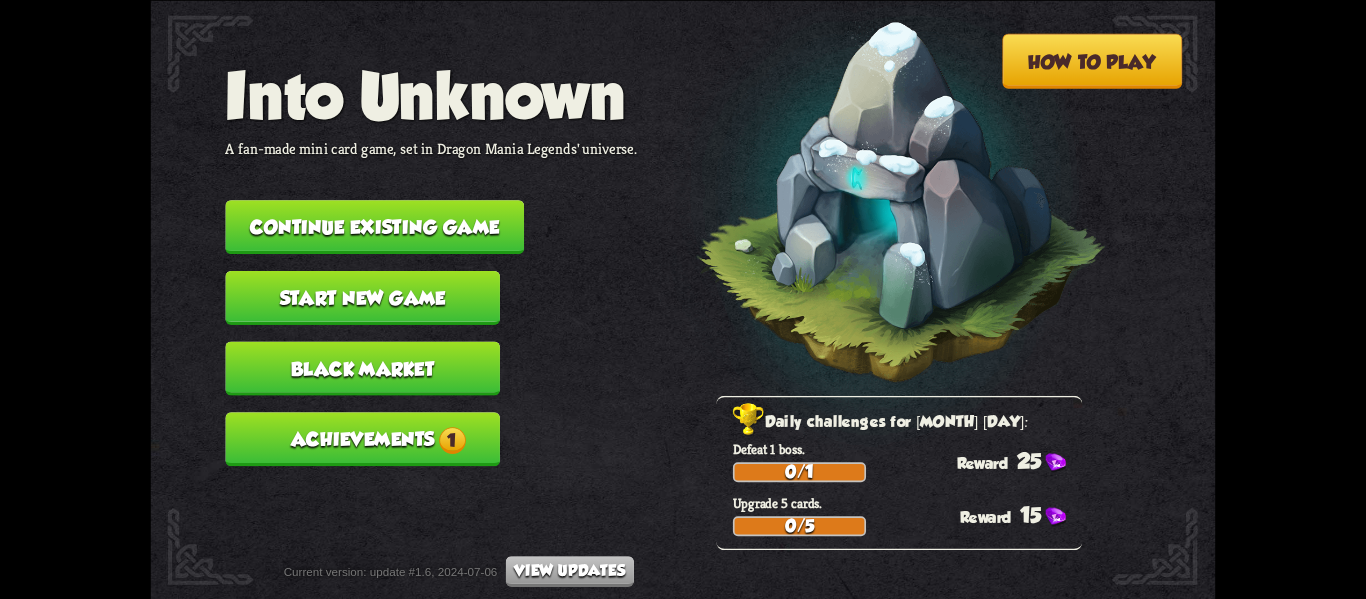 click on "Achievements
1" at bounding box center (362, 439) 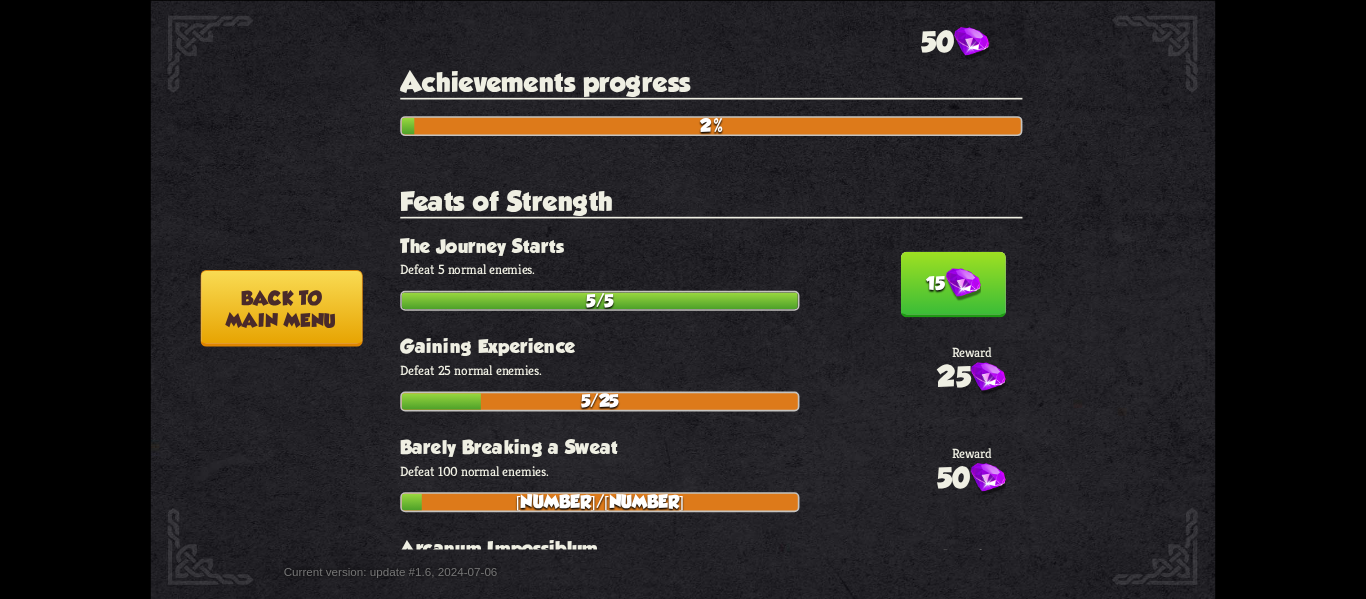 click on "15" at bounding box center (953, 284) 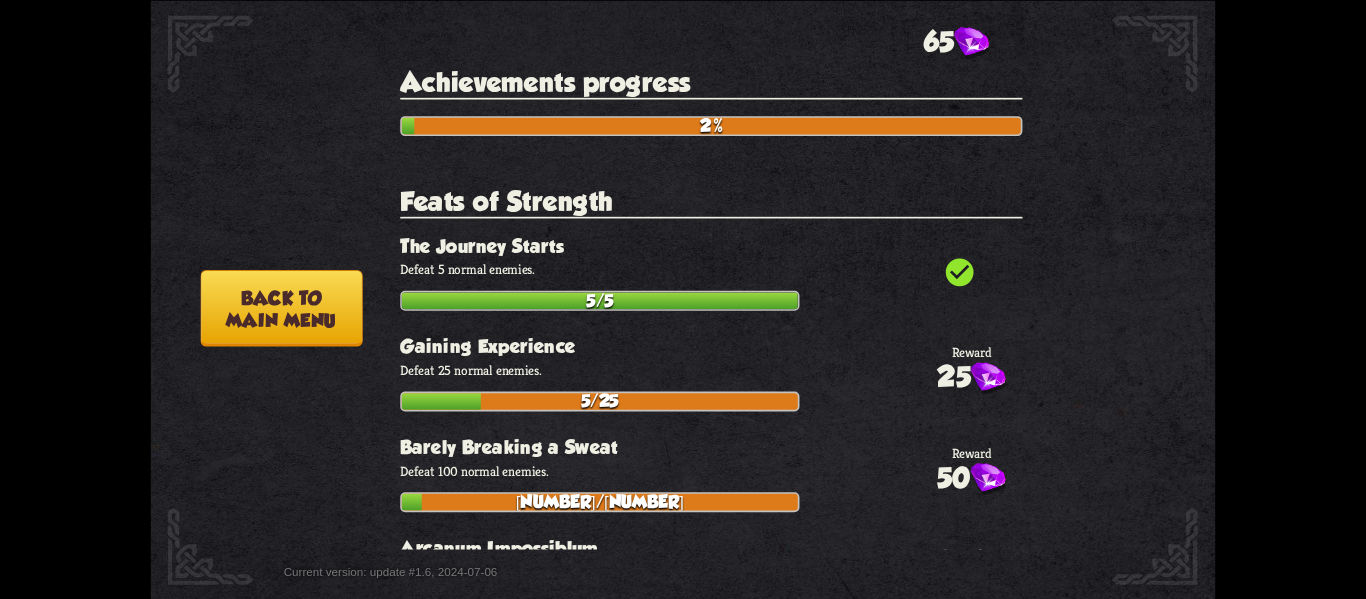 click on "Back to main menu" at bounding box center (281, 308) 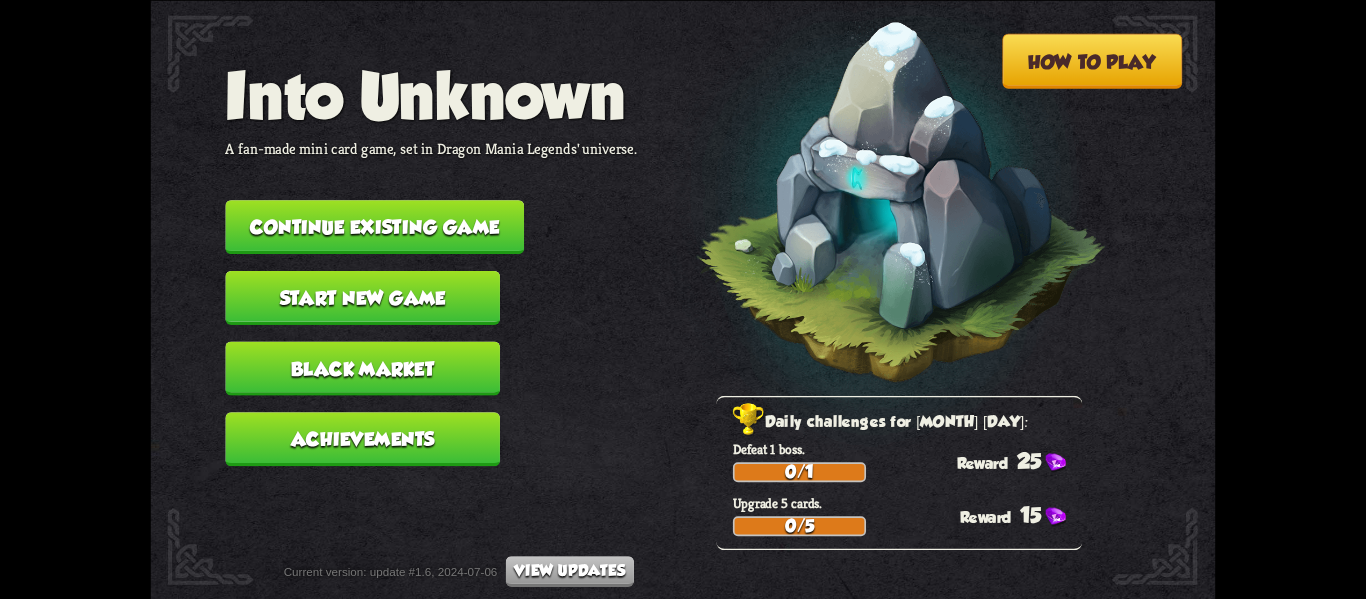 click on "Black Market" at bounding box center (362, 368) 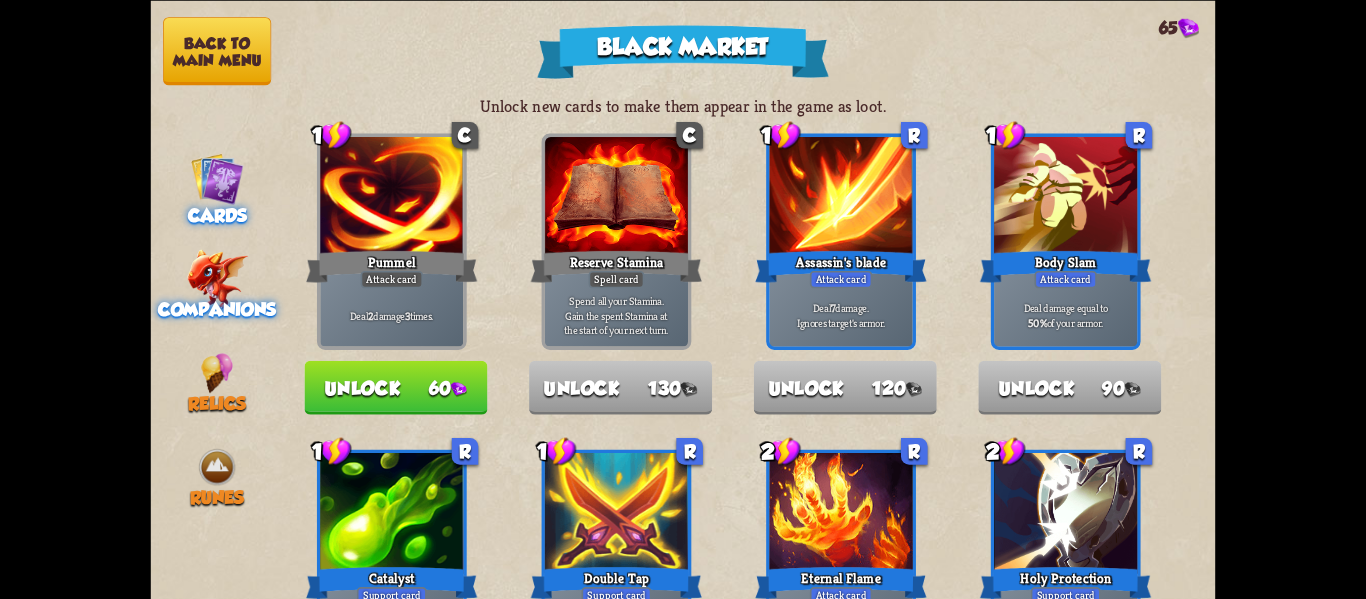click on "Companions" at bounding box center [217, 289] 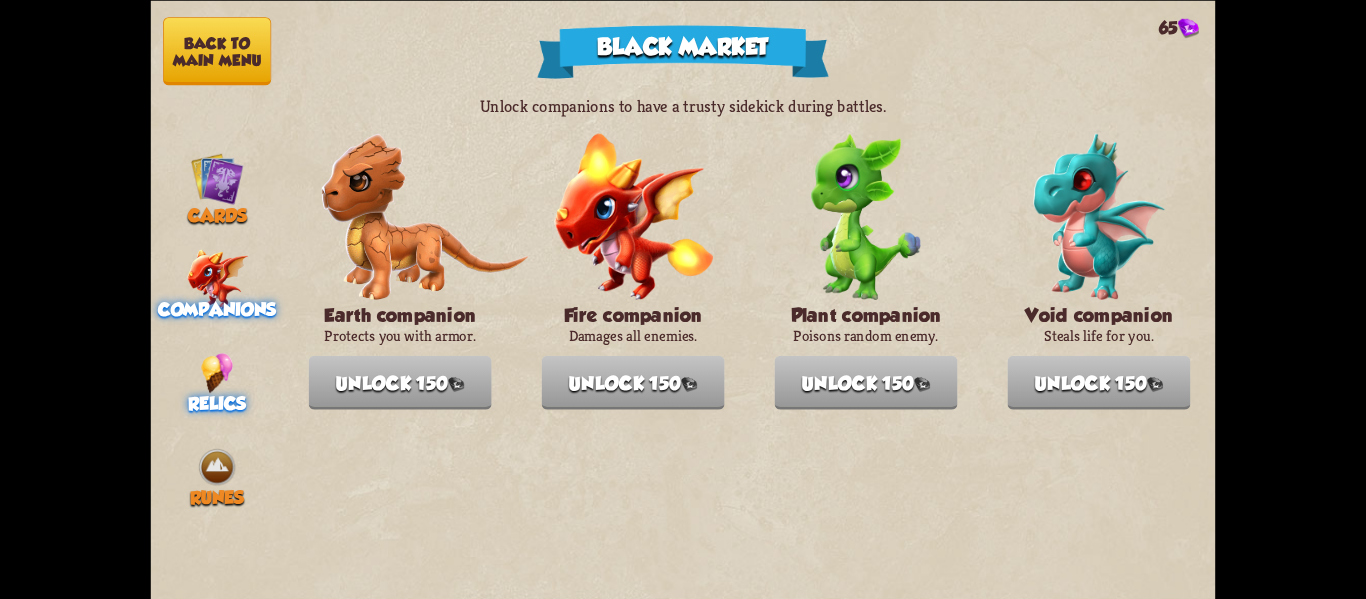 click on "Relics" at bounding box center (217, 383) 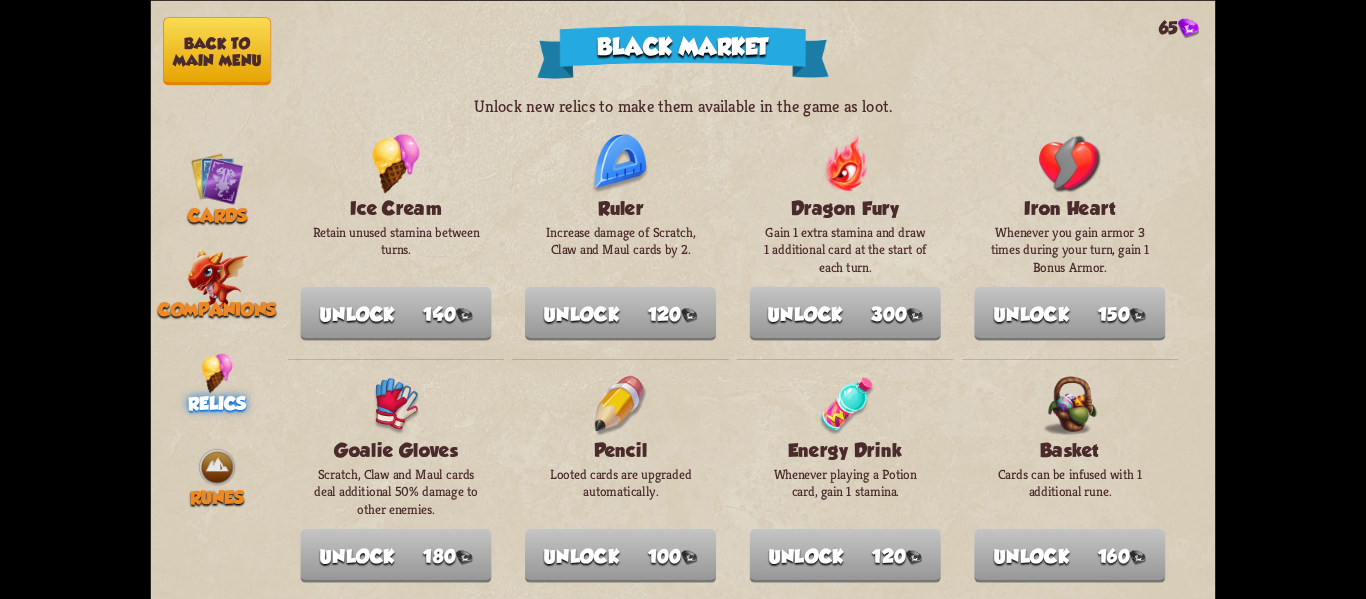 click on "Relics" at bounding box center (217, 383) 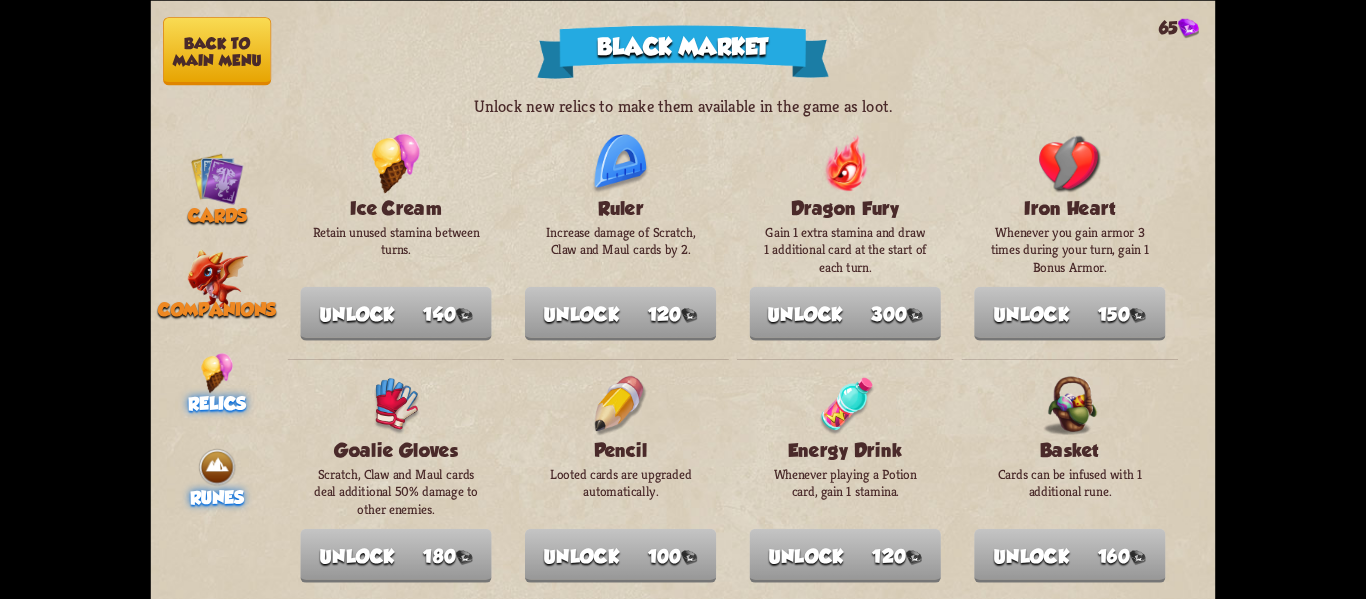 click at bounding box center [216, 177] 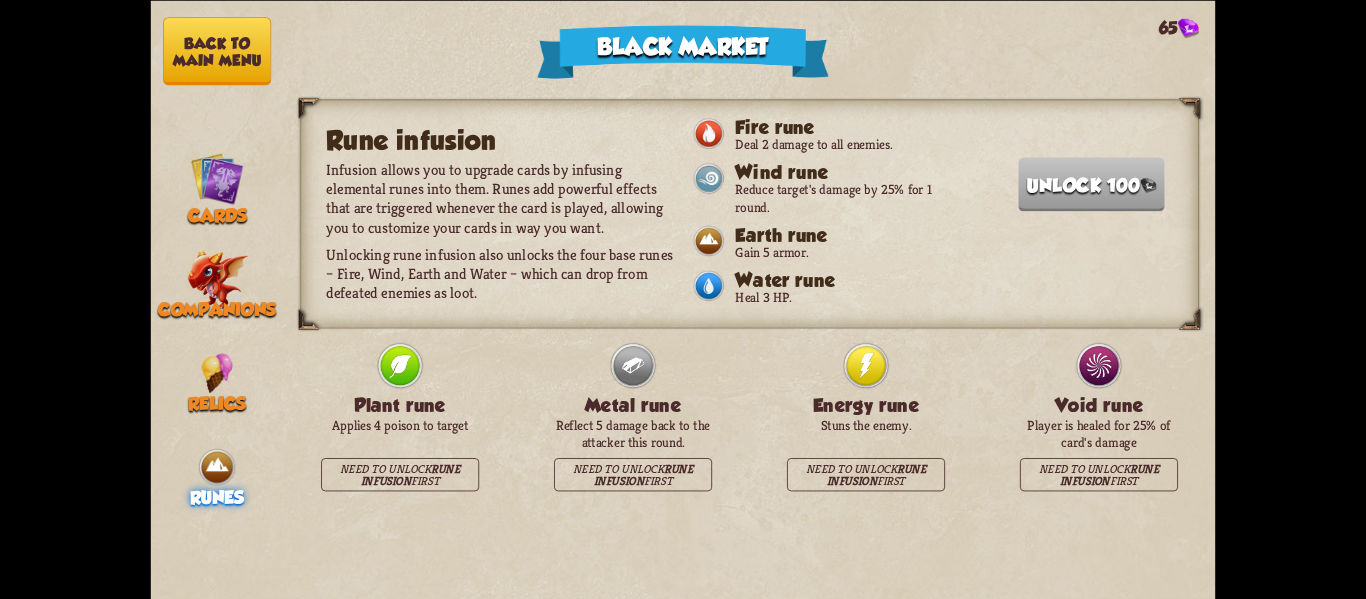 click on "Back to main menu" at bounding box center (217, 51) 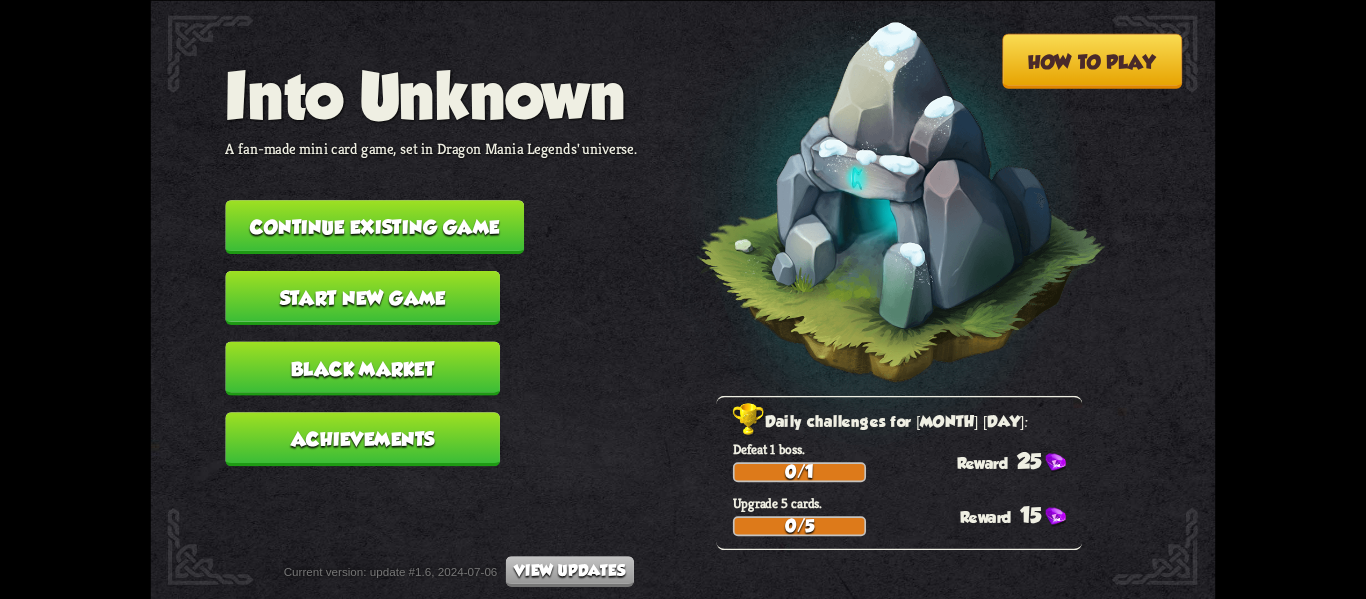 click on "Continue existing game" at bounding box center (374, 227) 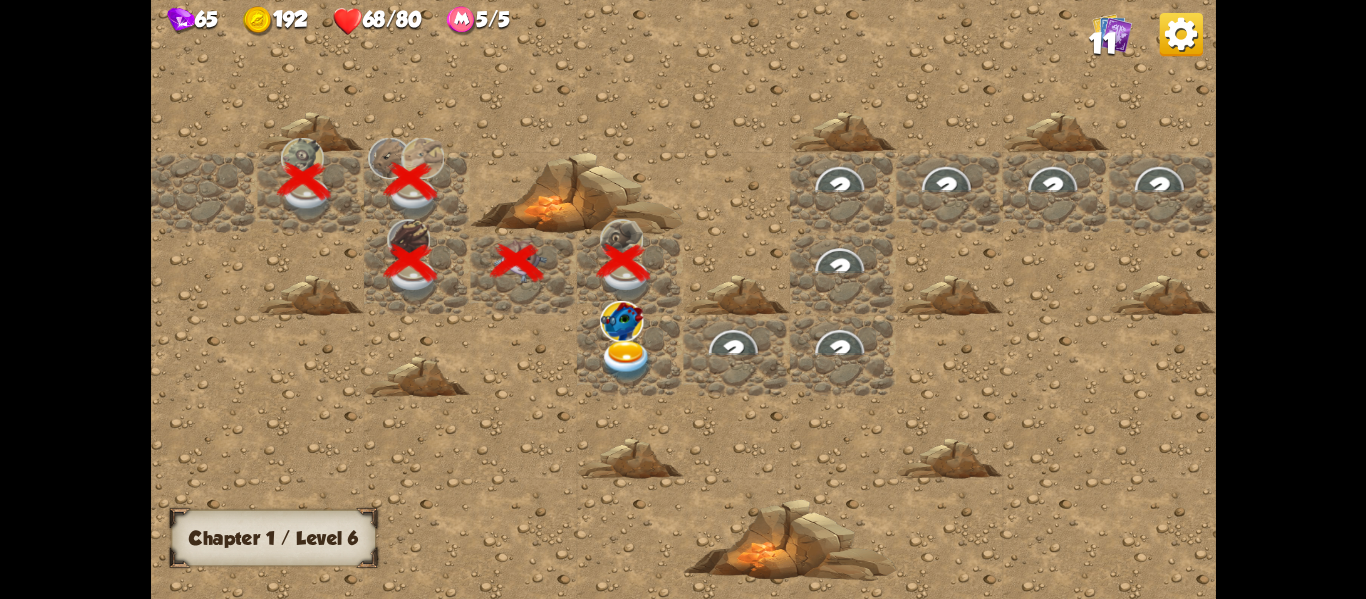 click at bounding box center [626, 360] 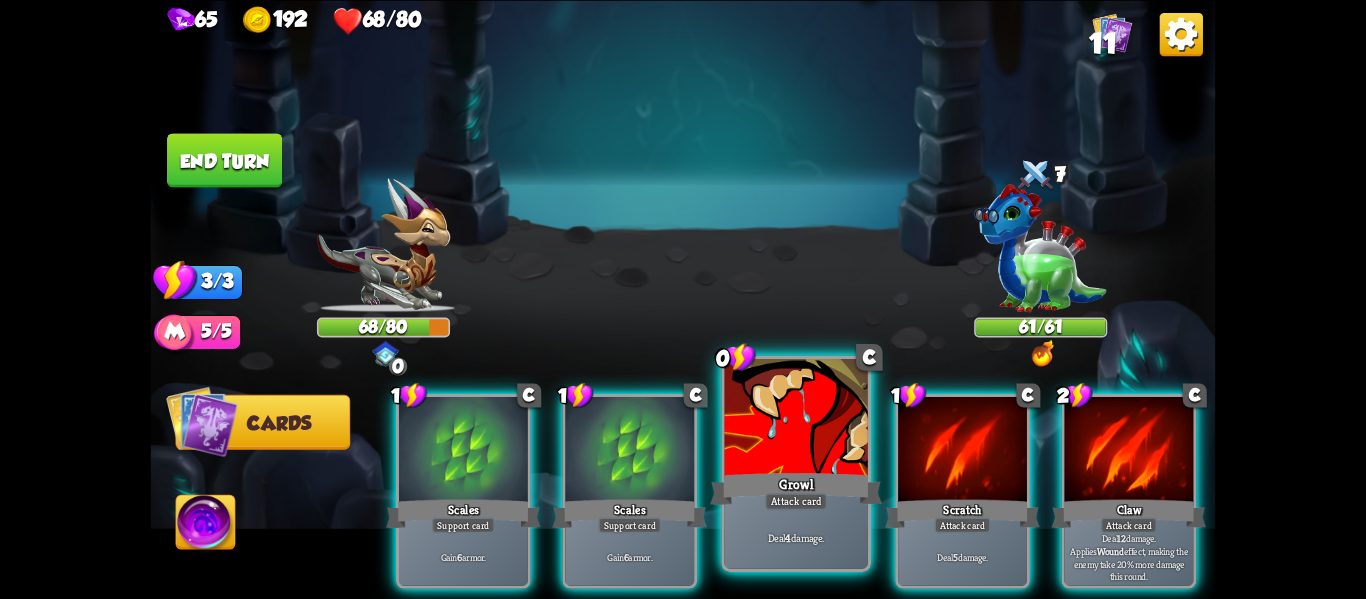 click on "Deal  4  damage." at bounding box center (463, 557) 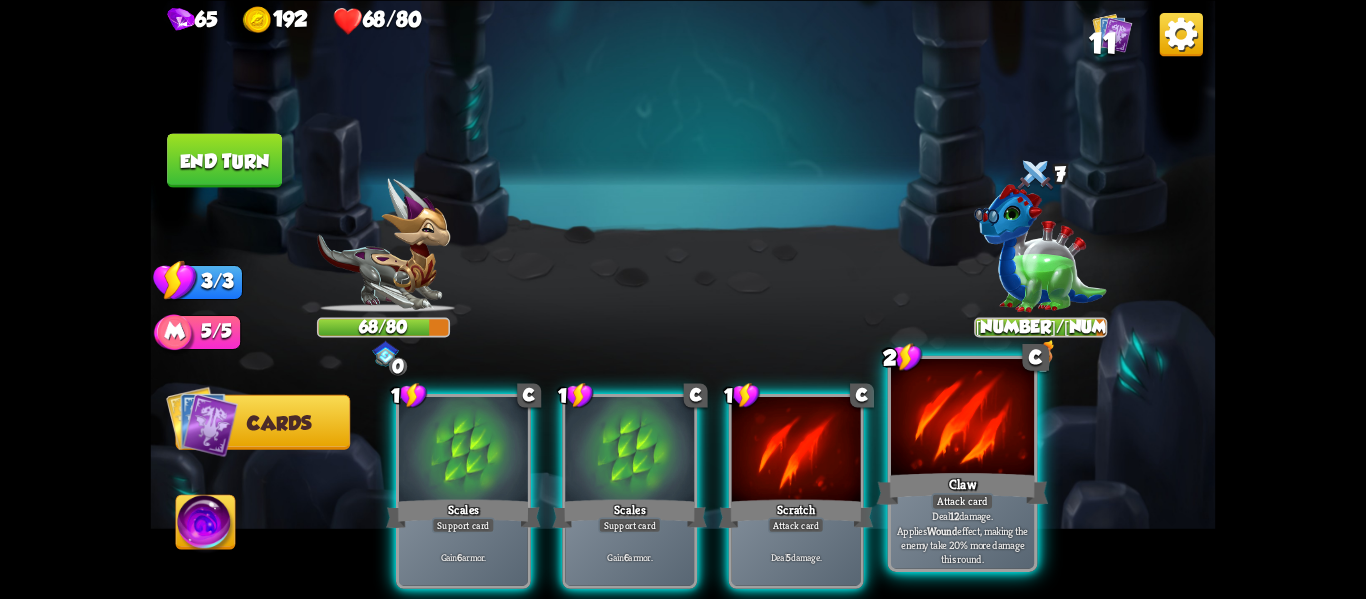 click on "Claw" at bounding box center (463, 513) 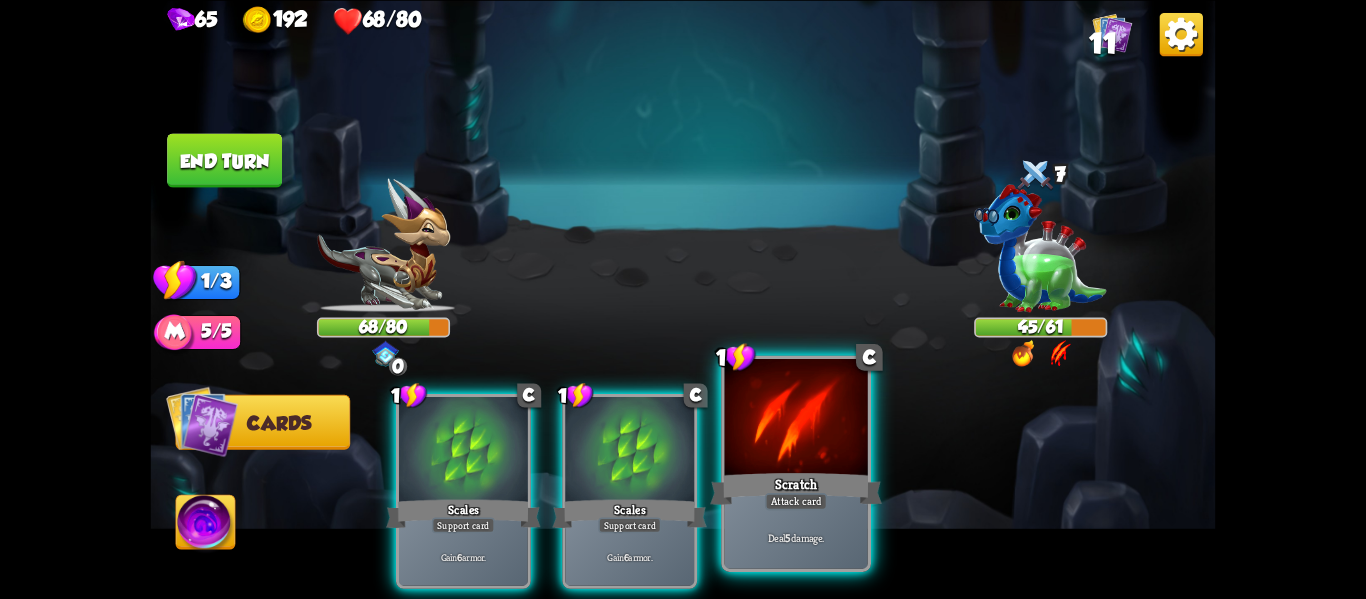 click on "Scratch" at bounding box center (463, 513) 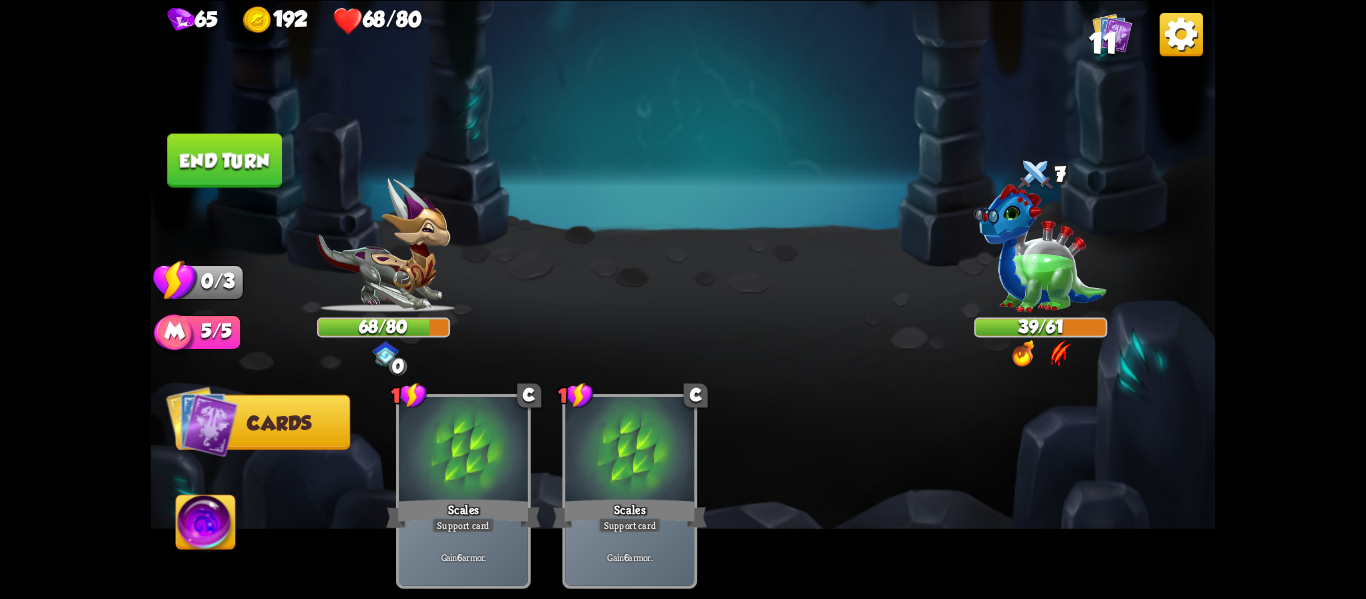 click on "End turn" at bounding box center [224, 160] 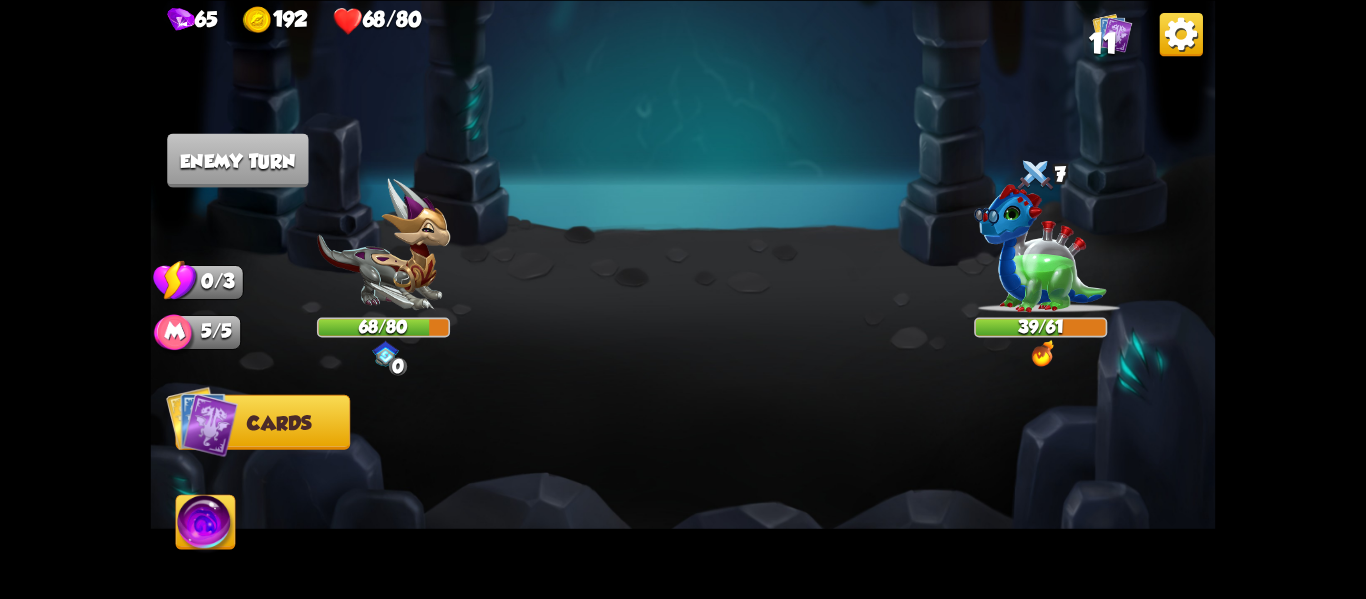 click on "Cards" at bounding box center (279, 423) 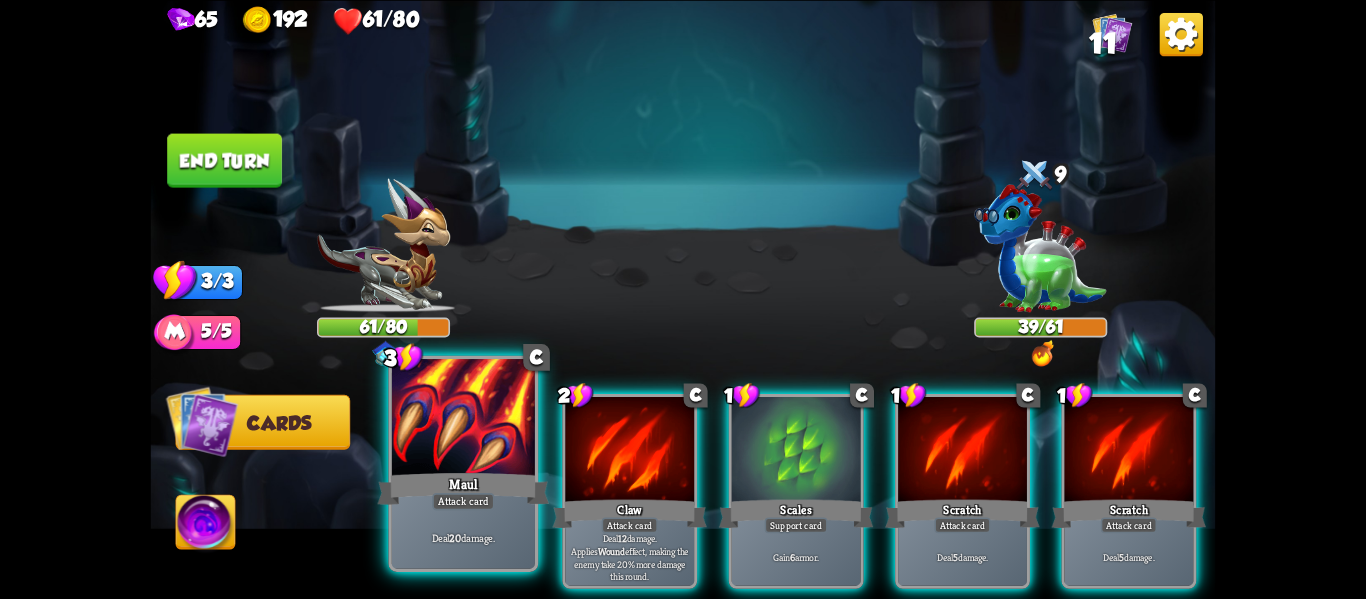 click on "Deal  20  damage." at bounding box center [463, 537] 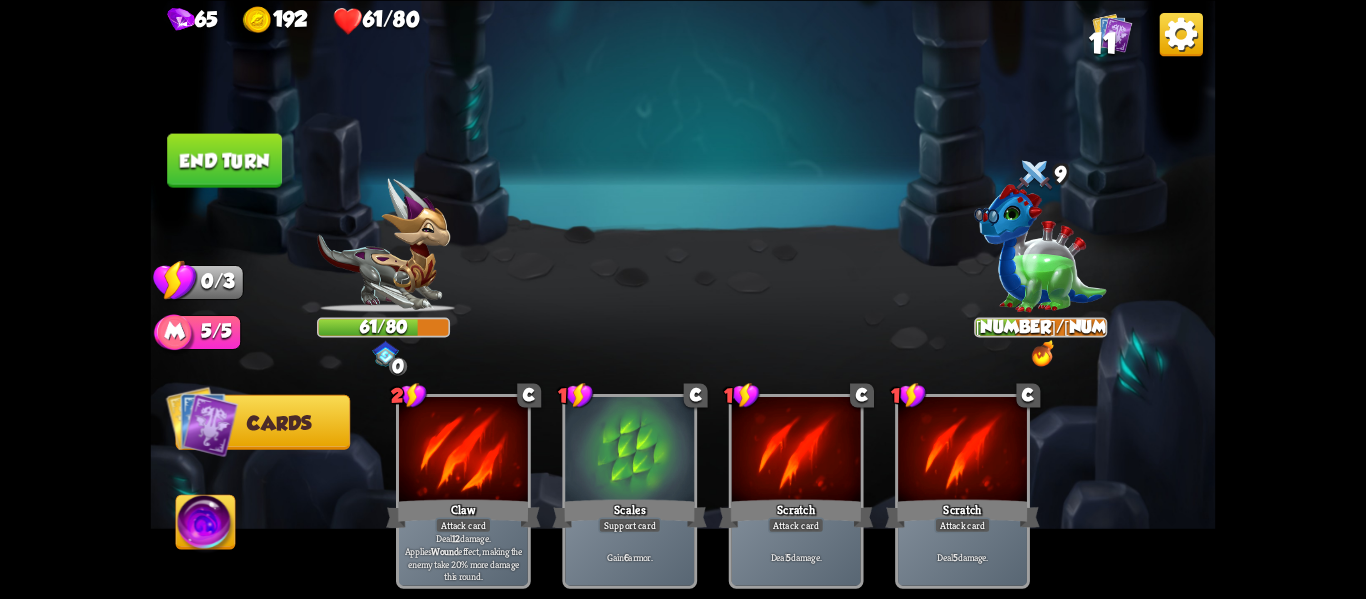 click on "End turn" at bounding box center [224, 160] 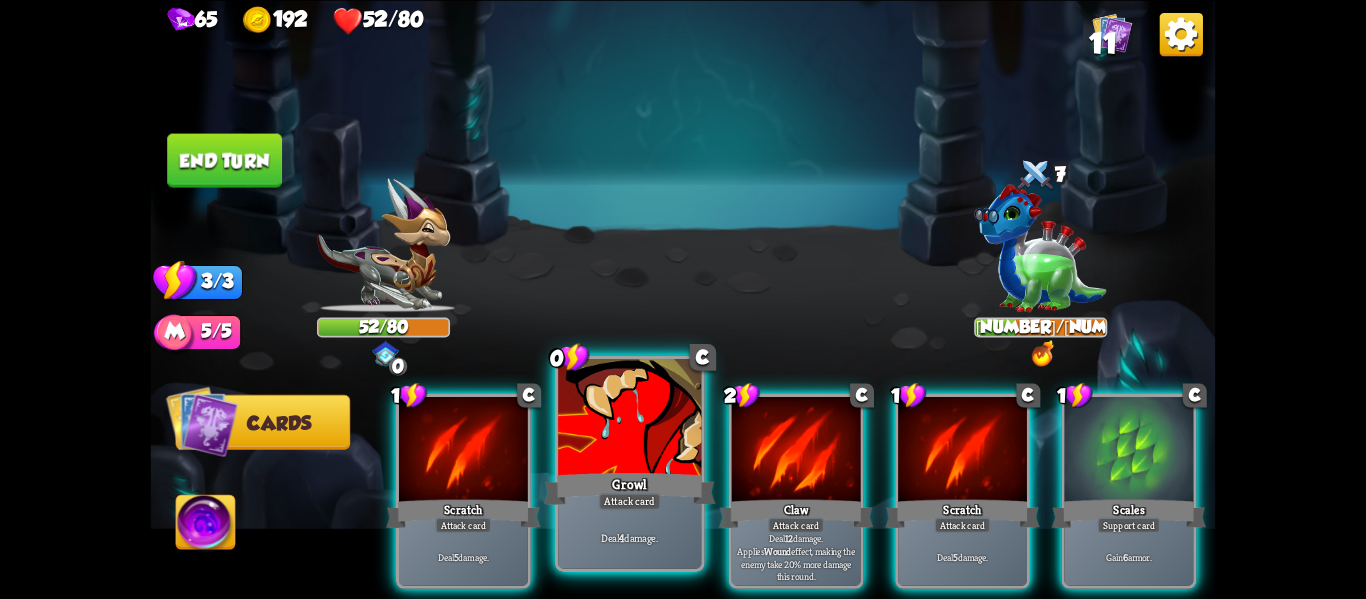 click at bounding box center (463, 451) 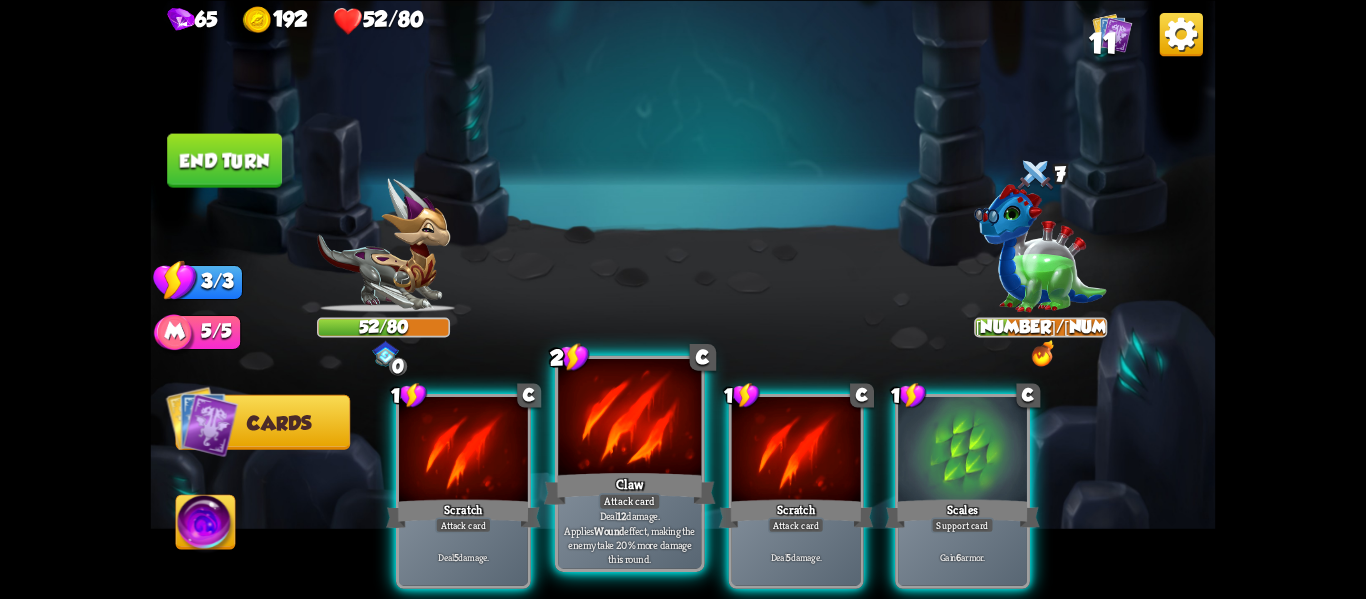 click at bounding box center [463, 451] 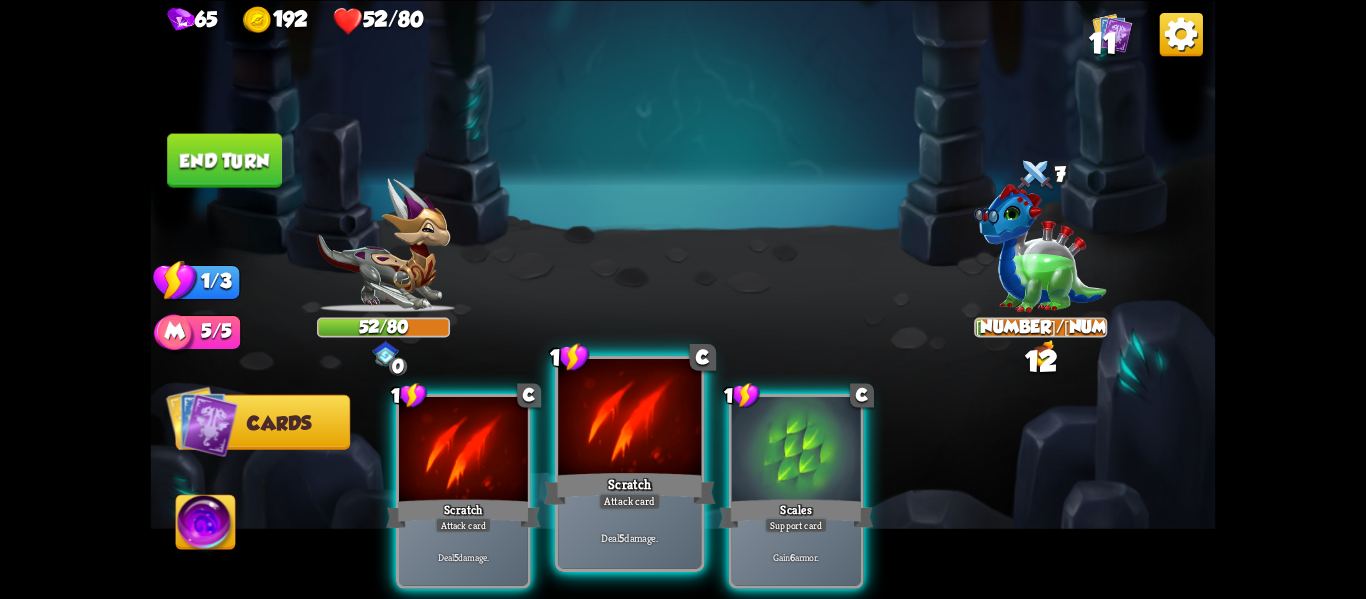click at bounding box center (463, 451) 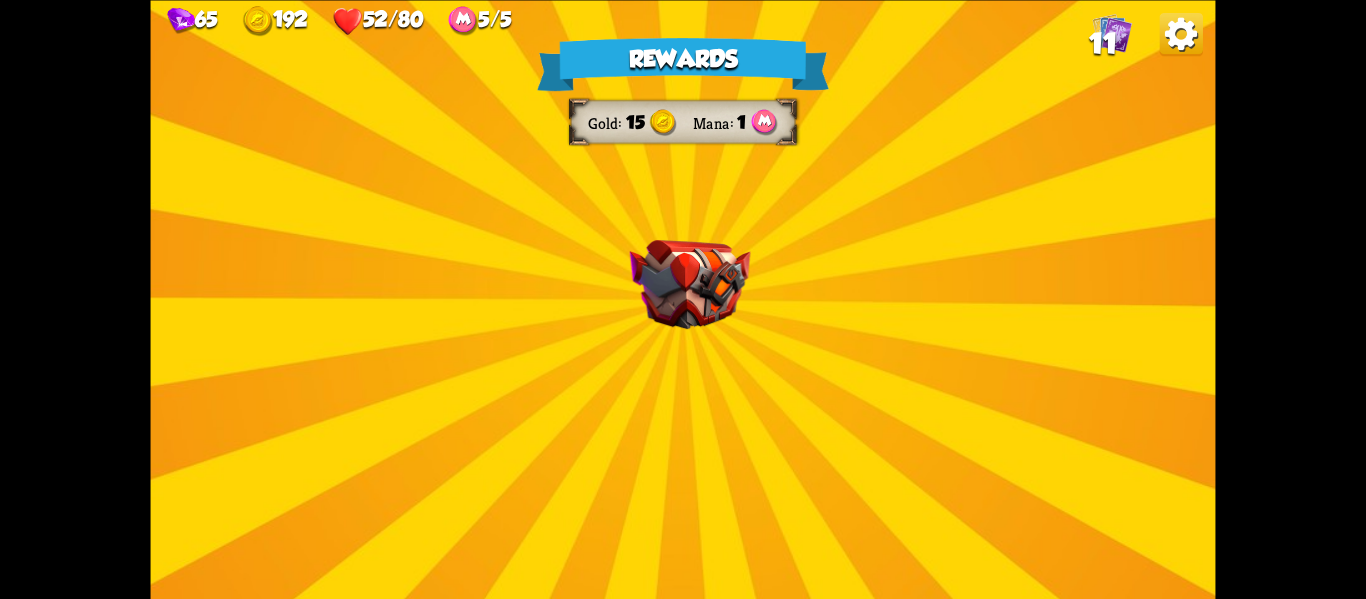 click at bounding box center (690, 284) 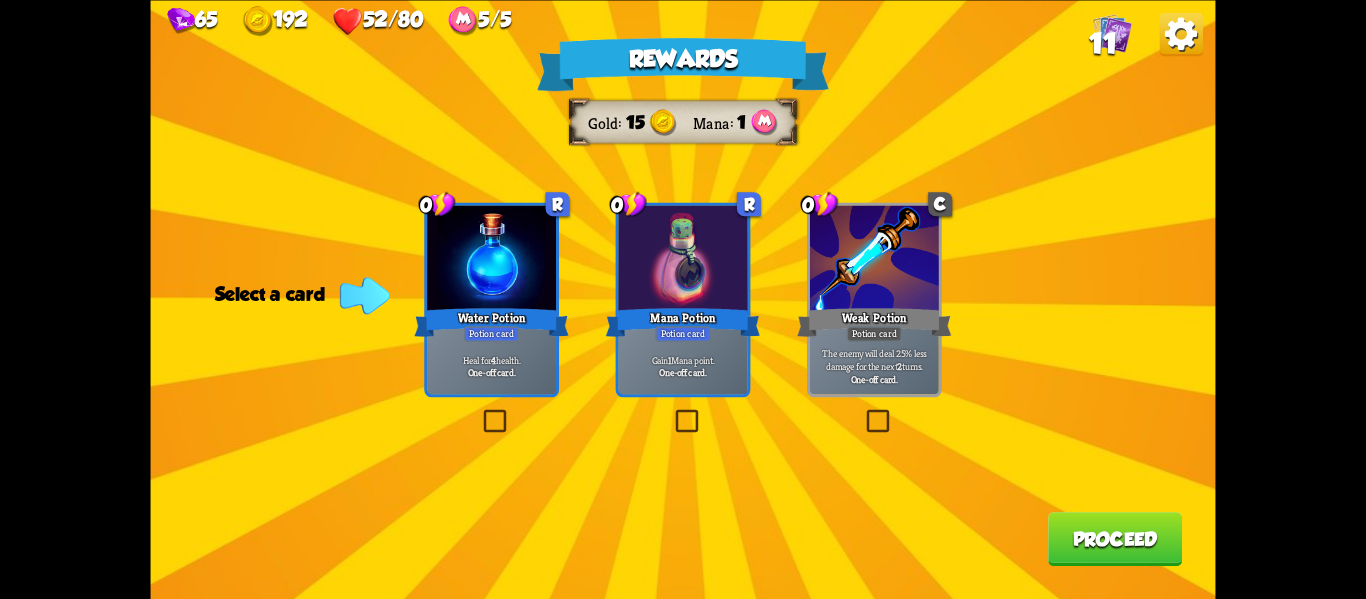 click at bounding box center [480, 412] 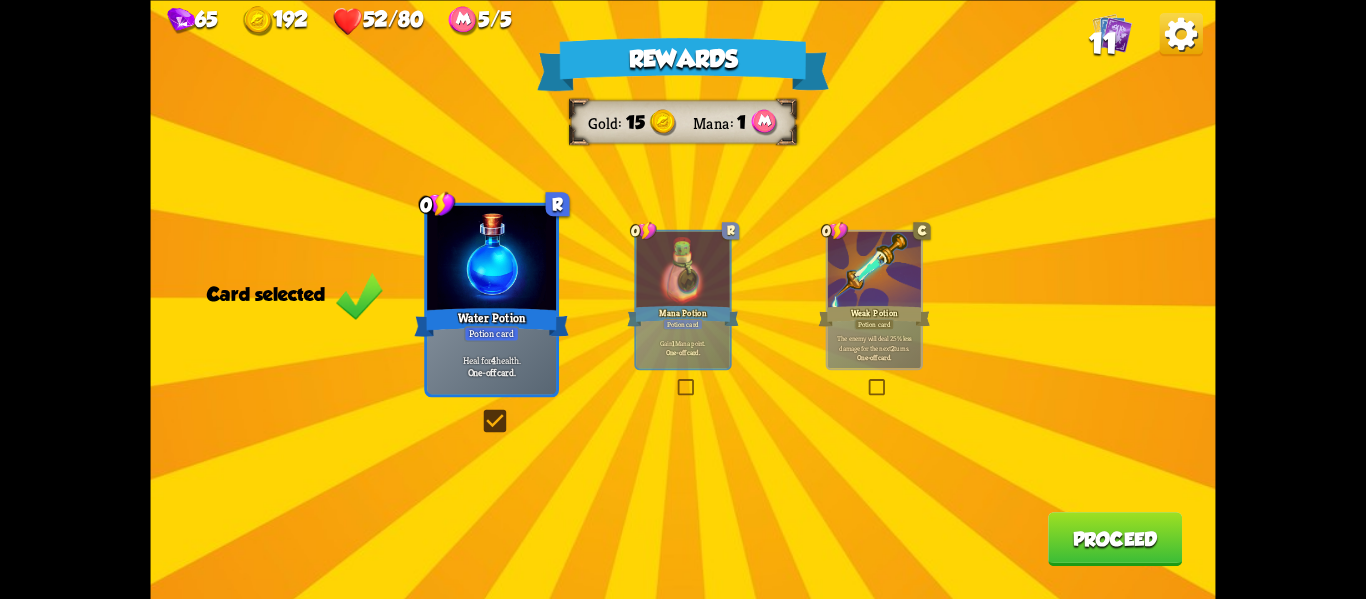 click on "Proceed" at bounding box center [1115, 539] 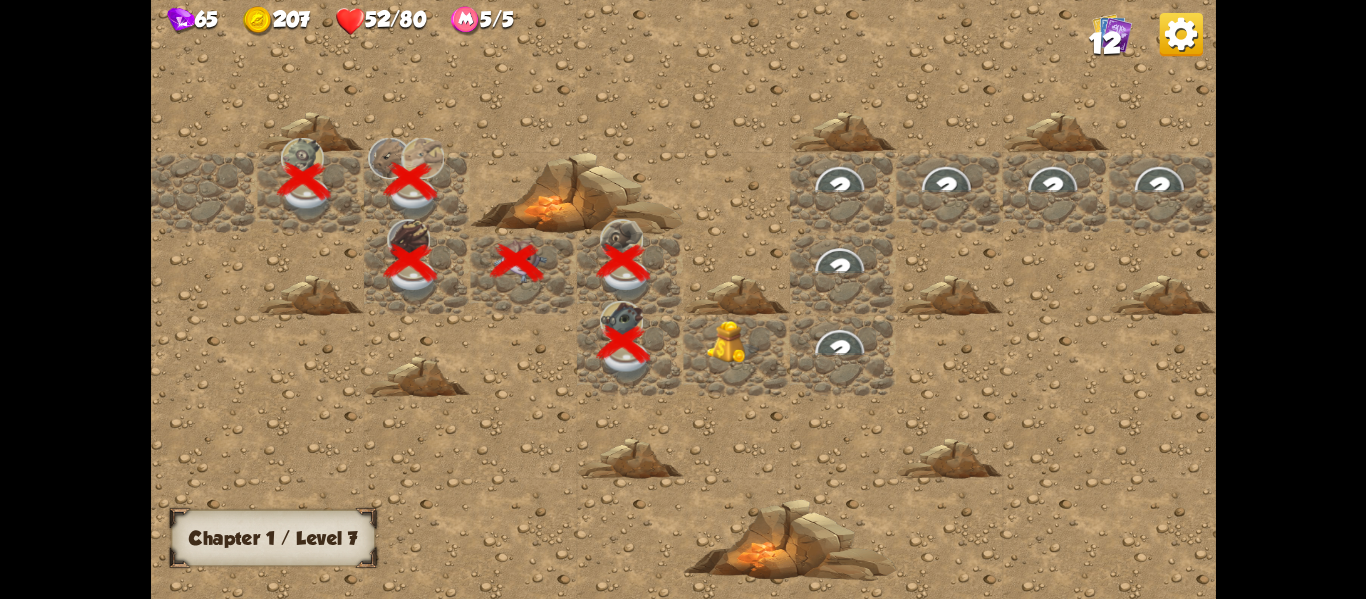 click at bounding box center [732, 341] 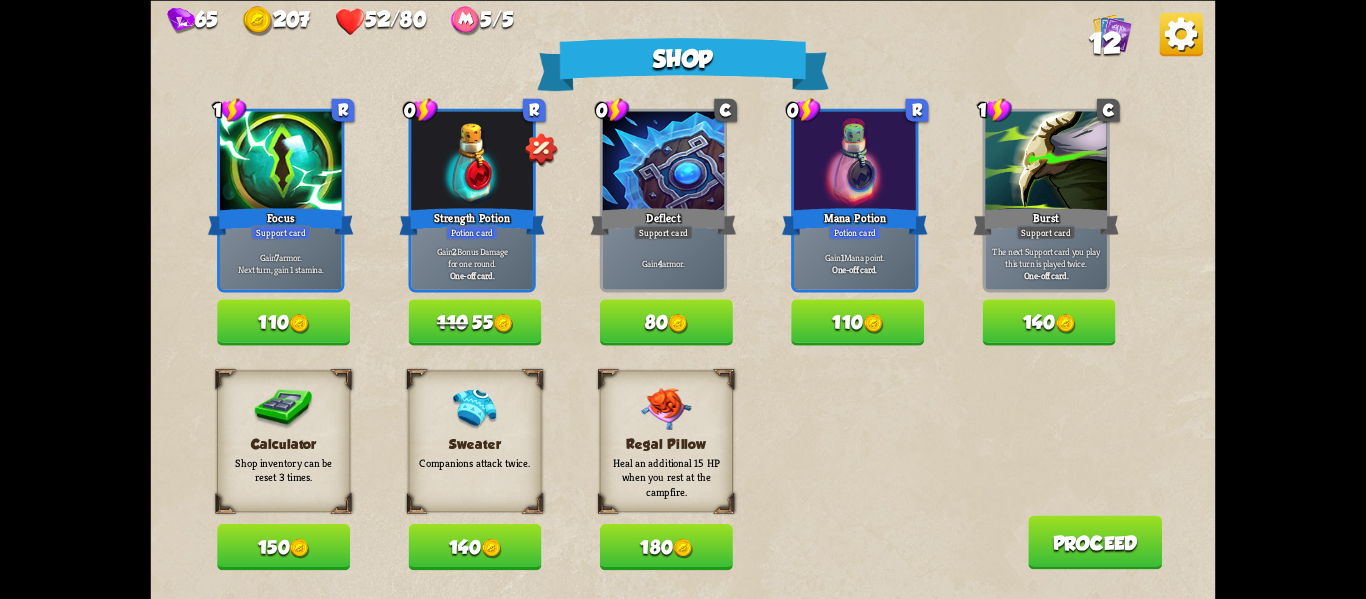 click at bounding box center (300, 548) 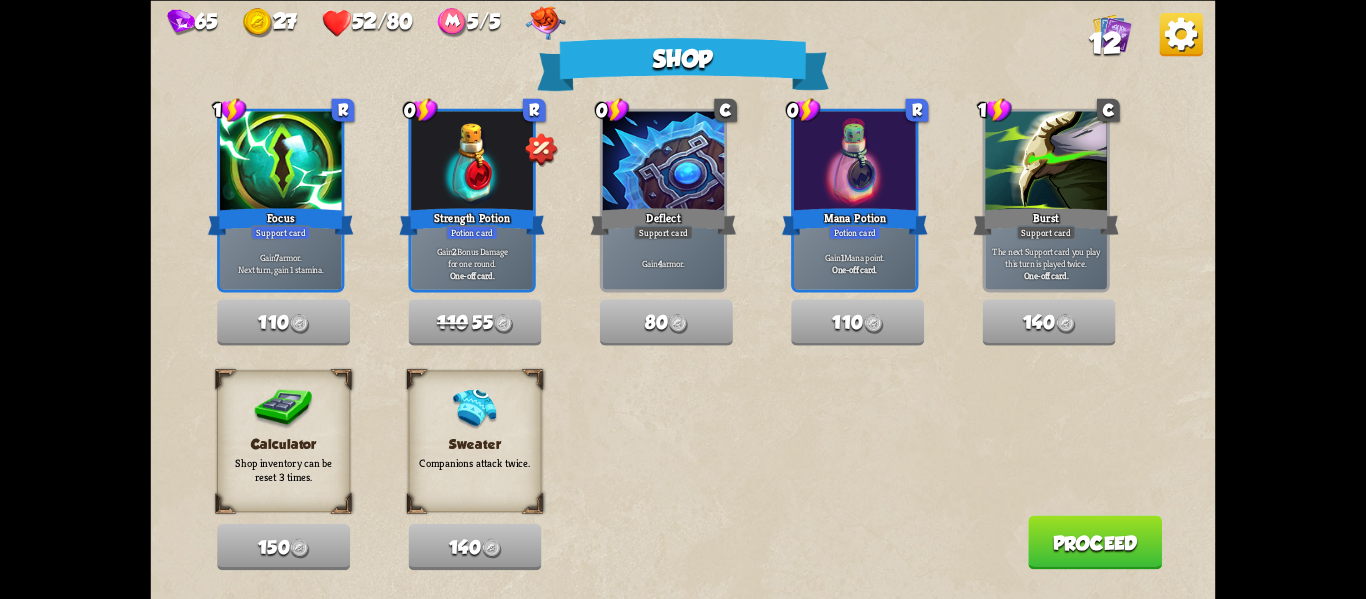 click on "Proceed" at bounding box center [1095, 542] 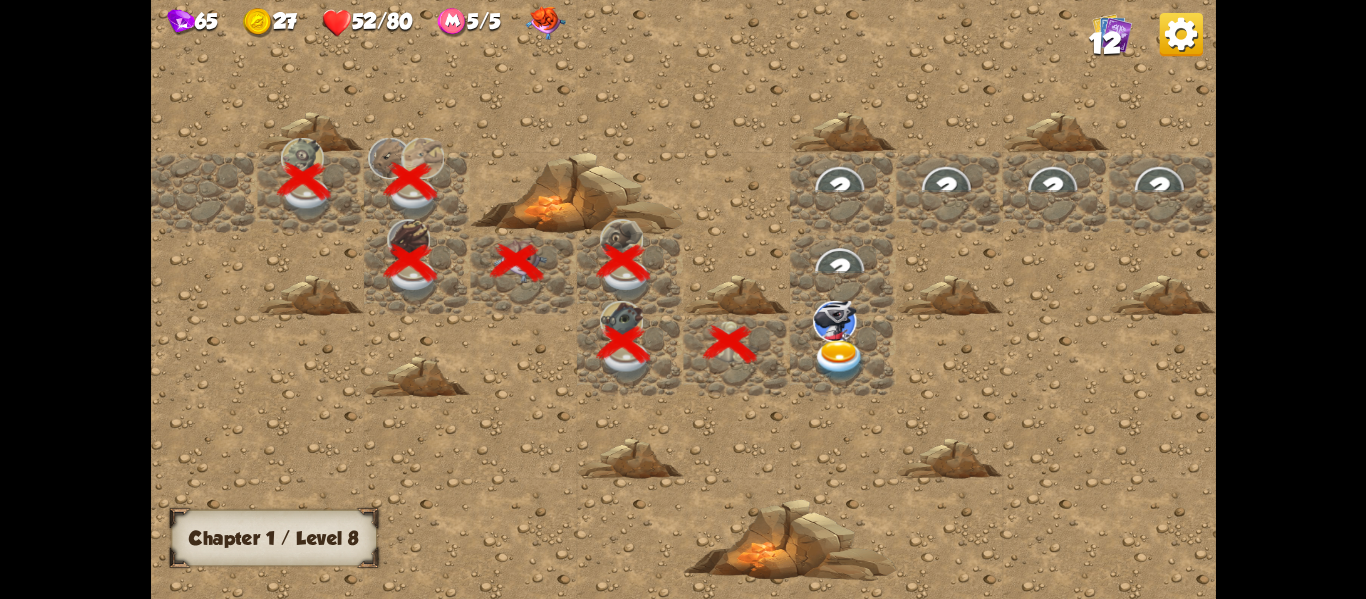 click at bounding box center [839, 360] 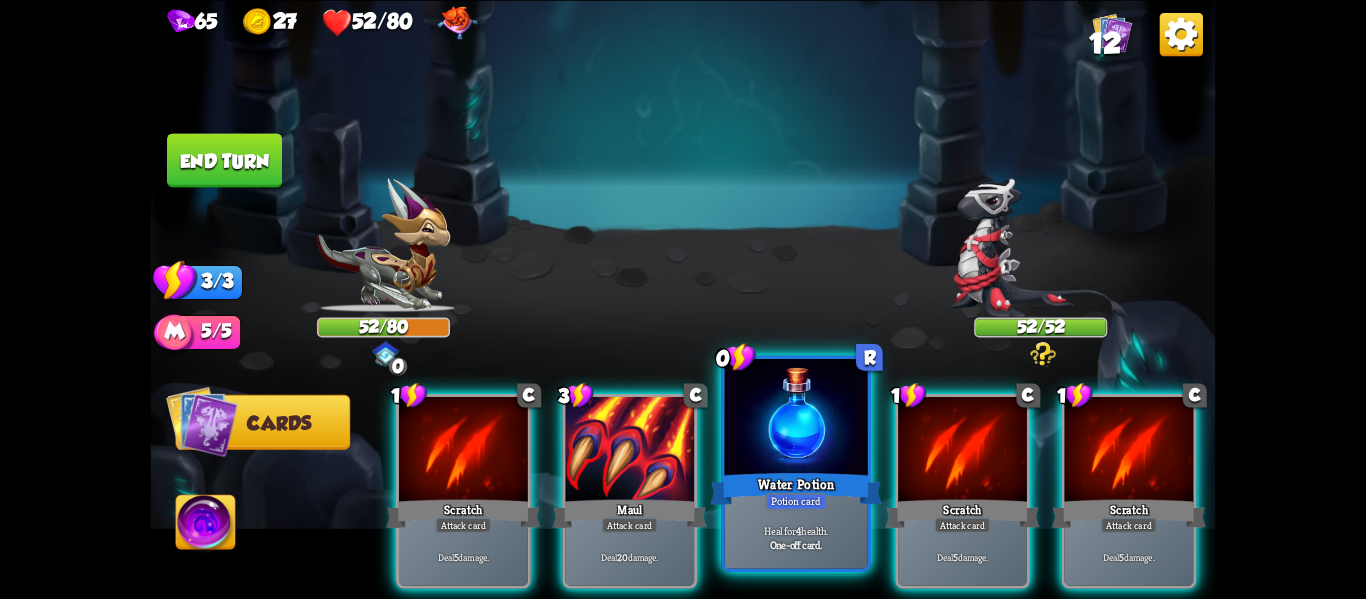 click on "Water Potion" at bounding box center [796, 488] 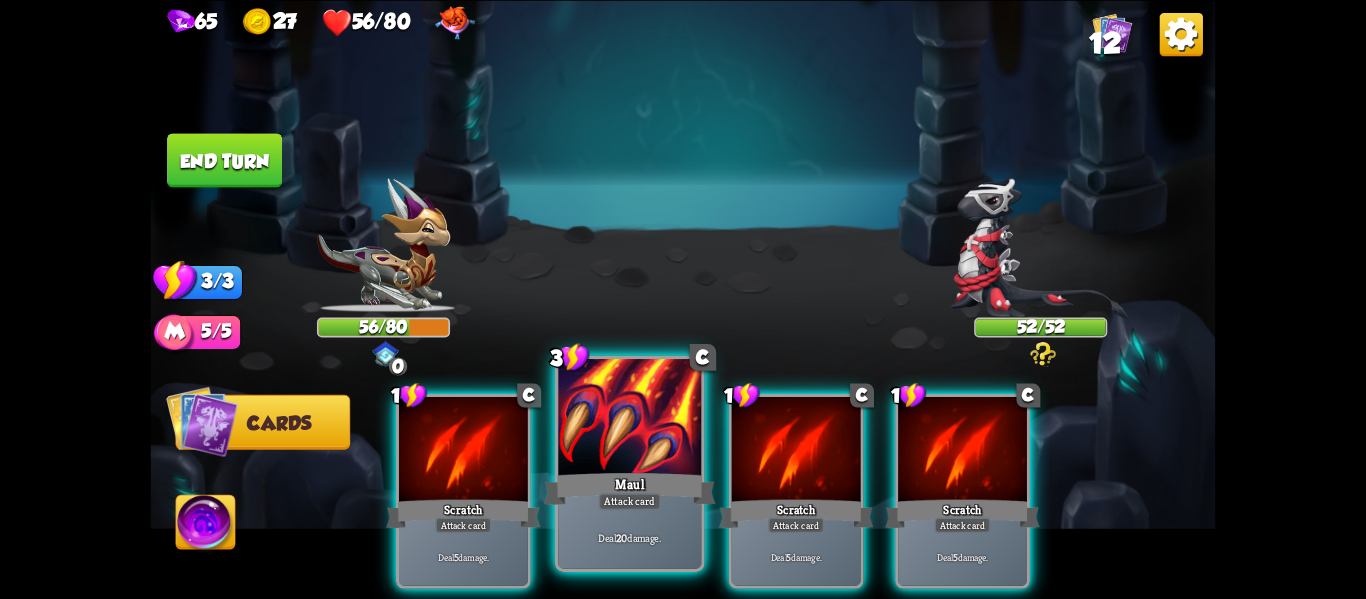 click on "Maul" at bounding box center (463, 513) 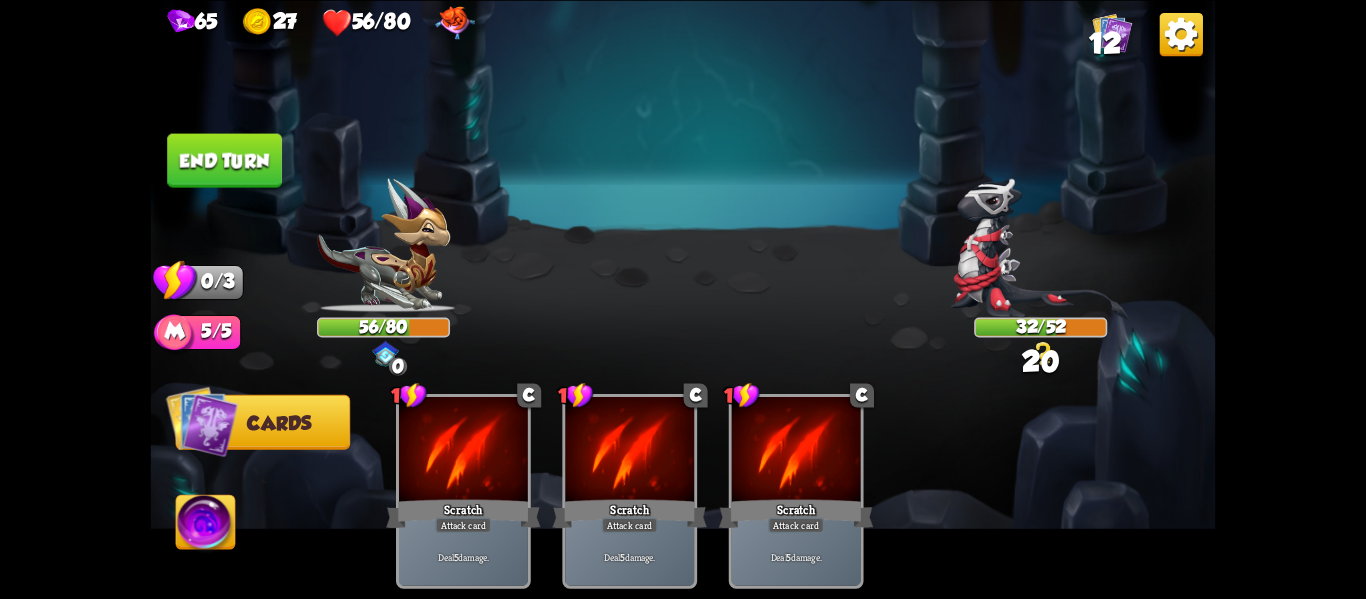 click on "End turn" at bounding box center (224, 160) 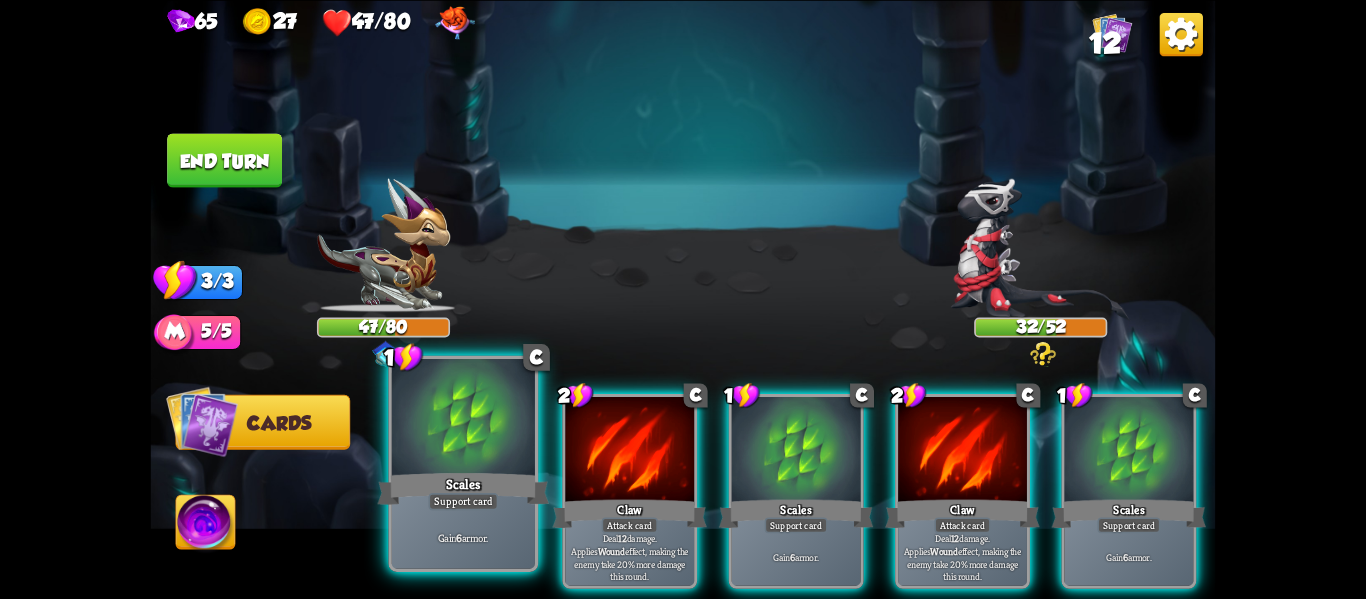 click at bounding box center (463, 419) 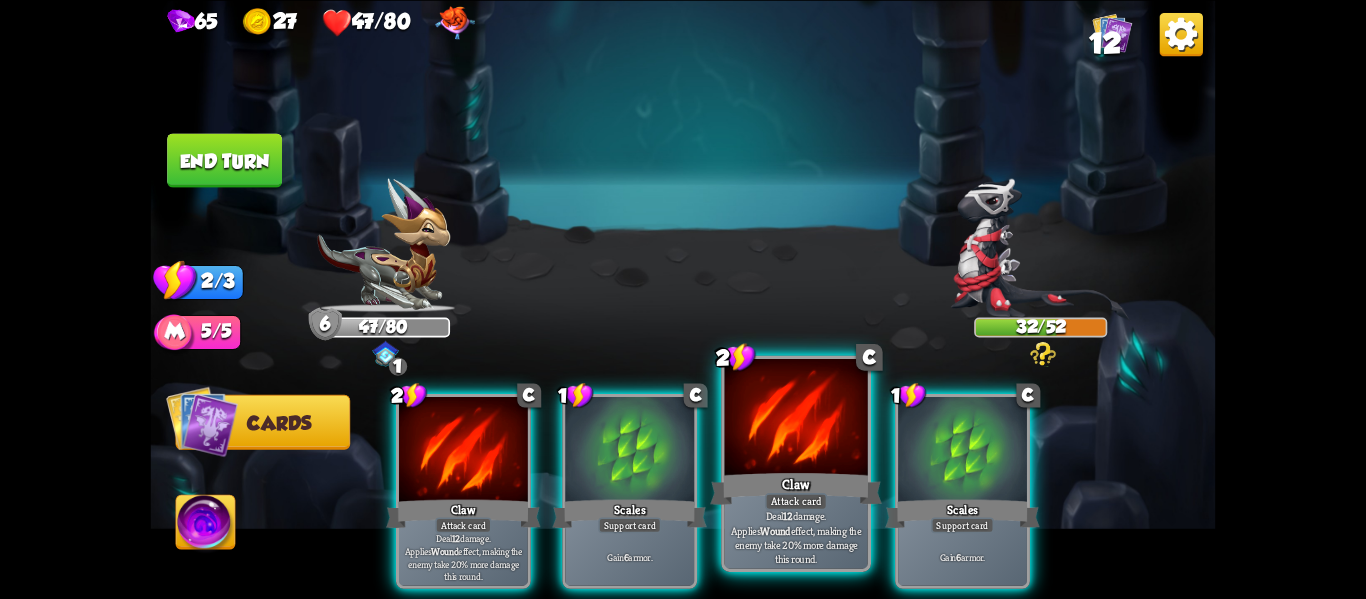 click at bounding box center [463, 451] 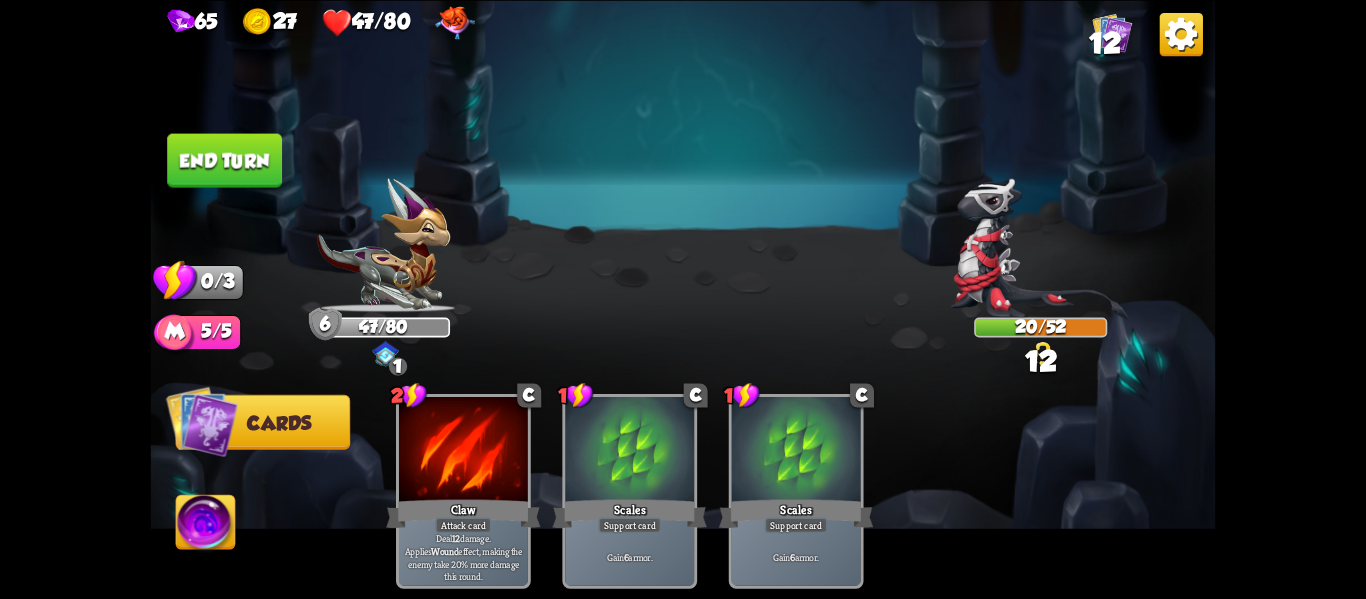 click on "End turn" at bounding box center [224, 160] 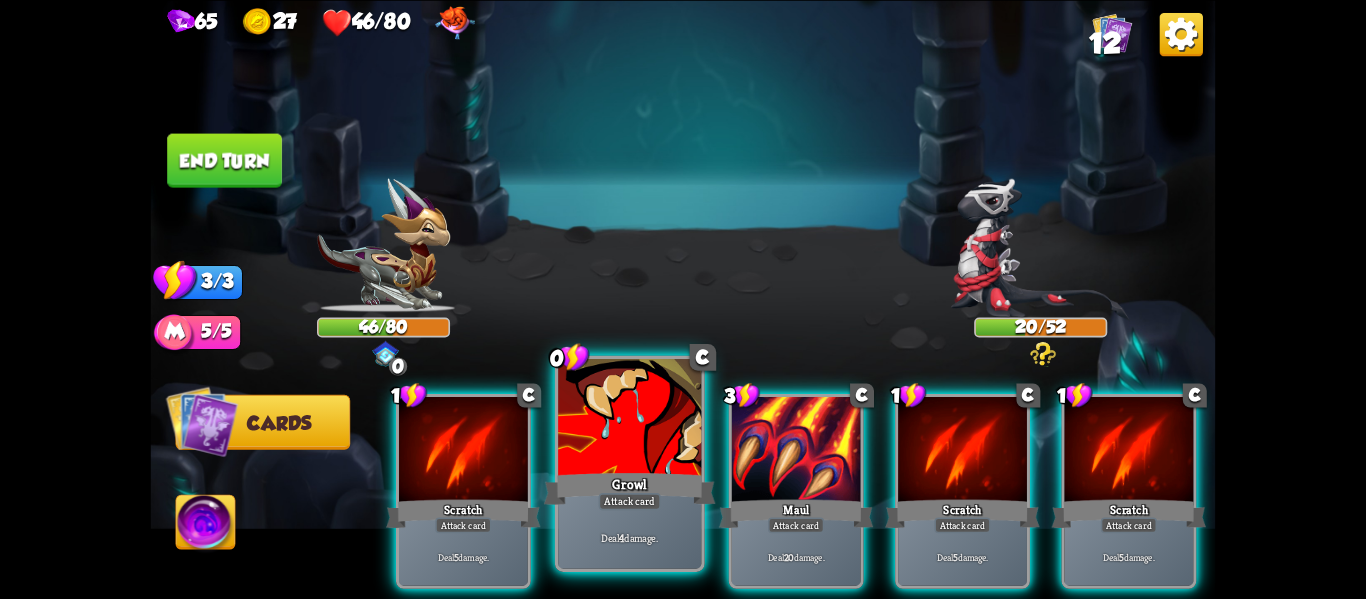 click on "Growl" at bounding box center [463, 513] 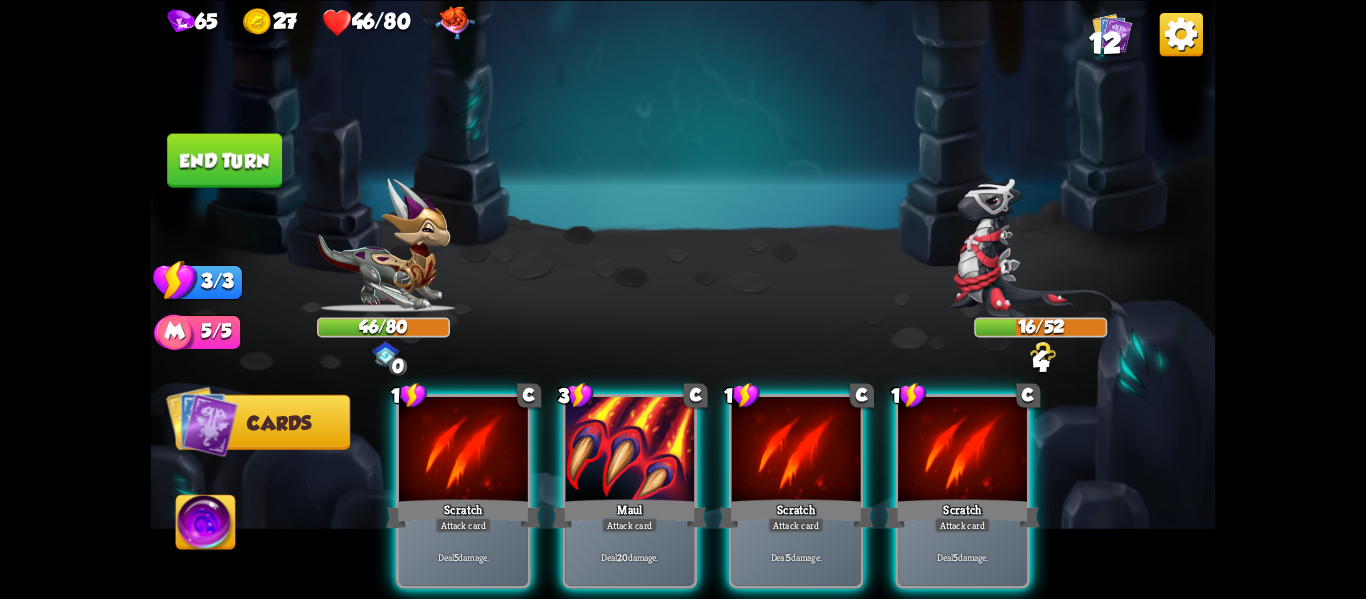 click on "Maul" at bounding box center [463, 513] 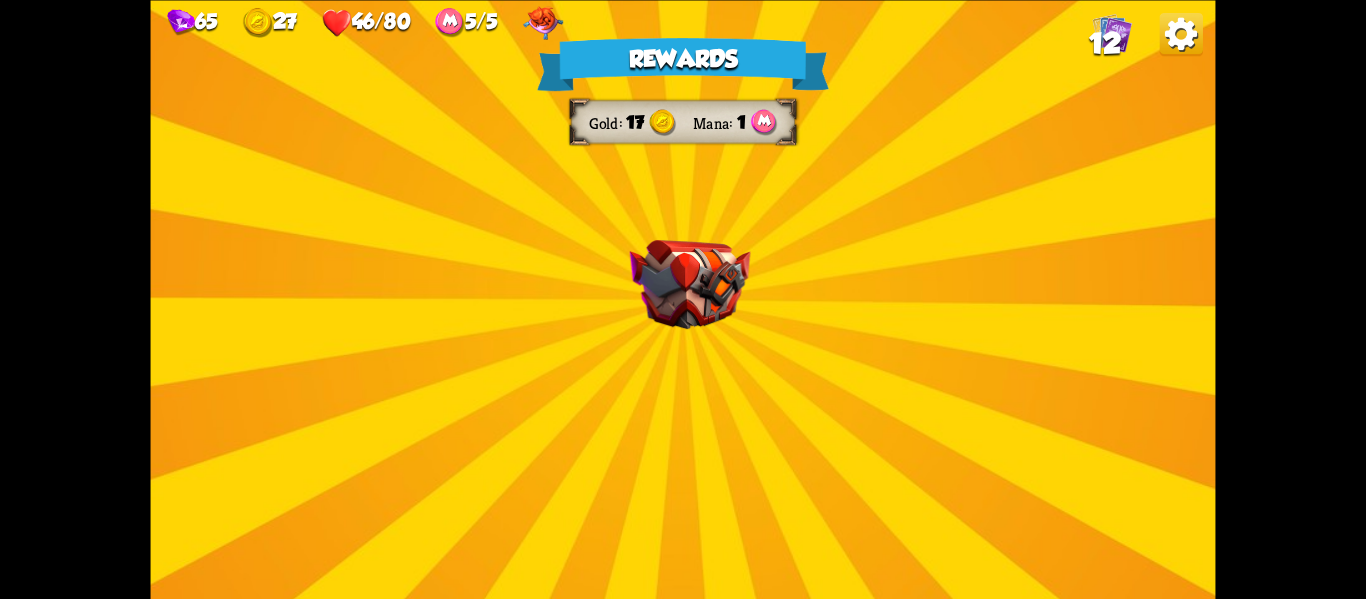 click on "Rewards           Gold   17     Mana   1
Select a card
1
C   Fire Breath     Attack card   Deal  6  damage to all enemies.
1
C   Fireball     Attack card   Lose 2 health. Deal  14  damage.
1
C   Pierce     Attack card   Remove all armor from the enemy, then deal  4  damage.               Proceed" at bounding box center (683, 299) 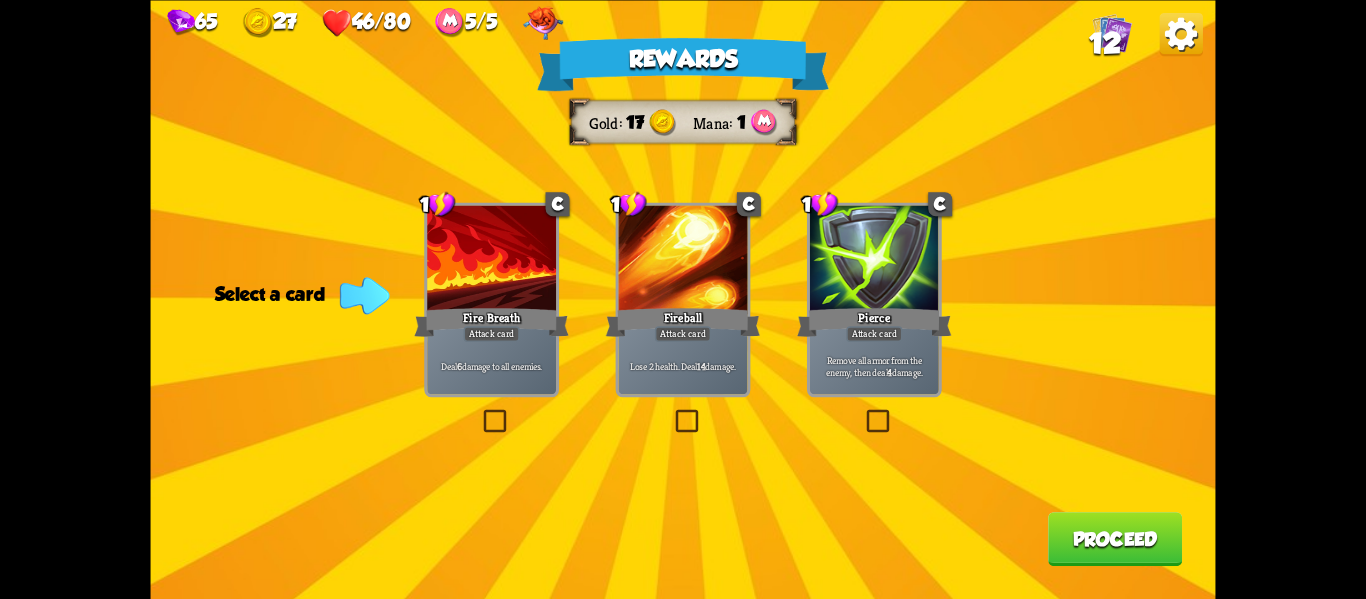 click at bounding box center [480, 412] 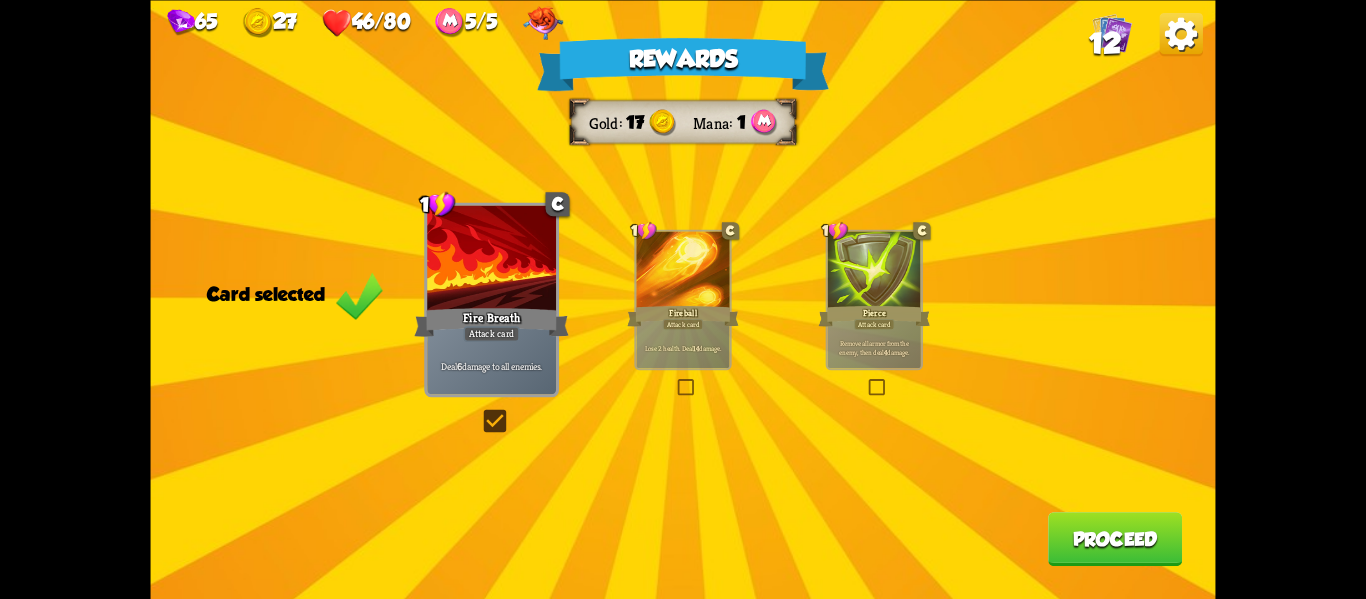click on "Proceed" at bounding box center (1115, 539) 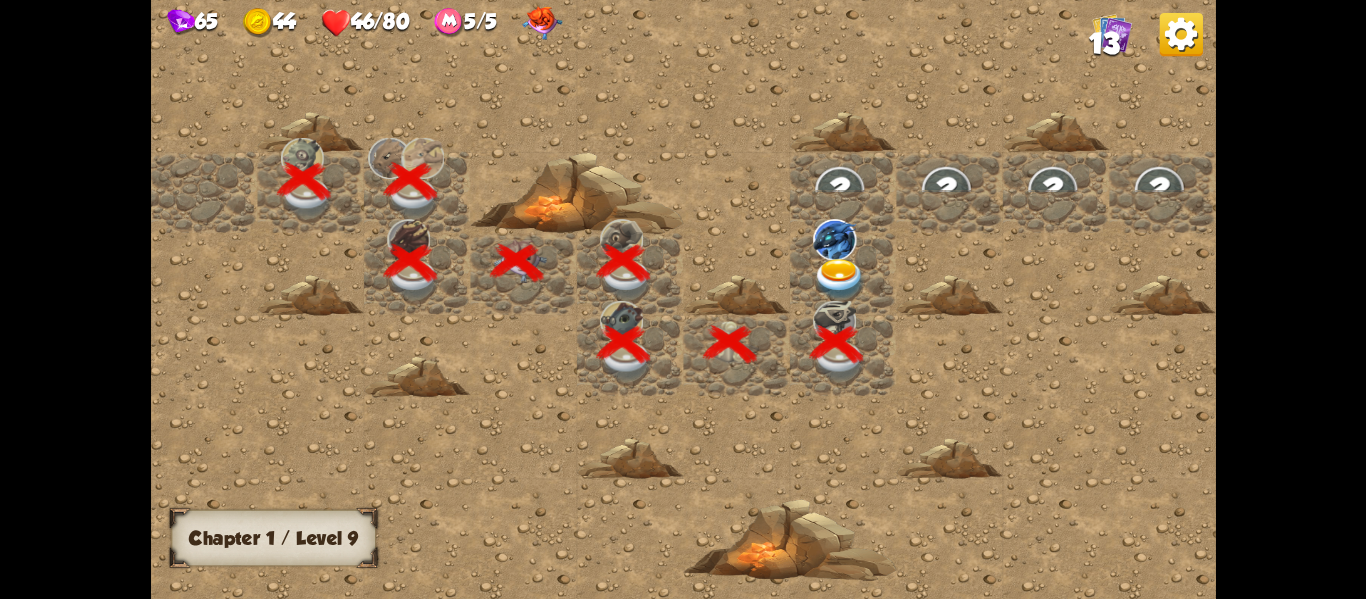 click at bounding box center (839, 279) 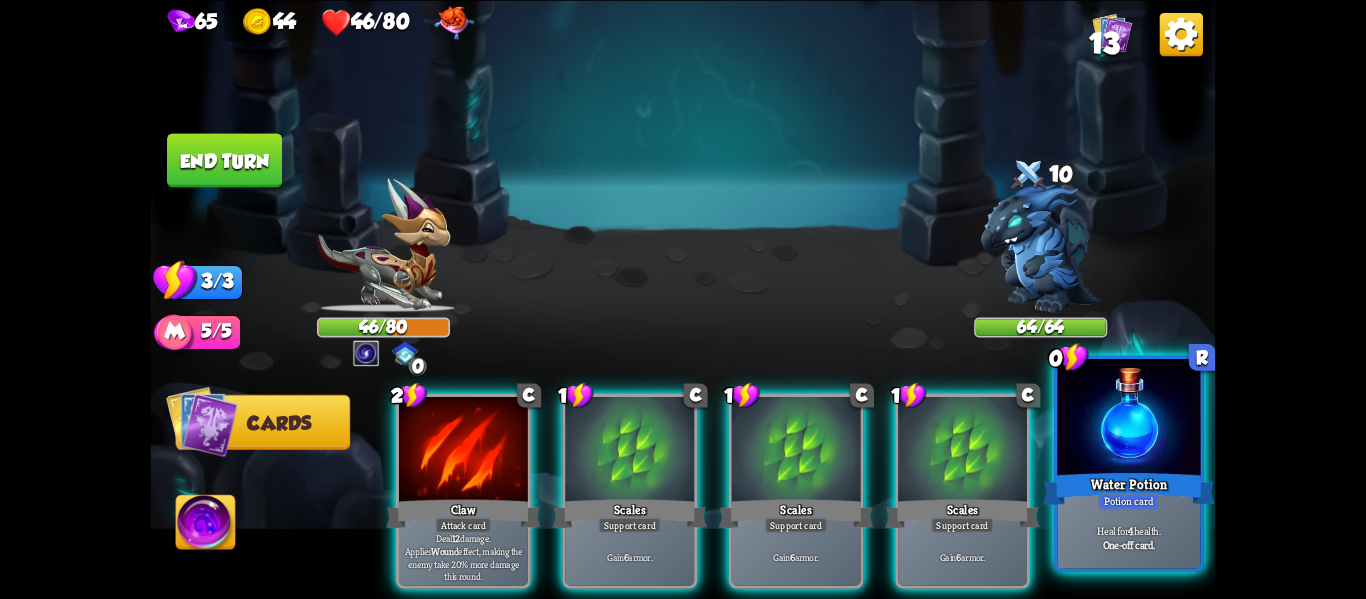 click on "Heal for  4  health.   One-off card." at bounding box center [1128, 537] 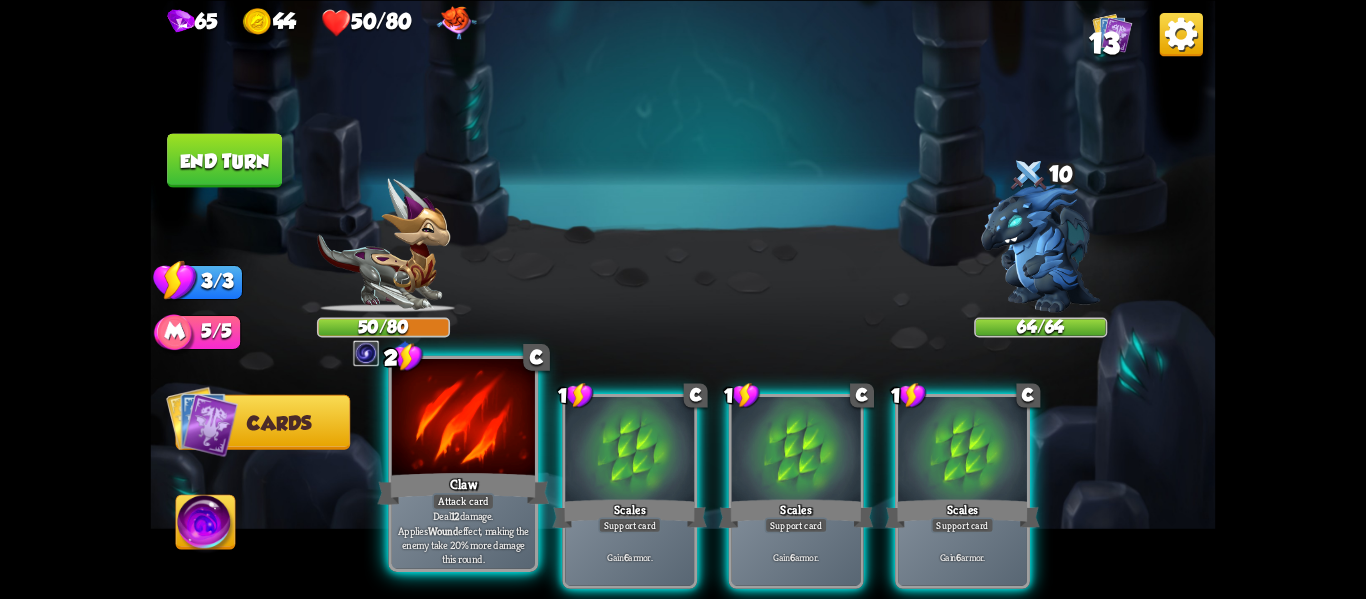click on "Claw" at bounding box center (464, 488) 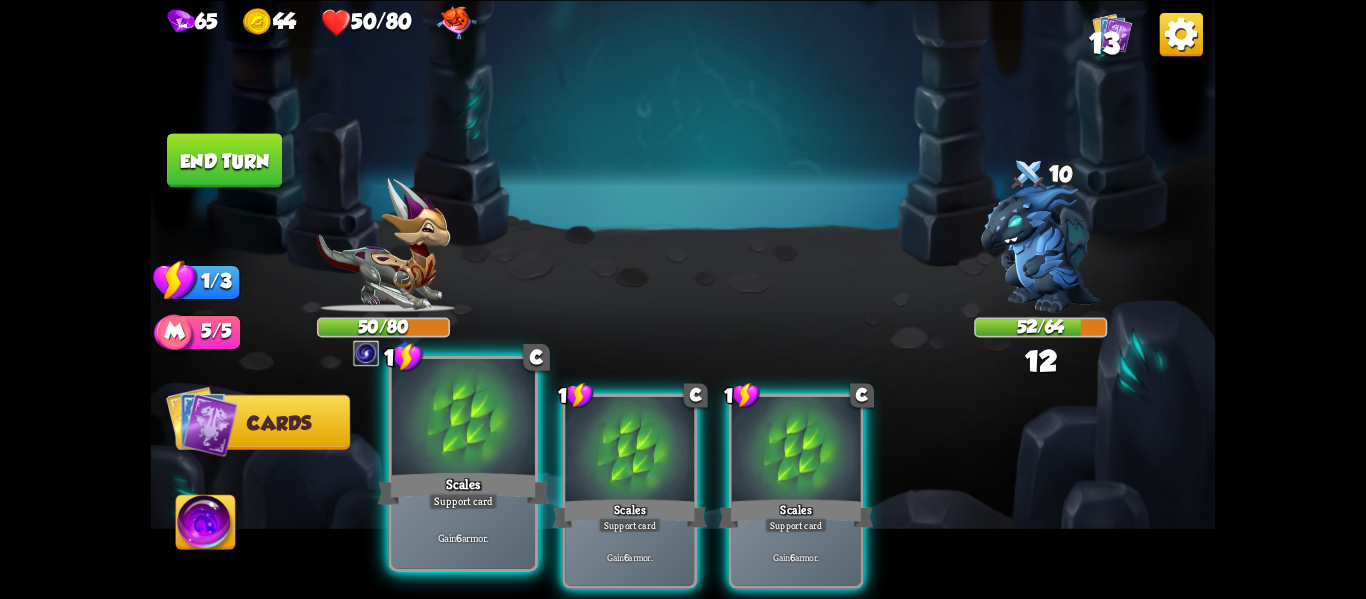 click on "Support card" at bounding box center [463, 501] 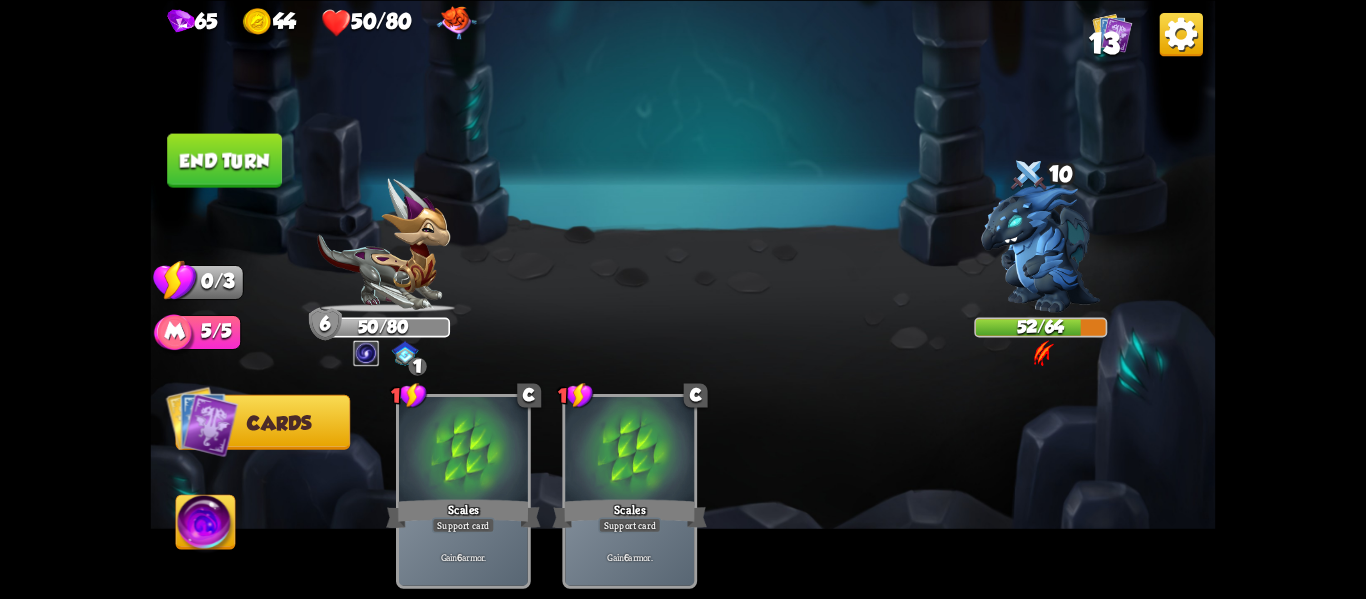 click on "End turn" at bounding box center [224, 160] 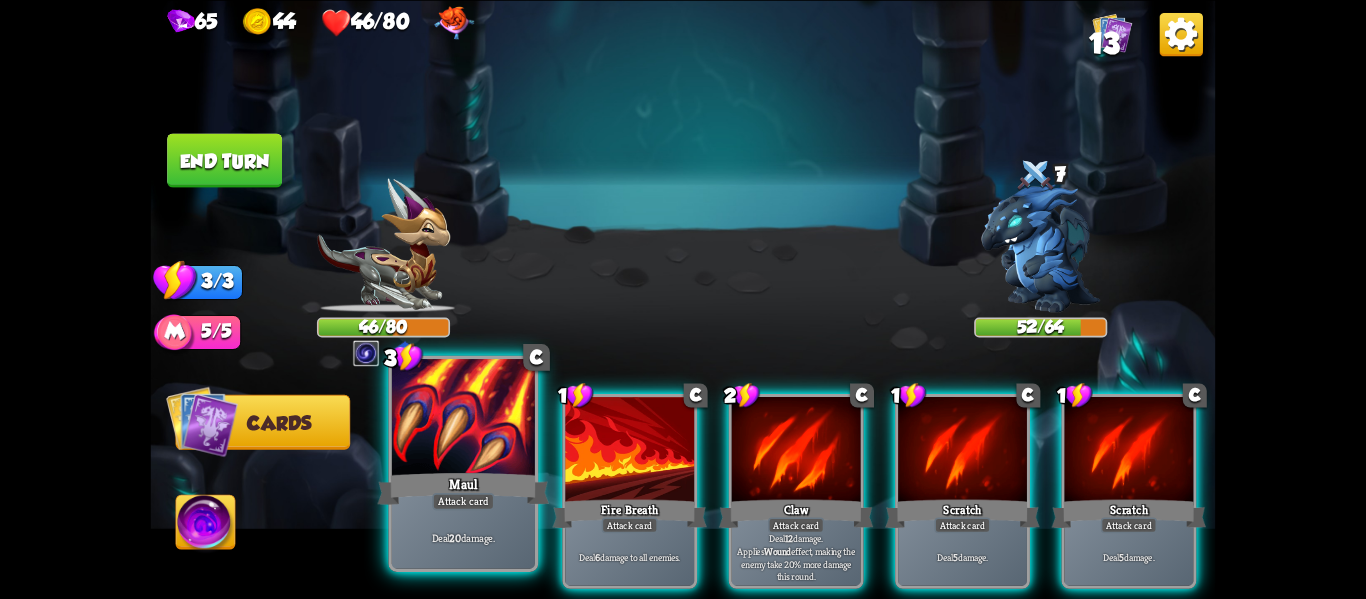 click on "Maul" at bounding box center [464, 488] 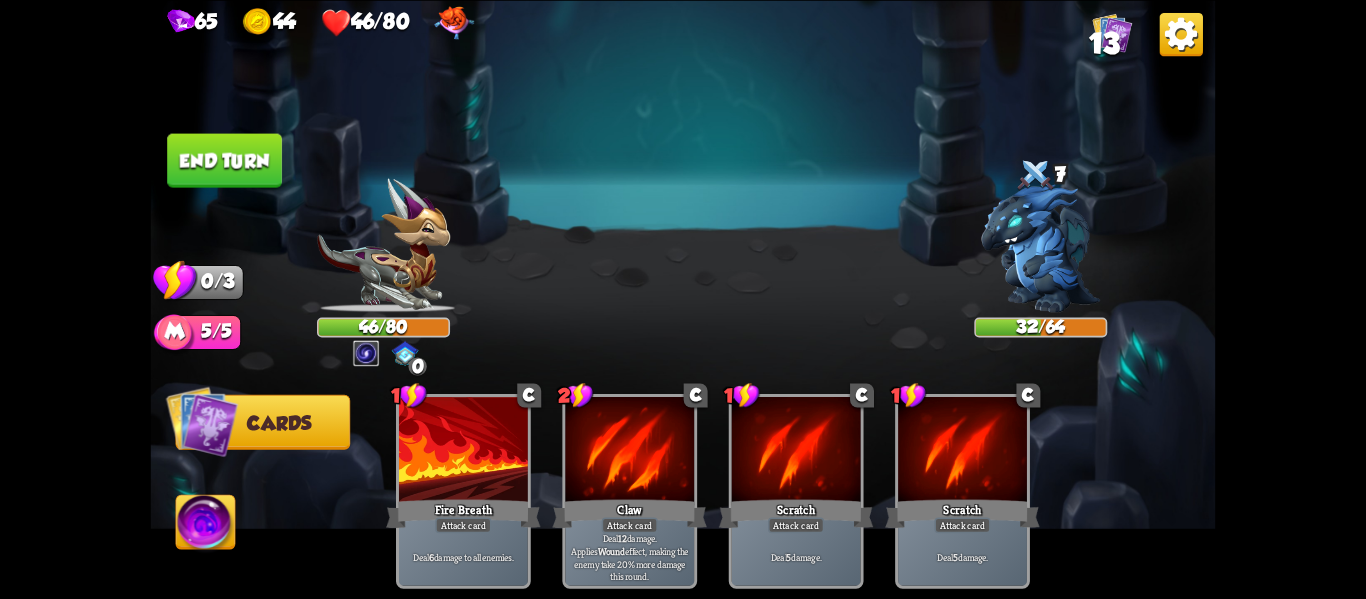 click on "End turn" at bounding box center (224, 160) 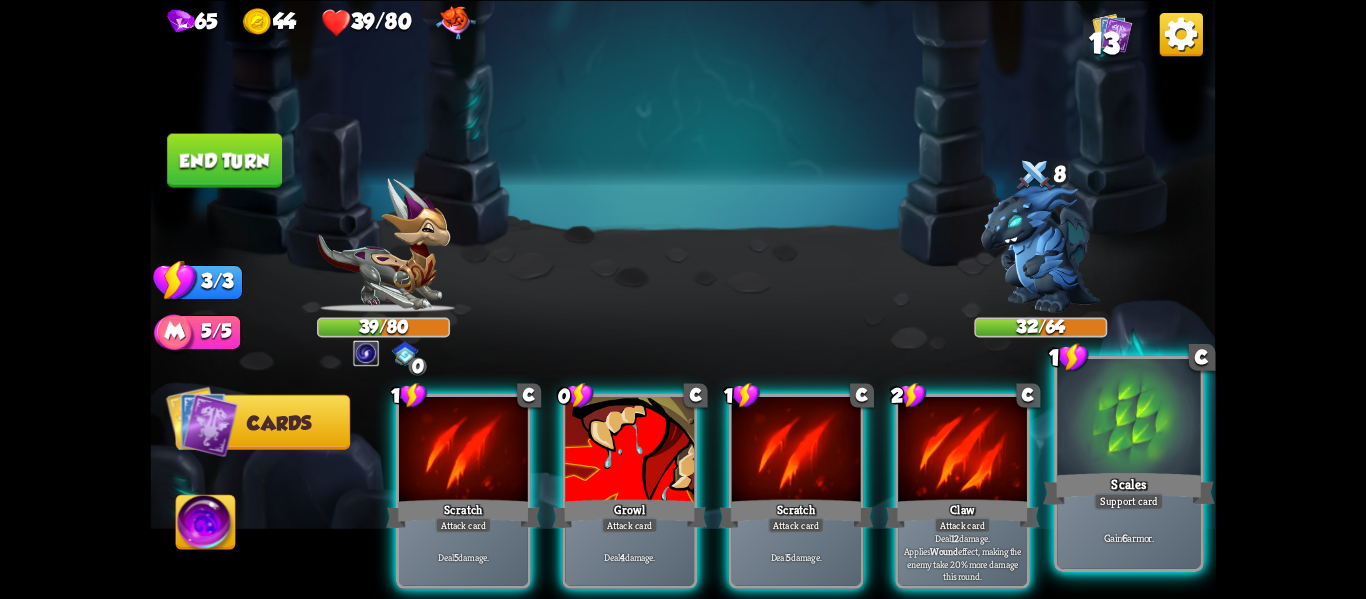 click on "Gain  6  armor." at bounding box center [463, 557] 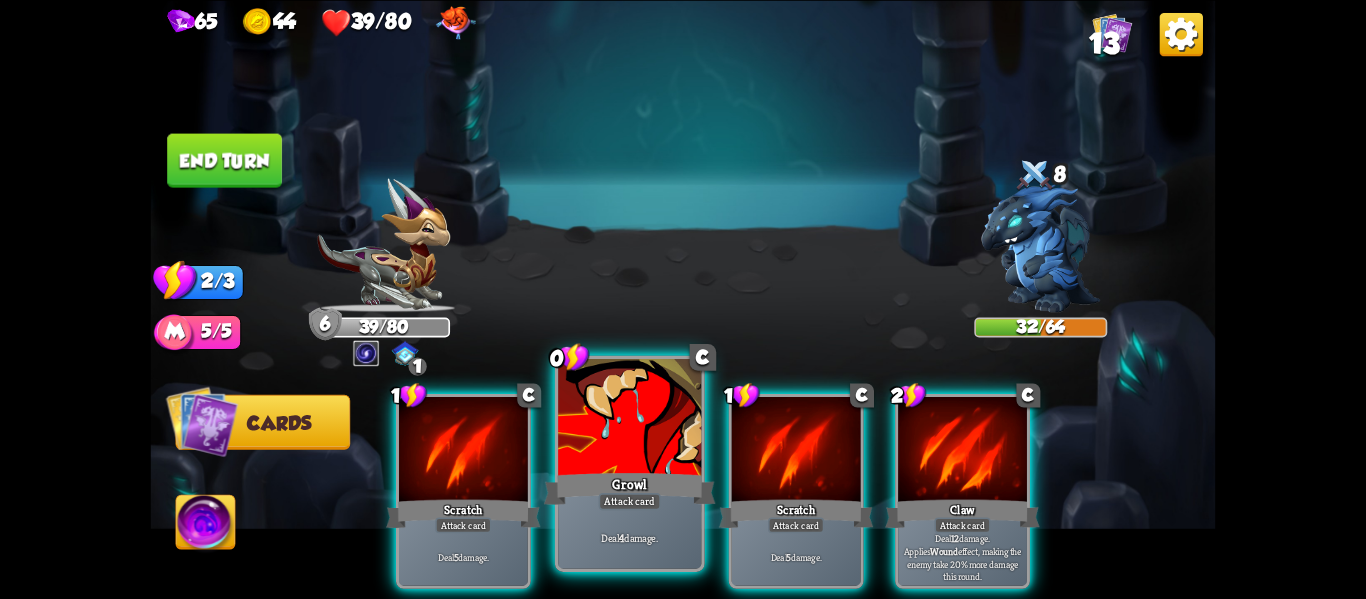 click on "Growl" at bounding box center (463, 513) 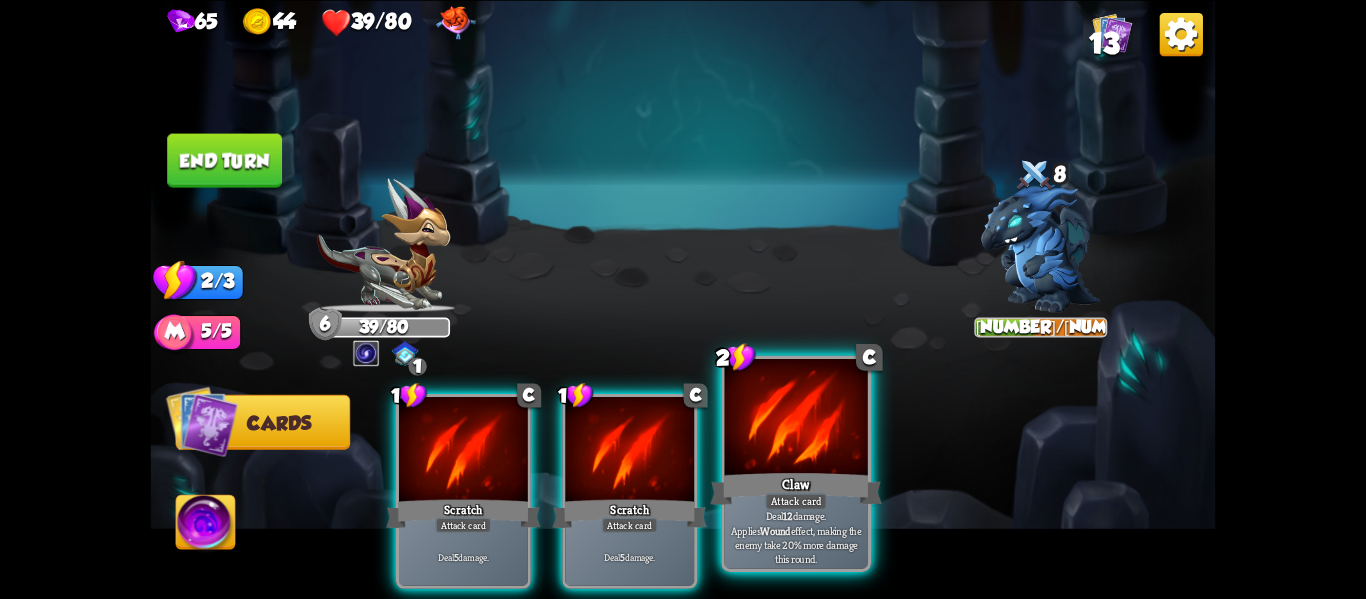 click on "Claw" at bounding box center [463, 513] 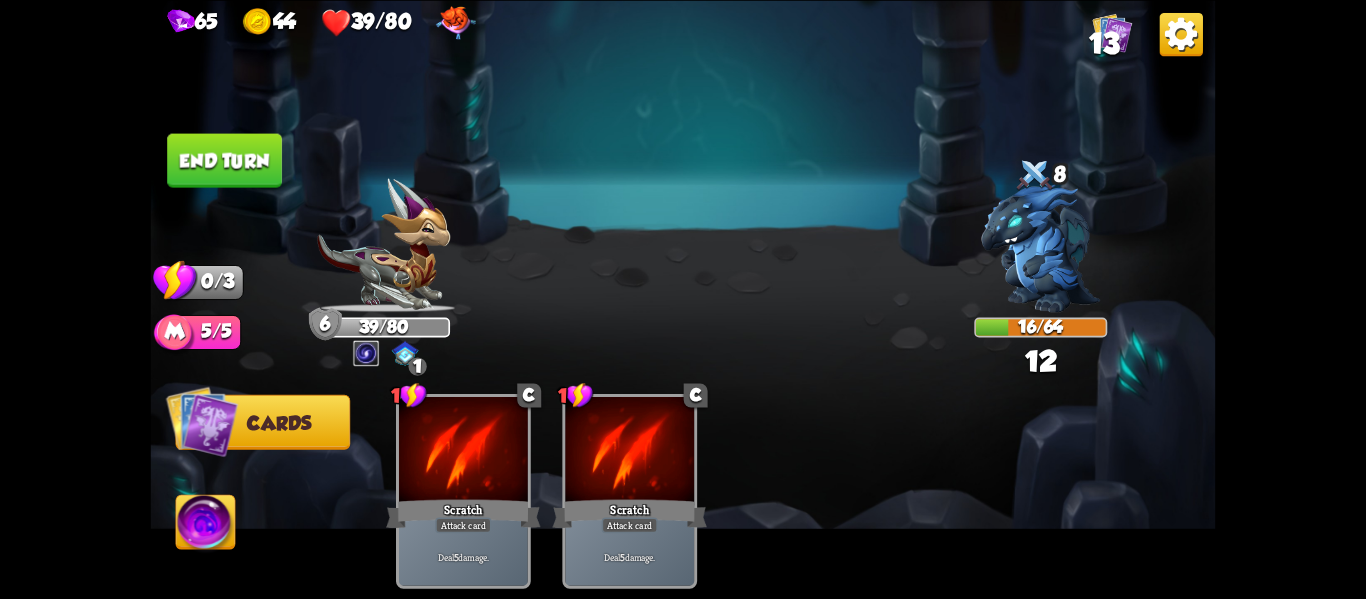 click on "End turn" at bounding box center [224, 160] 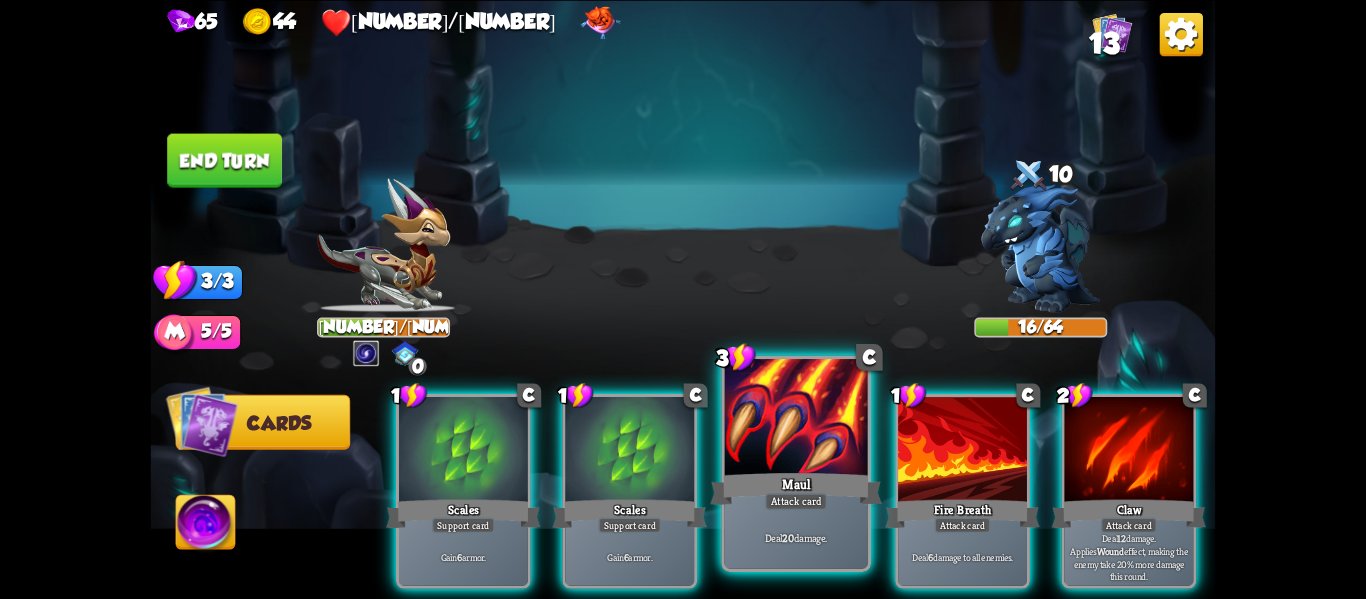 click on "Attack card" at bounding box center (463, 525) 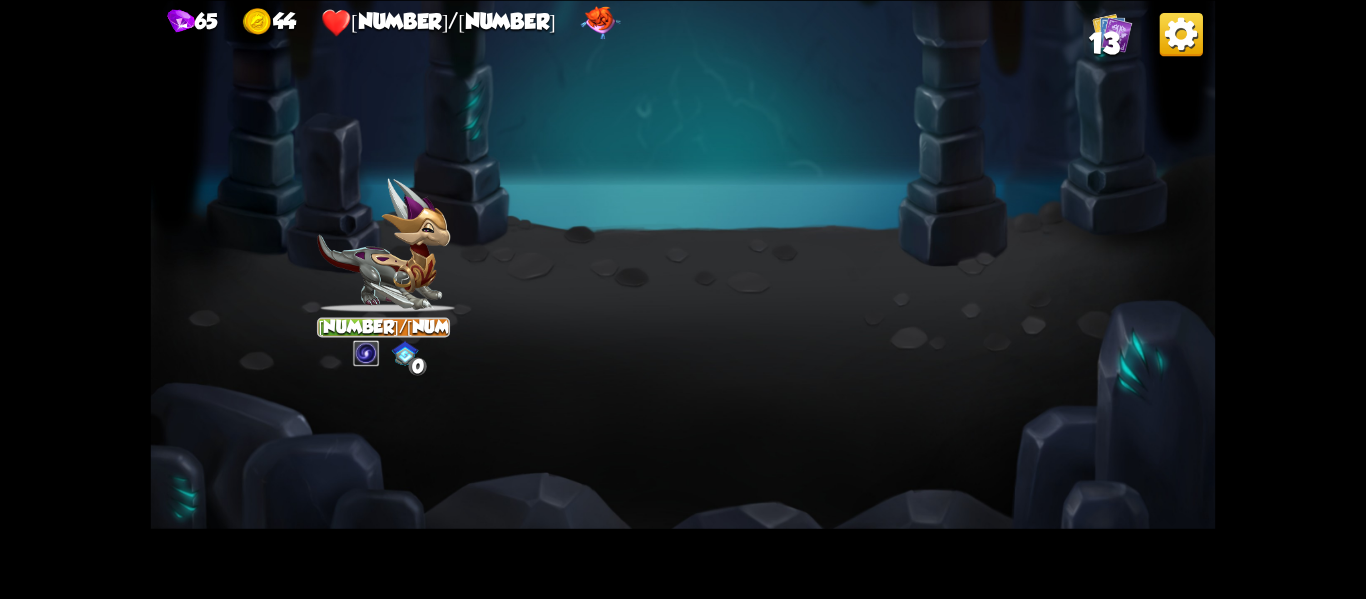 click at bounding box center [683, 299] 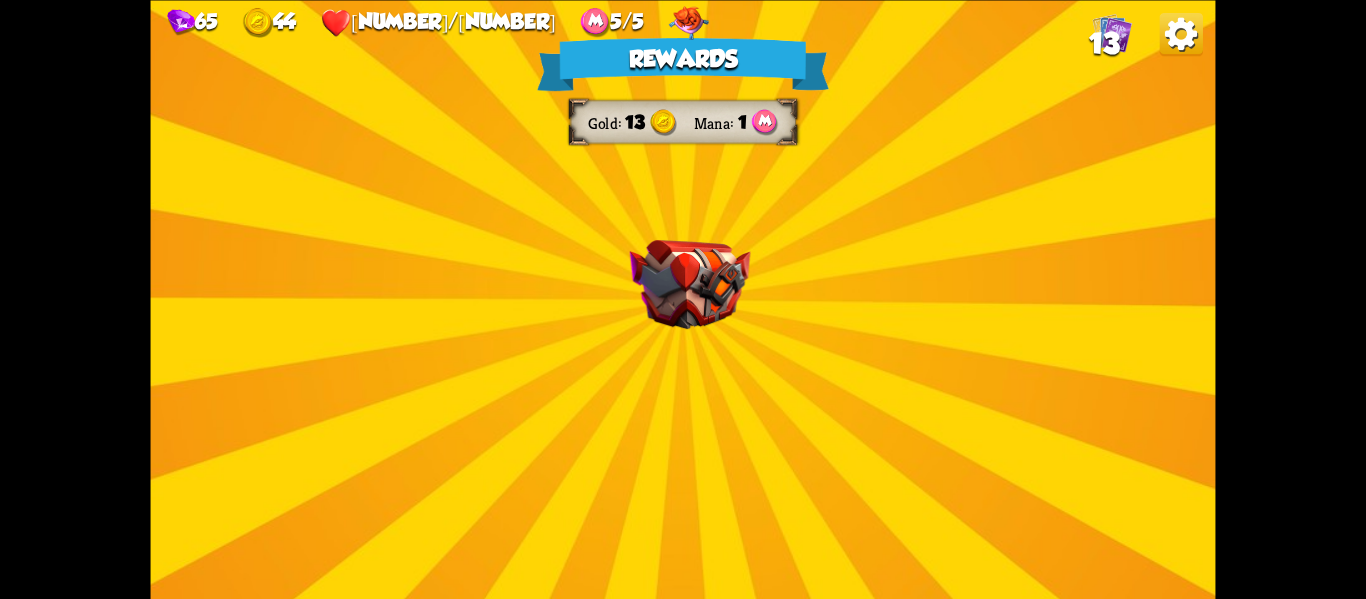 click on "Rewards           Gold   13     Mana   1
Select a card
0
C   Weak Potion     Potion card   The enemy will deal 25% less damage for the next  2  turns.   One-off card.
2
C   Flame Barrier     Support card   Gain  8  armor.  Reflect  4  damage when being attacked by an enemy this turn.
1
C   Rebound     Attack card   Deal  8  damage. Put the next card you play this turn on top of your draw pile.               Proceed" at bounding box center [683, 299] 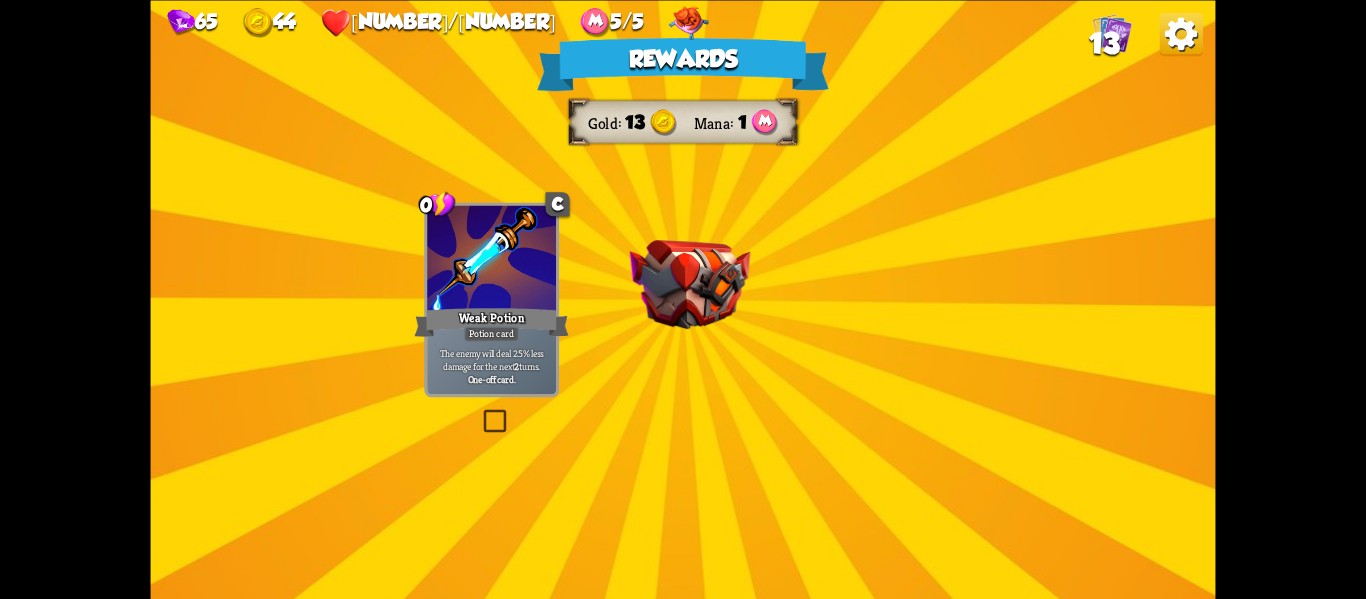 click on "Rewards           Gold   13     Mana   1
Select a card
0
C   Weak Potion     Potion card   The enemy will deal 25% less damage for the next  2  turns.   One-off card.
2
C   Flame Barrier     Support card   Gain  8  armor.  Reflect  4  damage when being attacked by an enemy this turn.
1
C   Rebound     Attack card   Deal  8  damage. Put the next card you play this turn on top of your draw pile.               Proceed" at bounding box center (683, 299) 